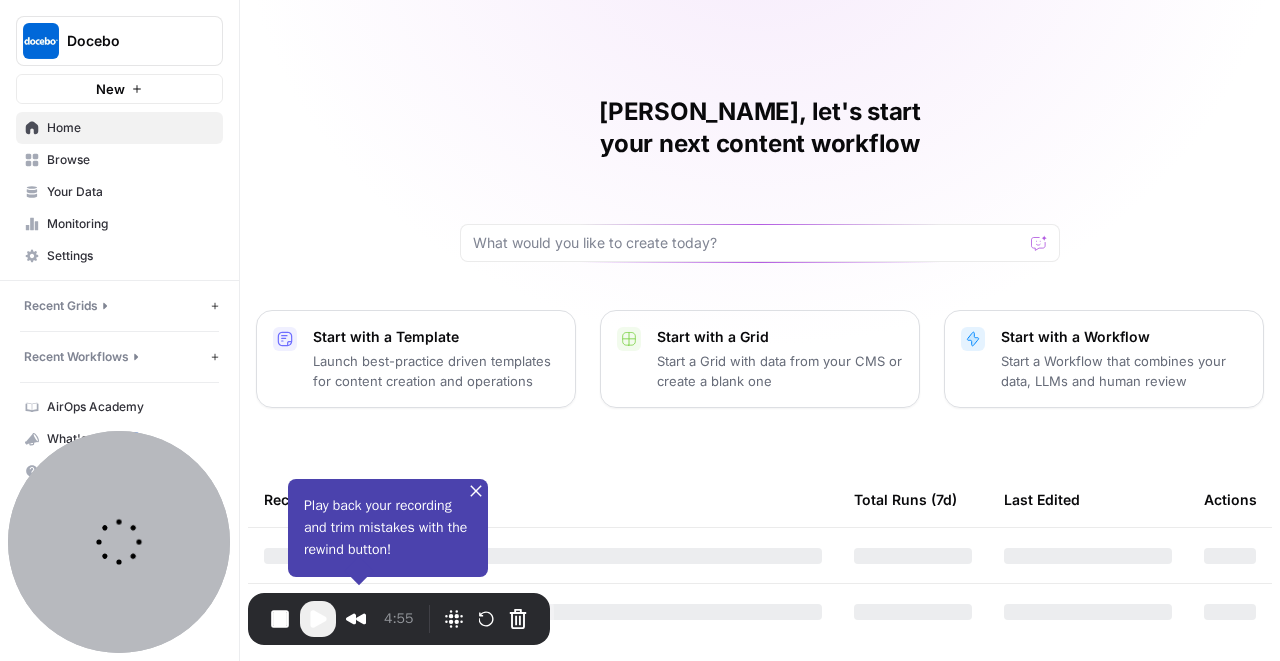scroll, scrollTop: 0, scrollLeft: 0, axis: both 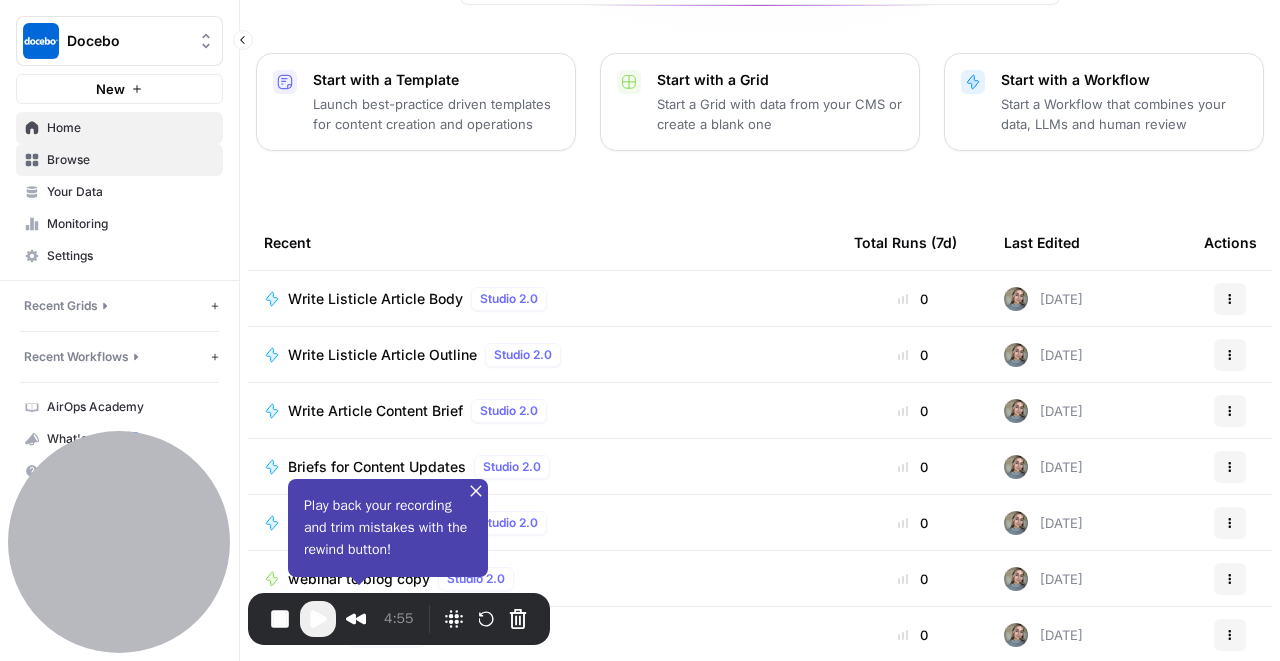 click on "Browse" at bounding box center (130, 160) 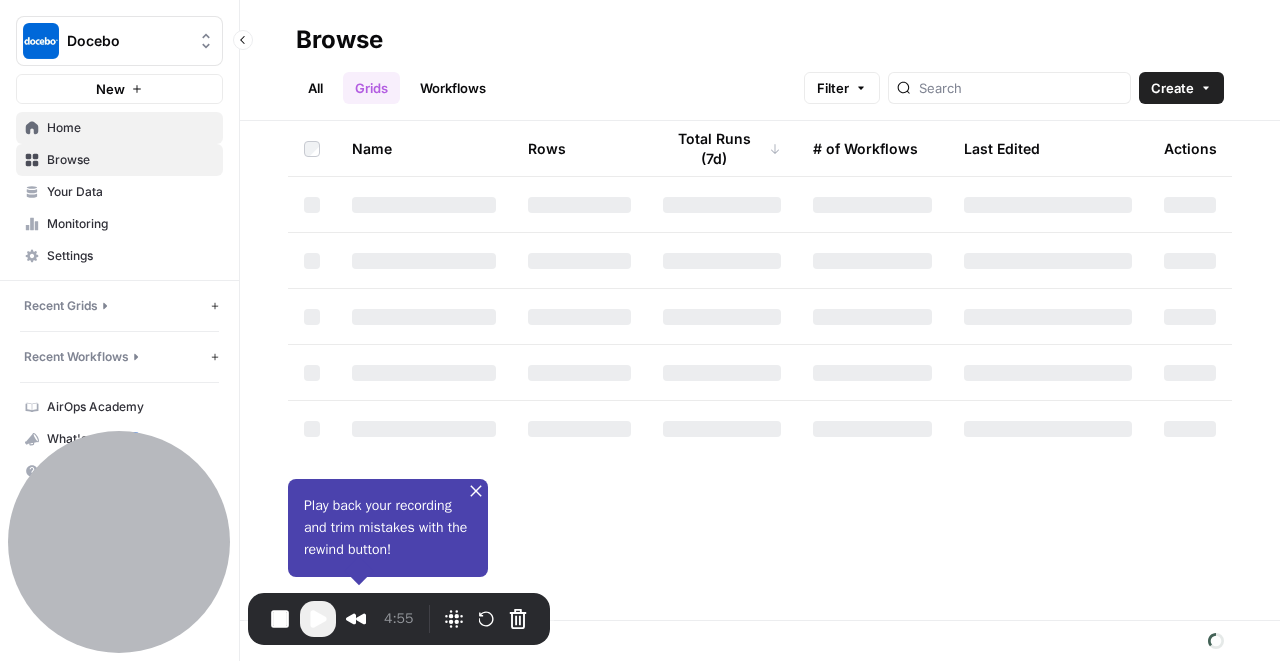 click on "Home" at bounding box center [130, 128] 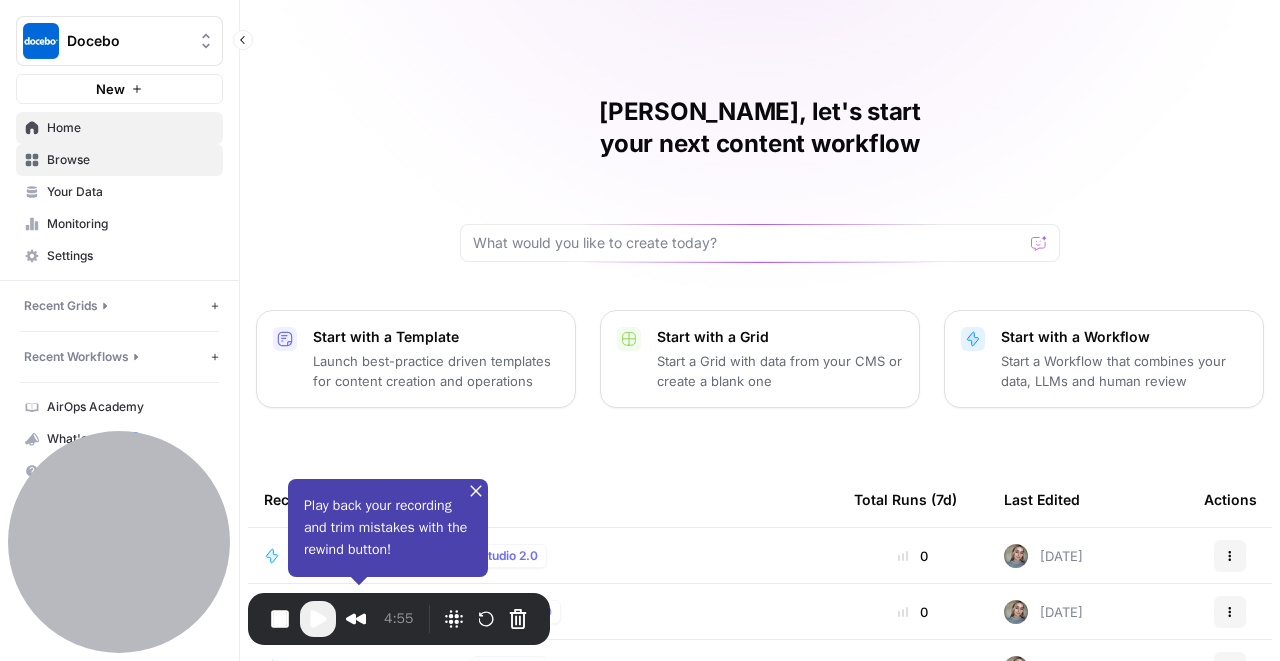 click on "Browse" at bounding box center [130, 160] 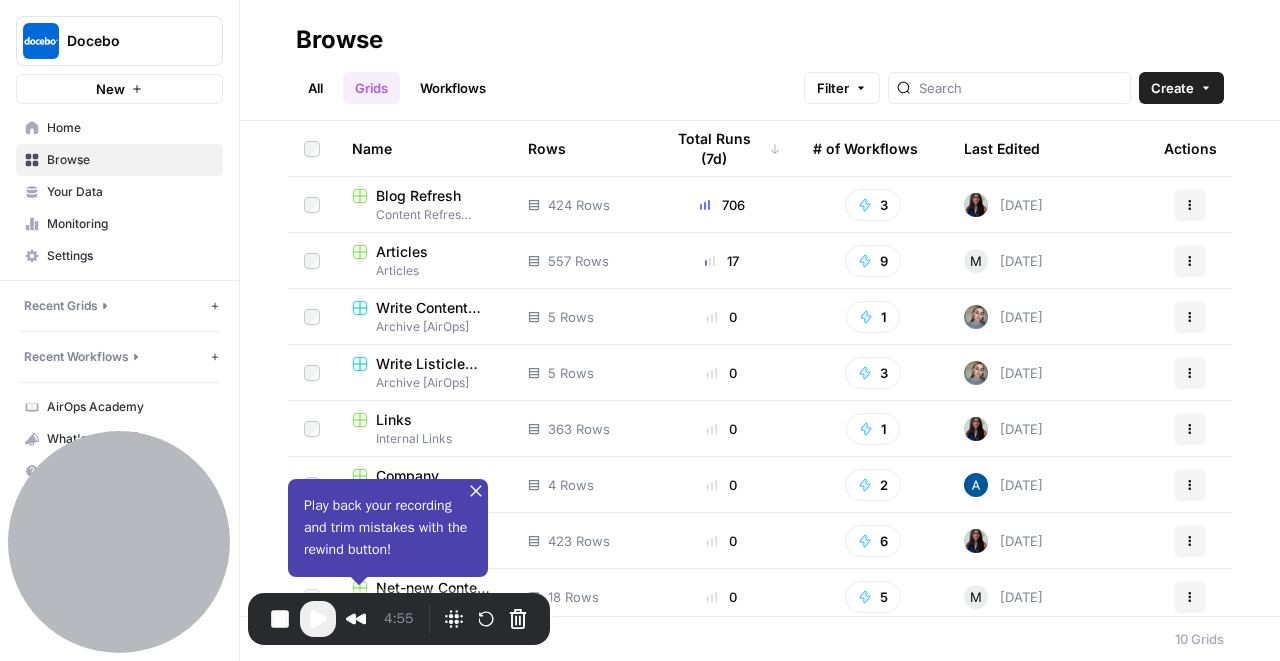 scroll, scrollTop: 0, scrollLeft: 0, axis: both 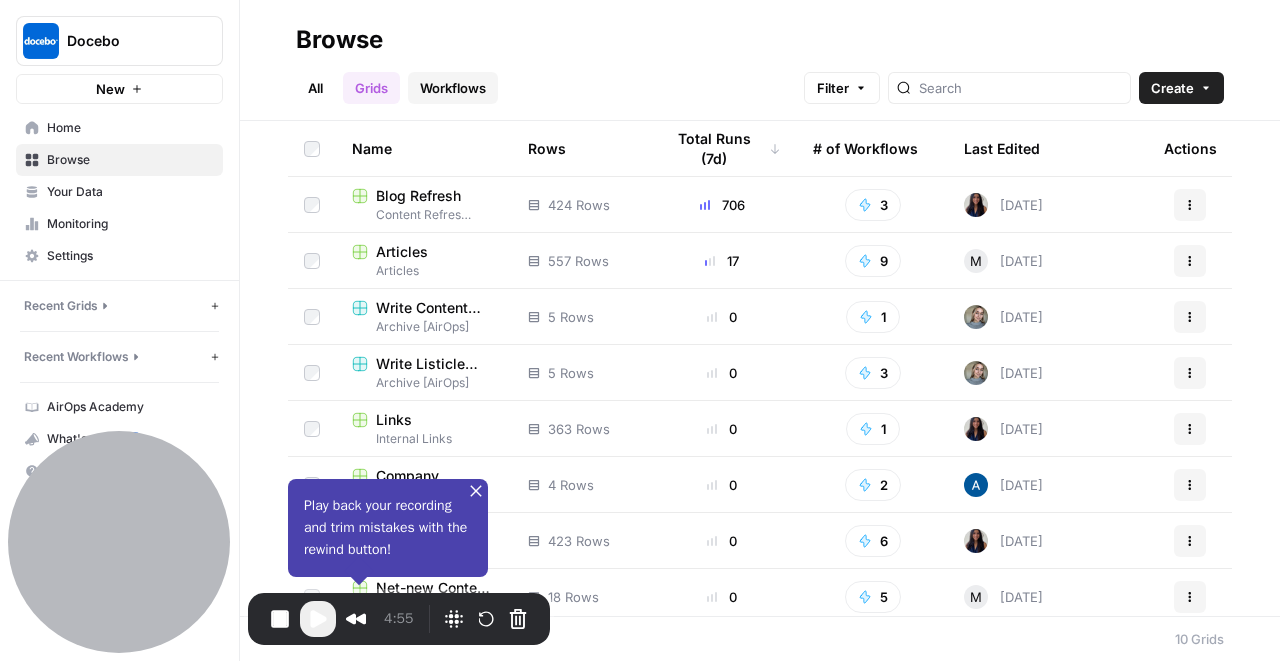 click on "Workflows" at bounding box center [453, 88] 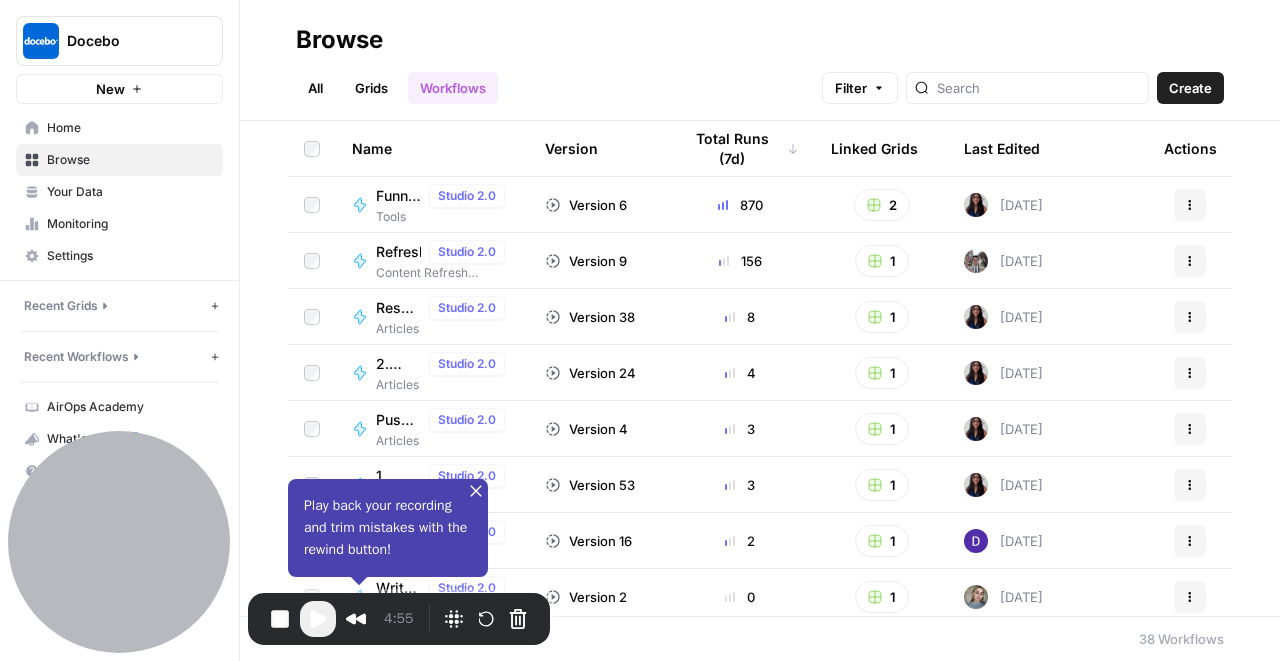 click on "Funnel Classification" at bounding box center [398, 196] 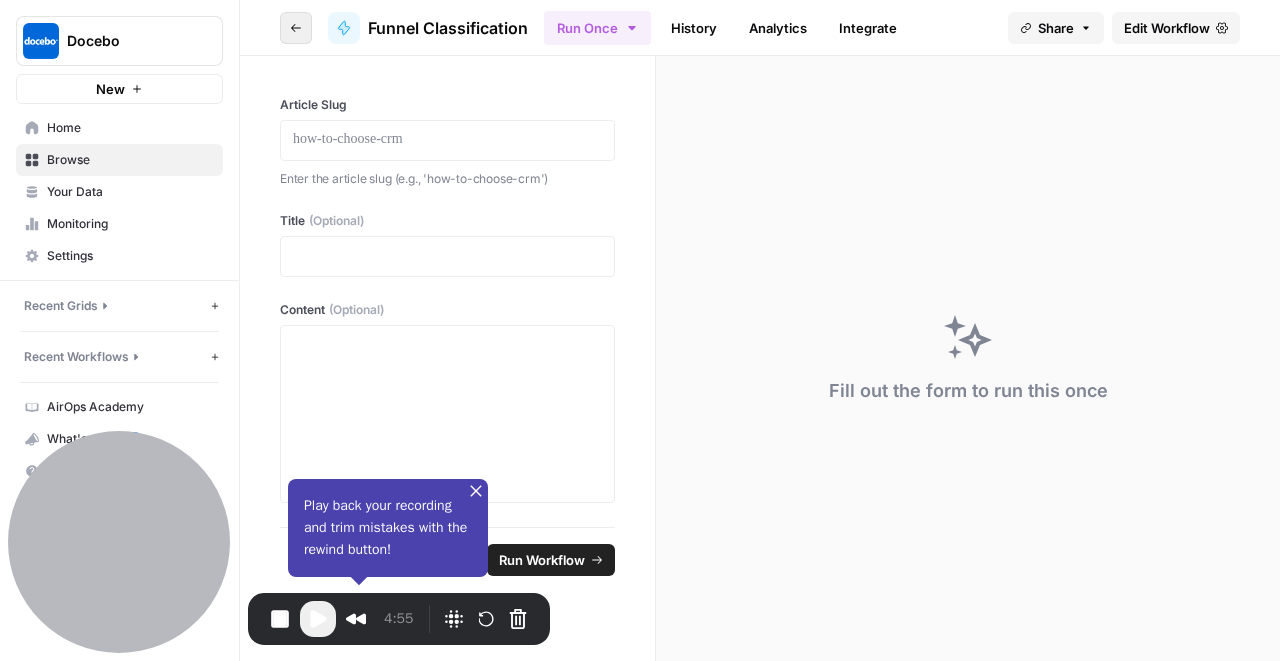 click on "Go back" at bounding box center [296, 28] 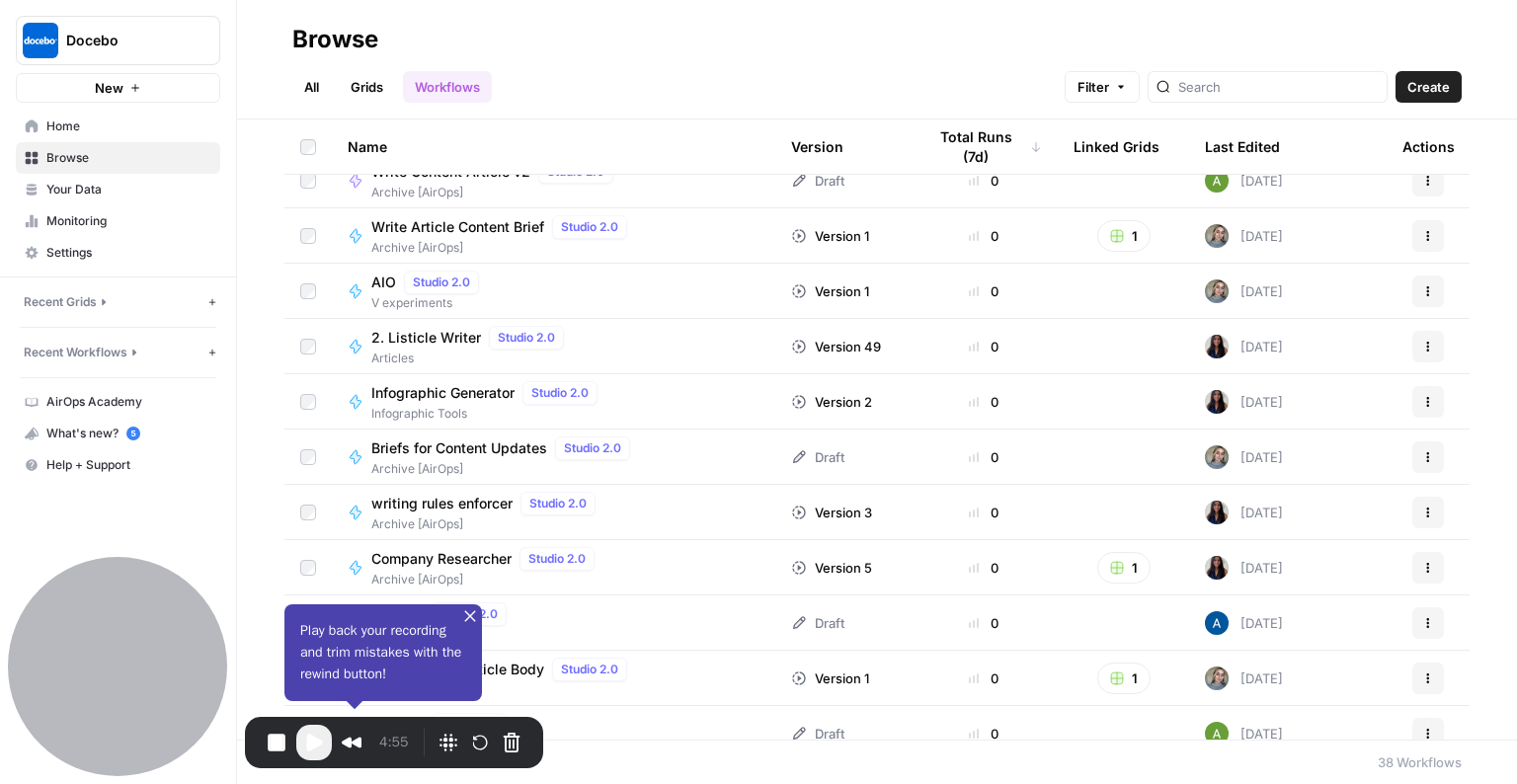 scroll, scrollTop: 573, scrollLeft: 0, axis: vertical 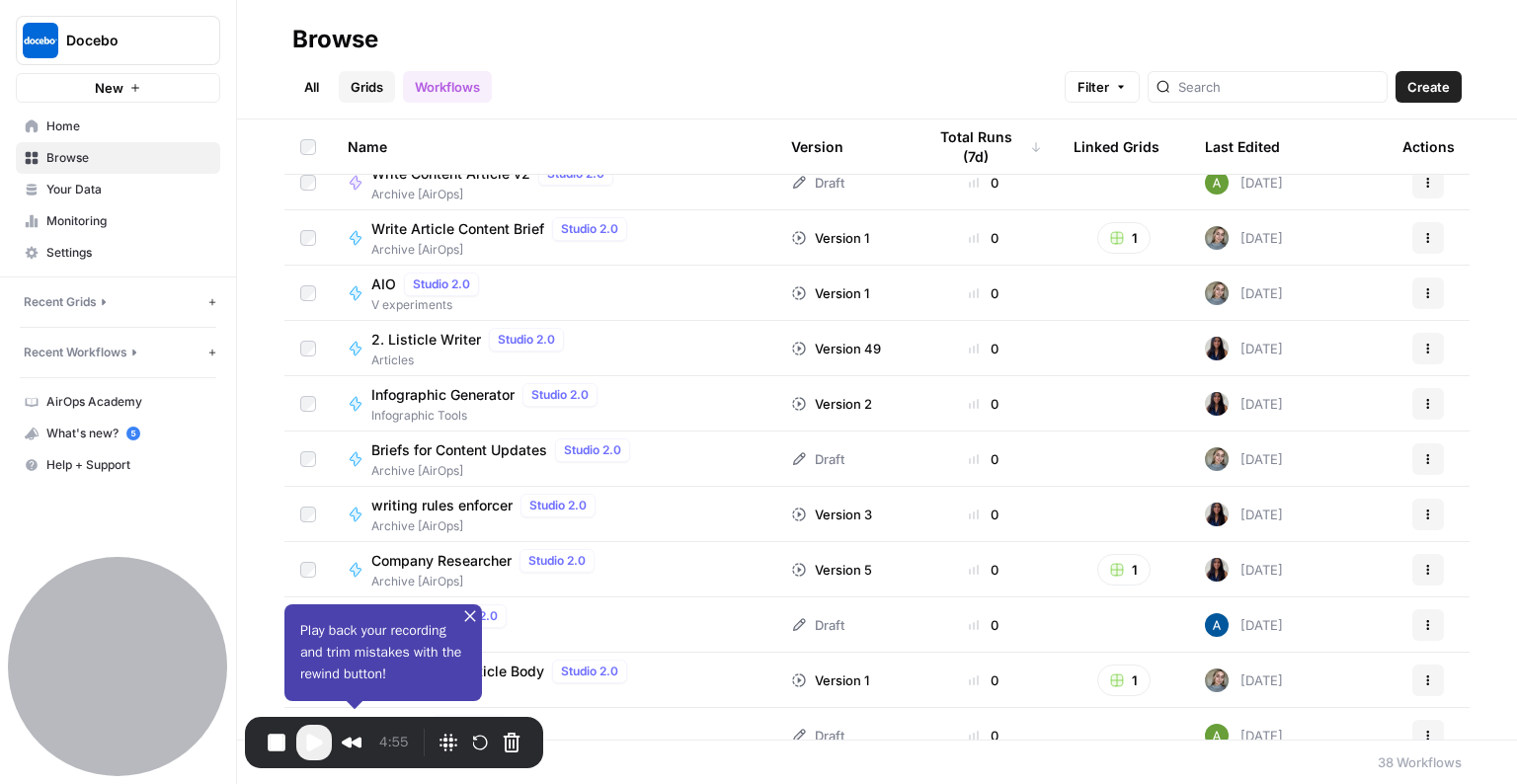 click on "Grids" at bounding box center [366, 87] 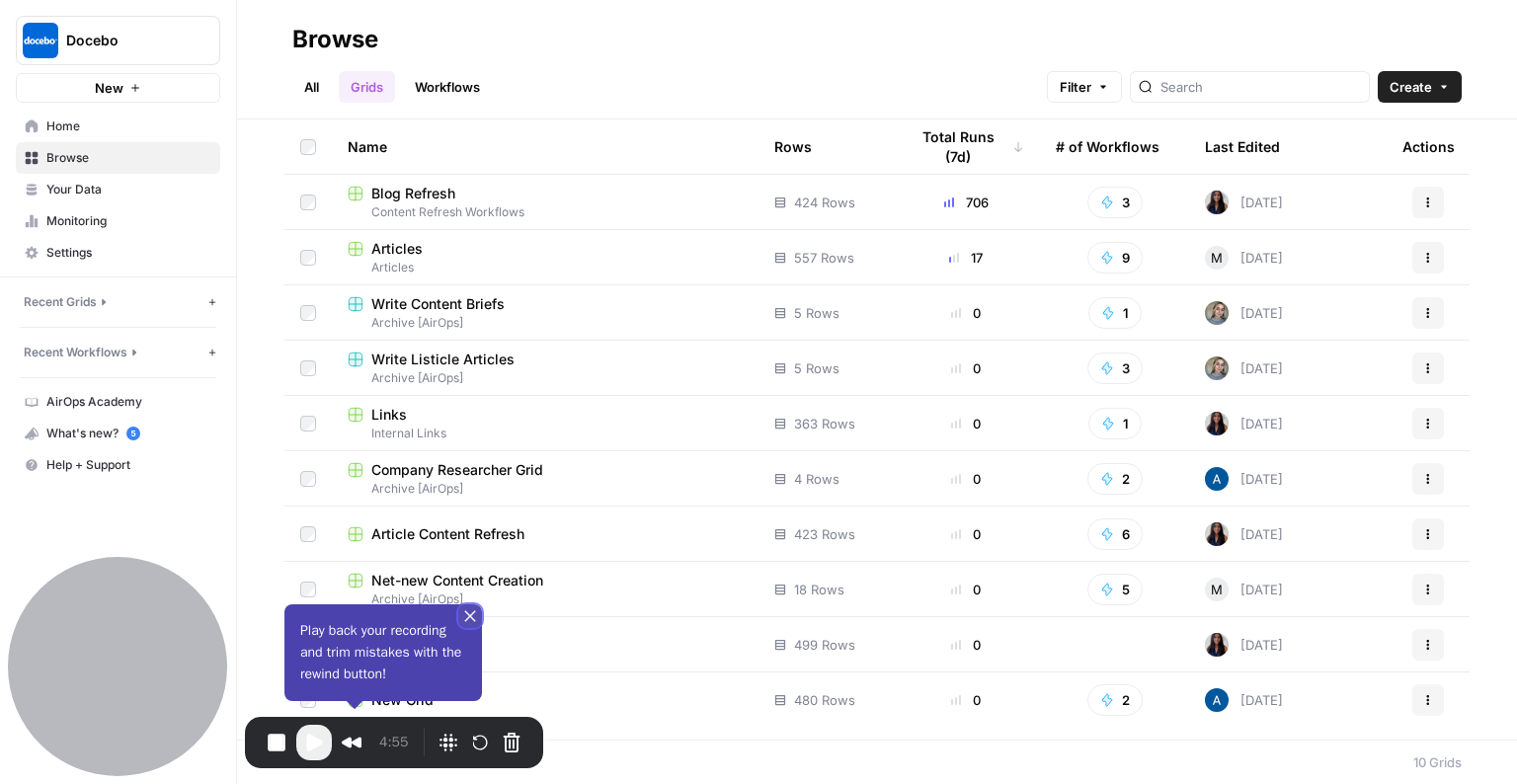 click at bounding box center [470, 616] 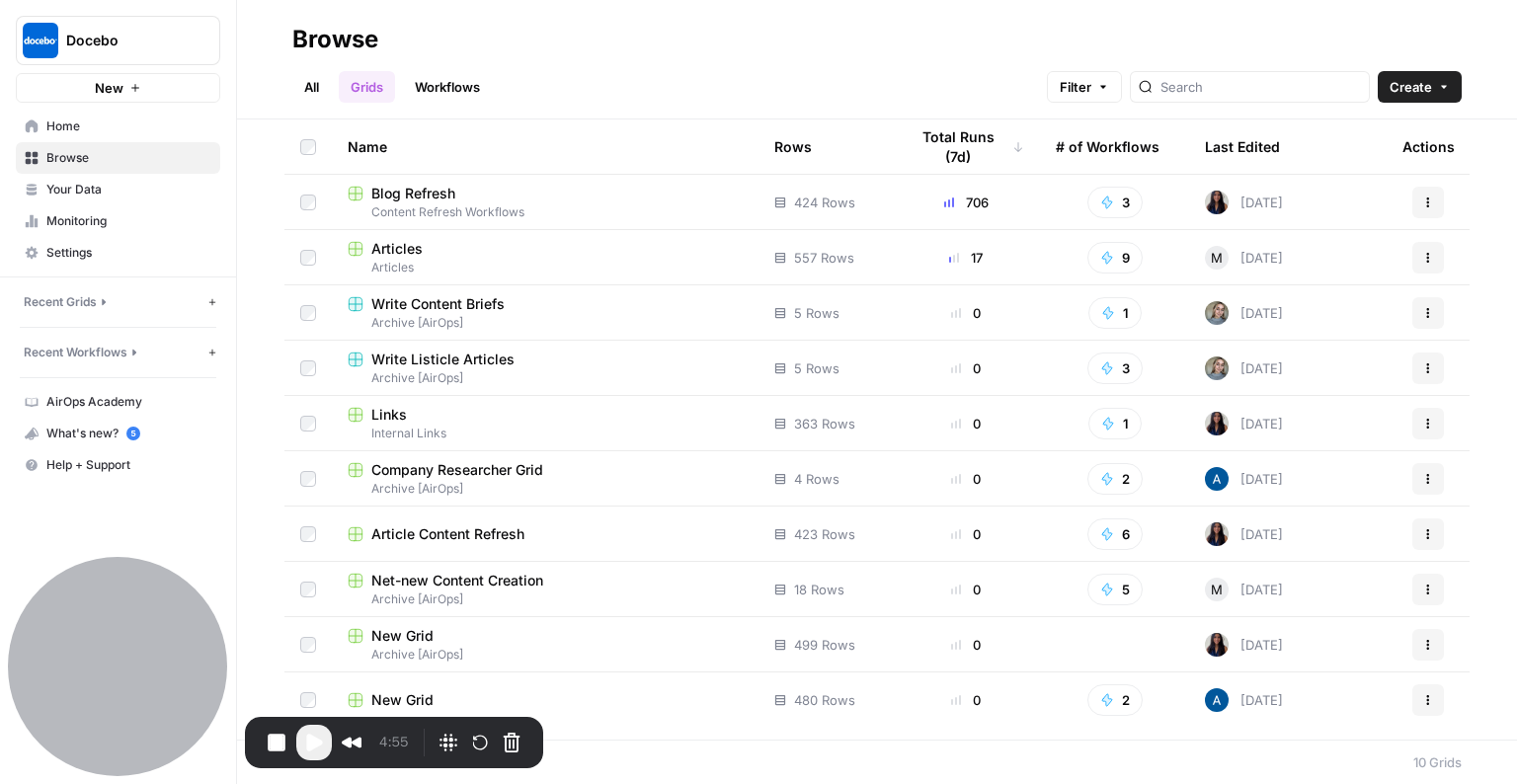 click on "Name Rows Total Runs (7d) # of Workflows Last Edited Actions Blog Refresh Content Refresh Workflows 424   Rows 706 3 [DATE] Actions Articles Articles 557   Rows 17 9 M [DATE] Actions Write Content Briefs Archive [AirOps] 5   Rows 0 1 [DATE] Actions Write Listicle Articles Archive [AirOps] 5   Rows 0 3 [DATE] Actions Links Internal Links 363   Rows 0 1 [DATE] Actions Company Researcher Grid Archive [AirOps] 4   Rows 0 2 [DATE] Actions Article Content Refresh 423   Rows 0 6 [DATE] Actions Net-new Content Creation Archive [AirOps] 18   Rows 0 5 M [DATE] Actions New Grid Archive [AirOps] 499   Rows 0 [DATE] Actions New Grid 480   Rows 0 2 [DATE] Actions" at bounding box center [877, 430] 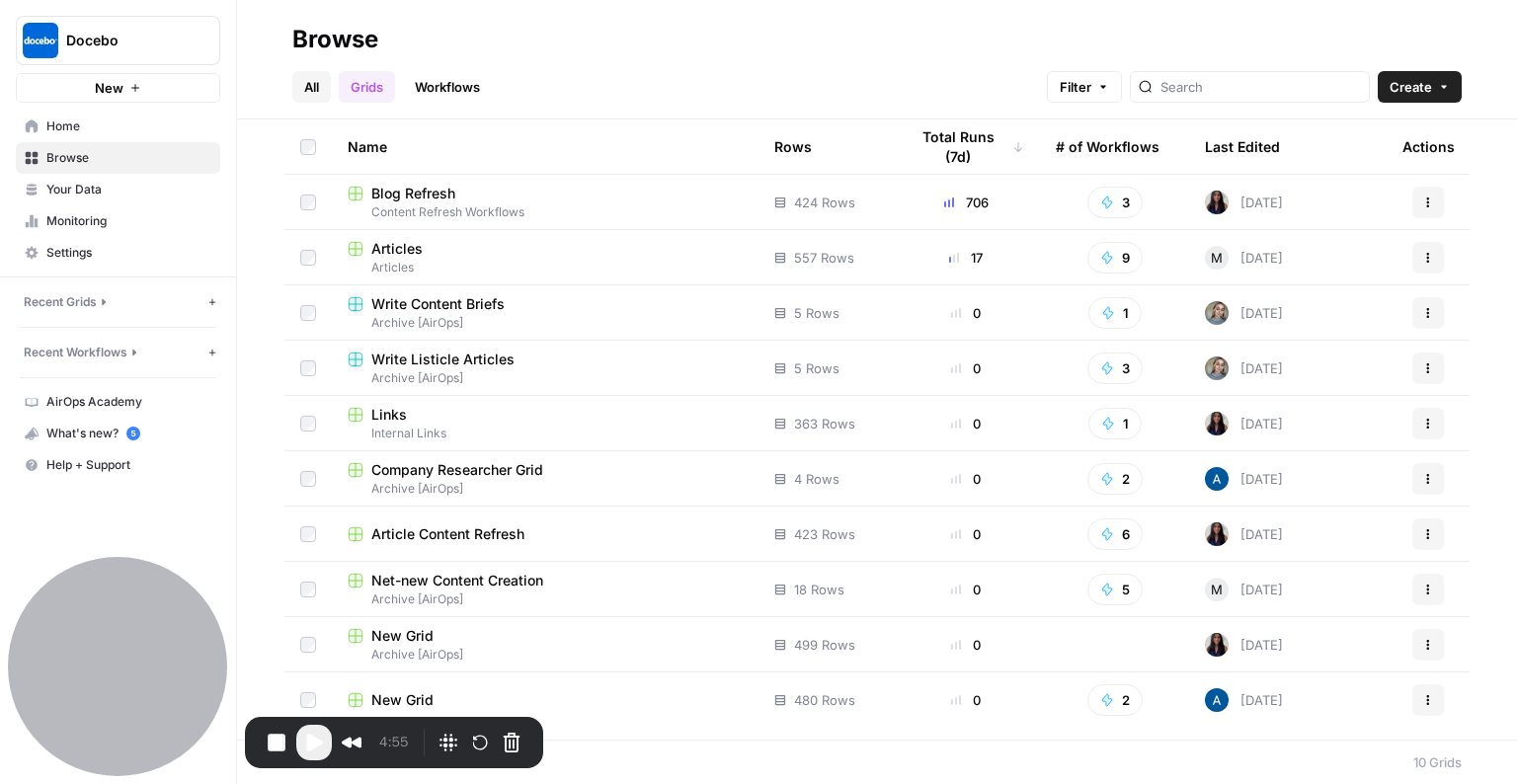 click on "All" at bounding box center (311, 87) 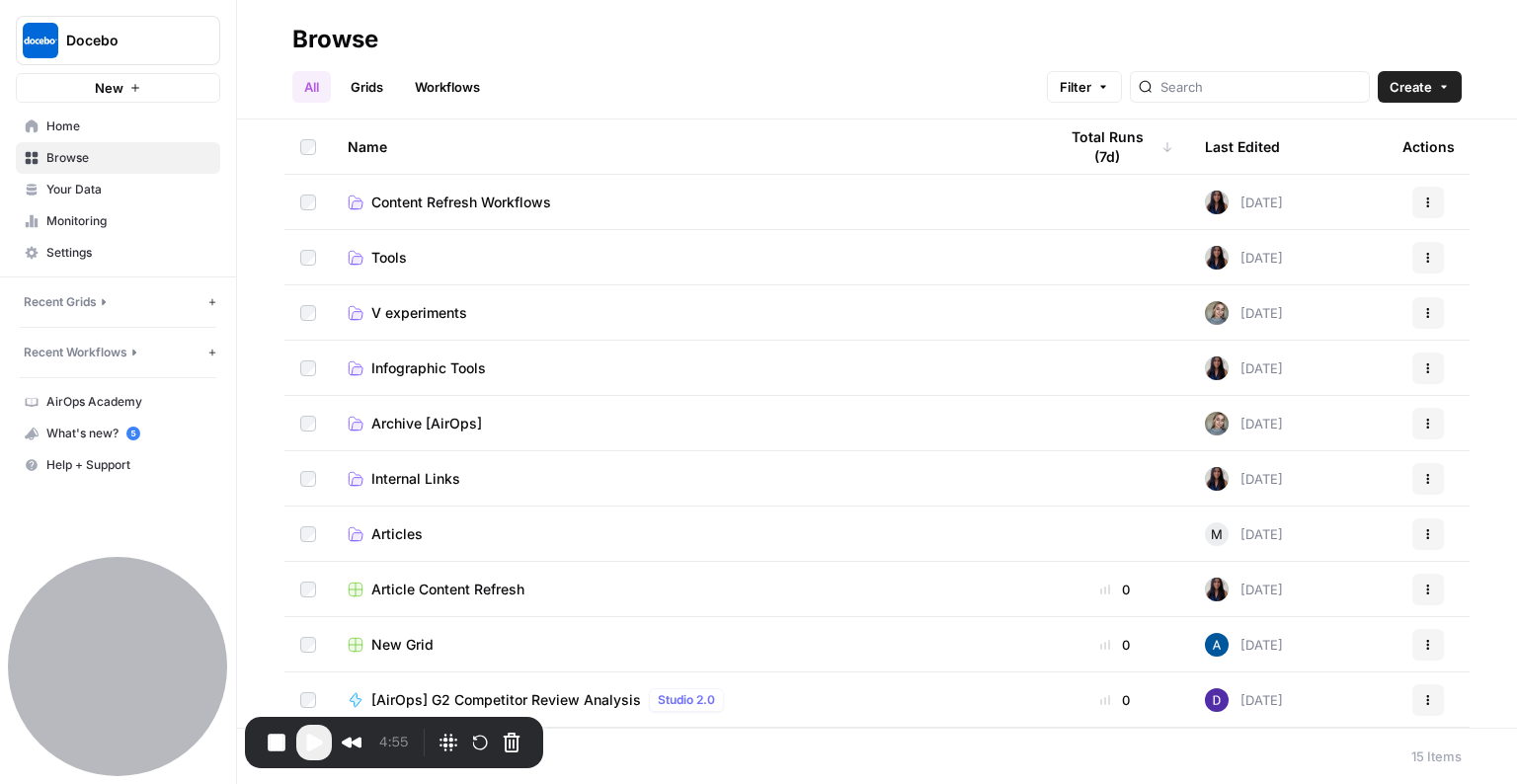 click on "V experiments" at bounding box center [419, 313] 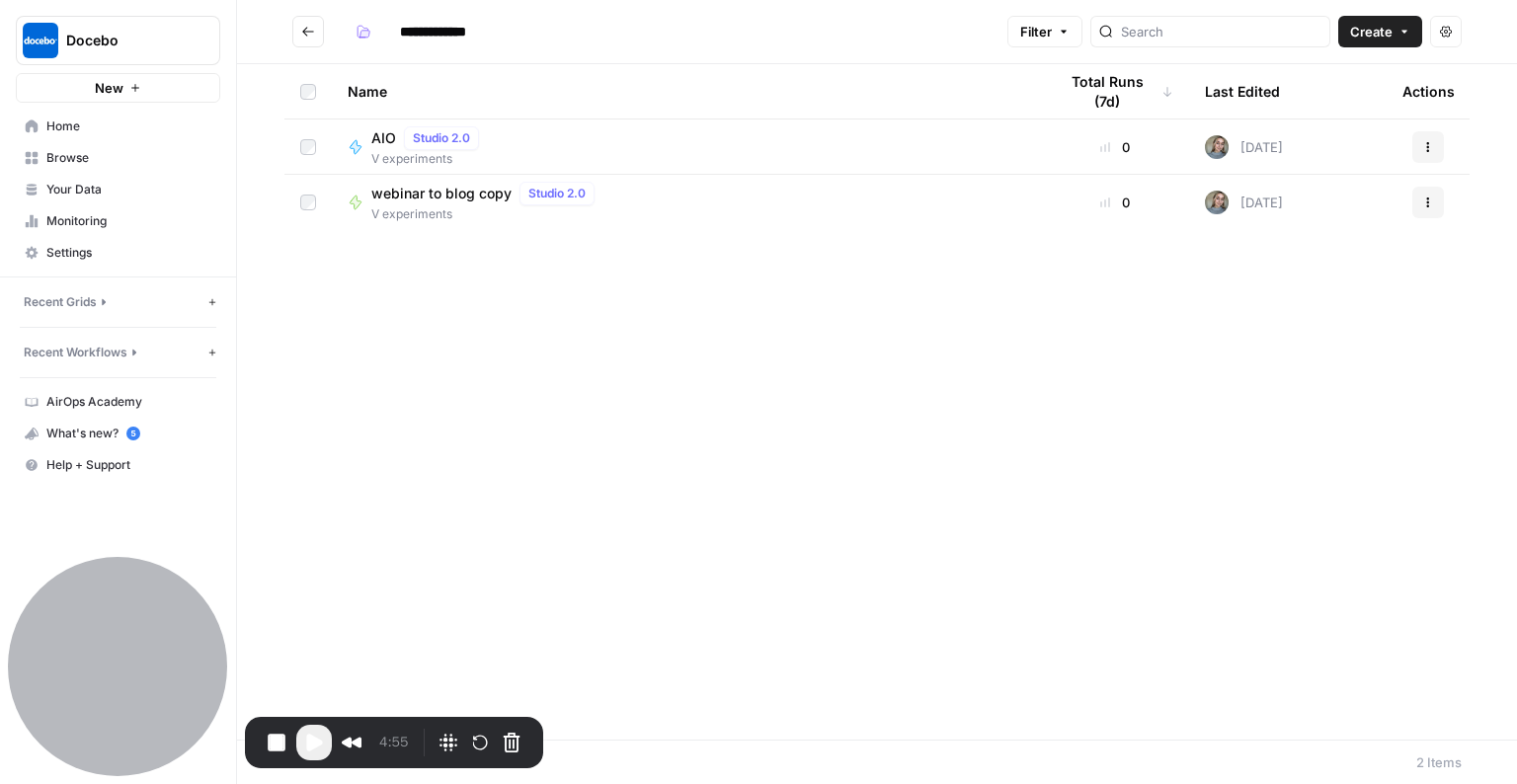 click on "webinar to blog copy Studio 2.0" at bounding box center [487, 194] 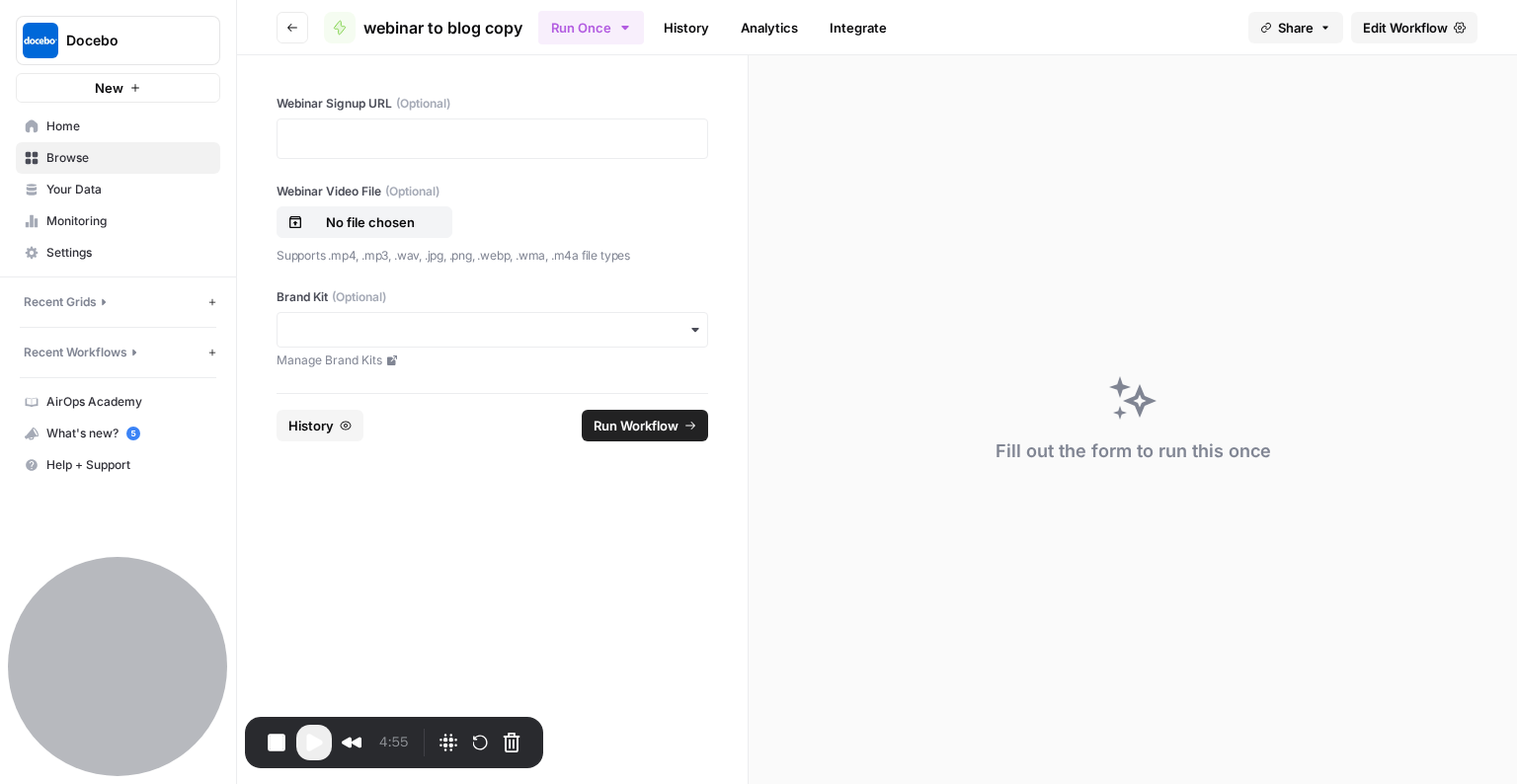 click on "Webinar Signup URL (Optional)" at bounding box center (492, 104) 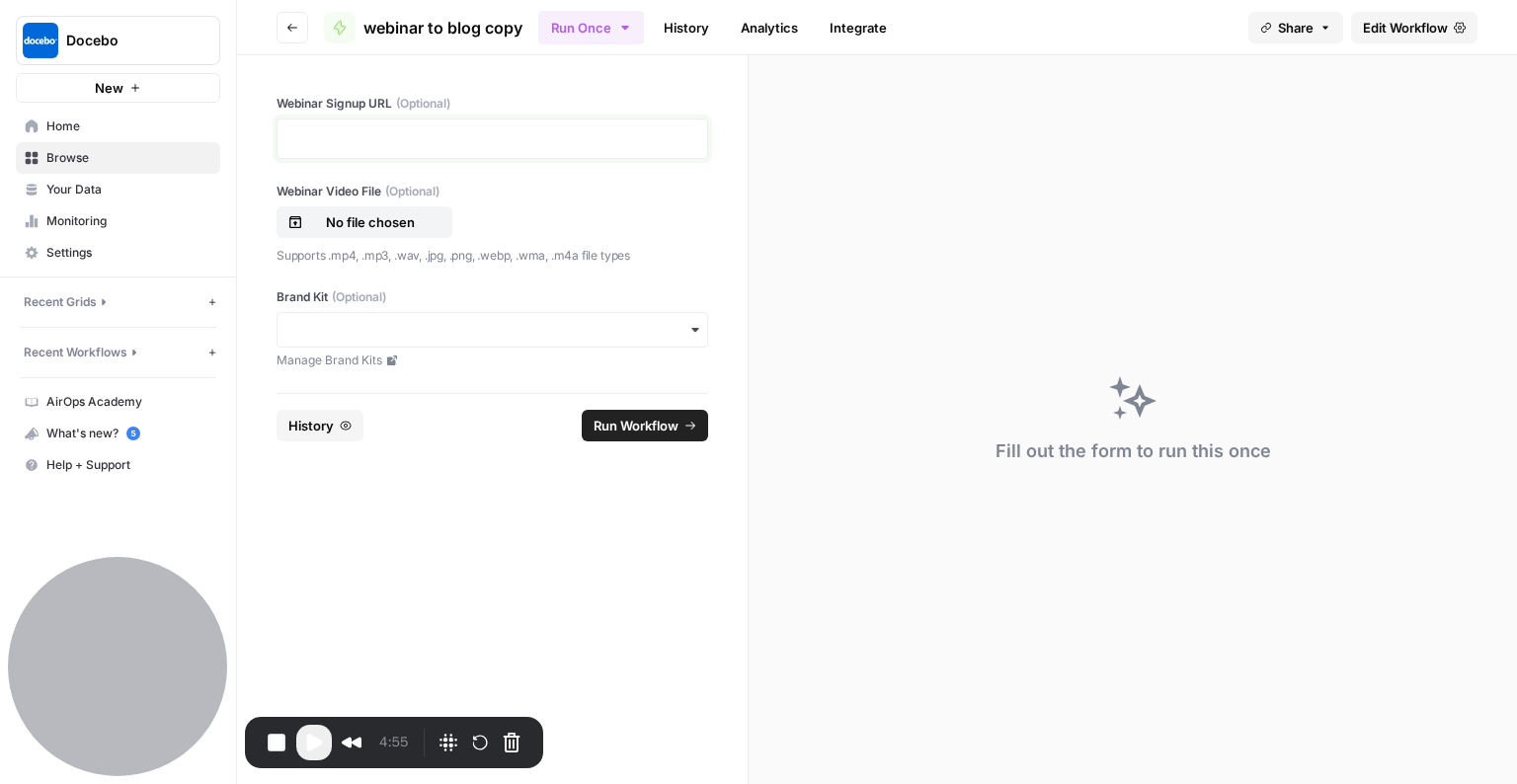 click at bounding box center (492, 138) 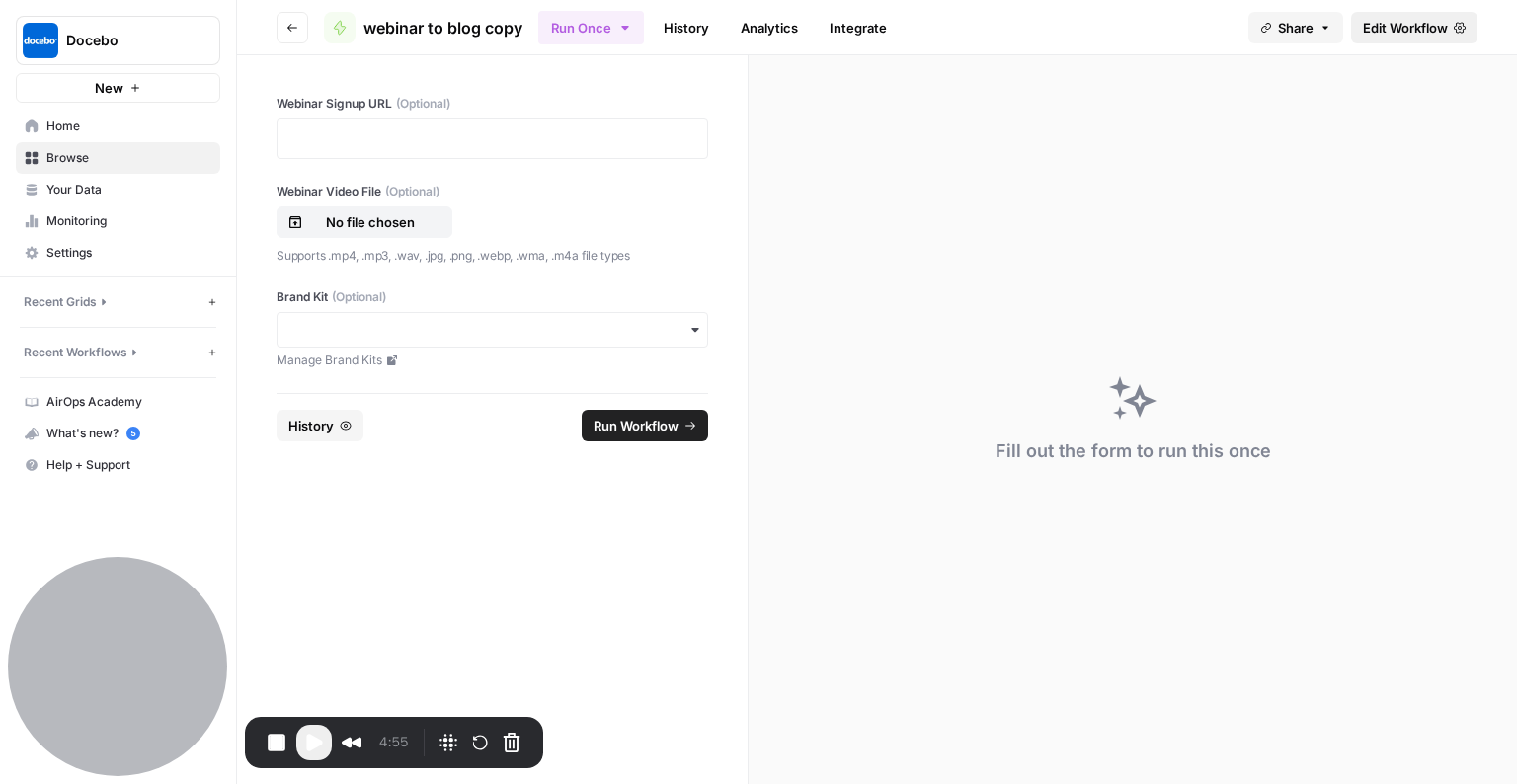 click on "Edit Workflow" at bounding box center [1405, 28] 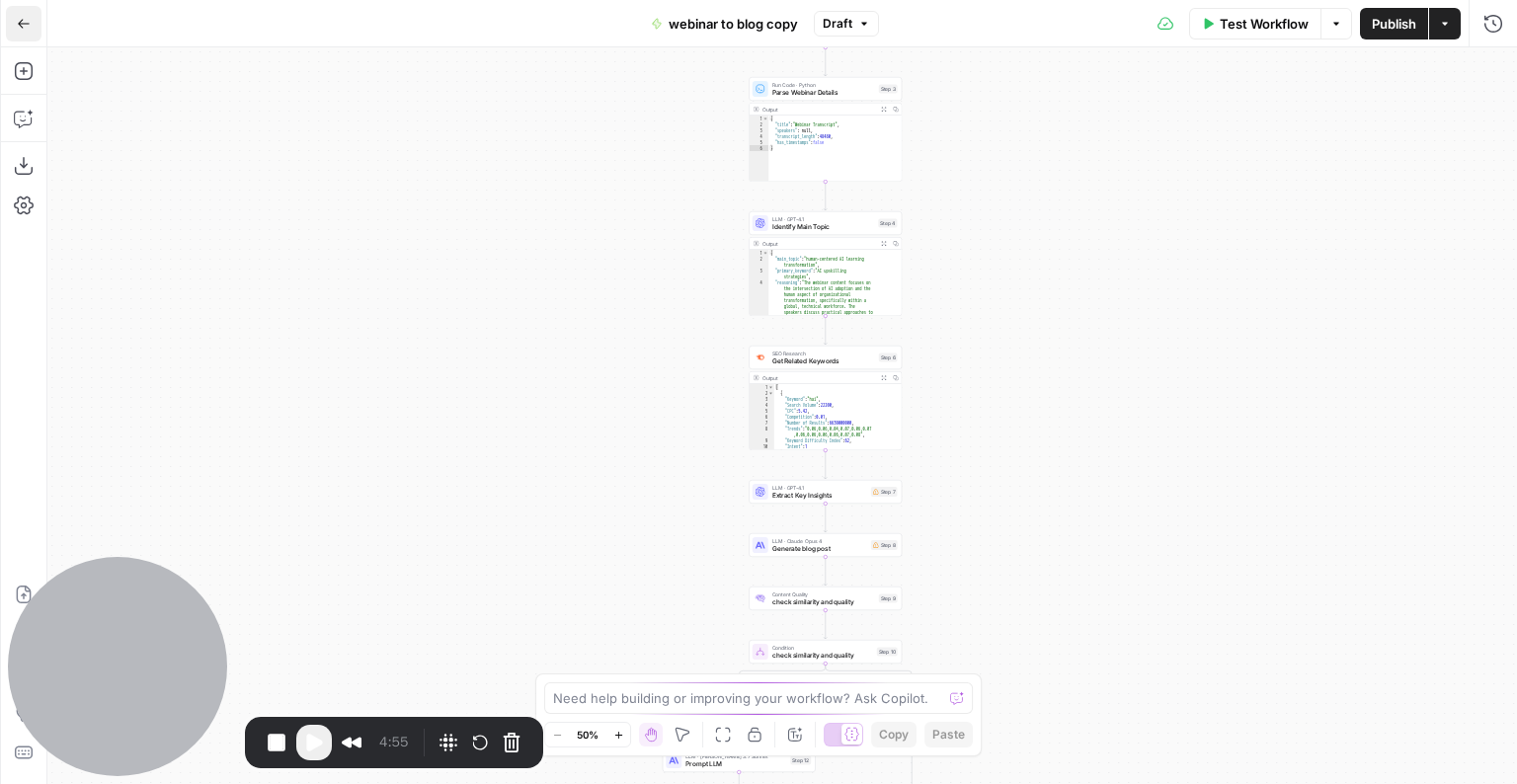click on "Go Back" at bounding box center [24, 24] 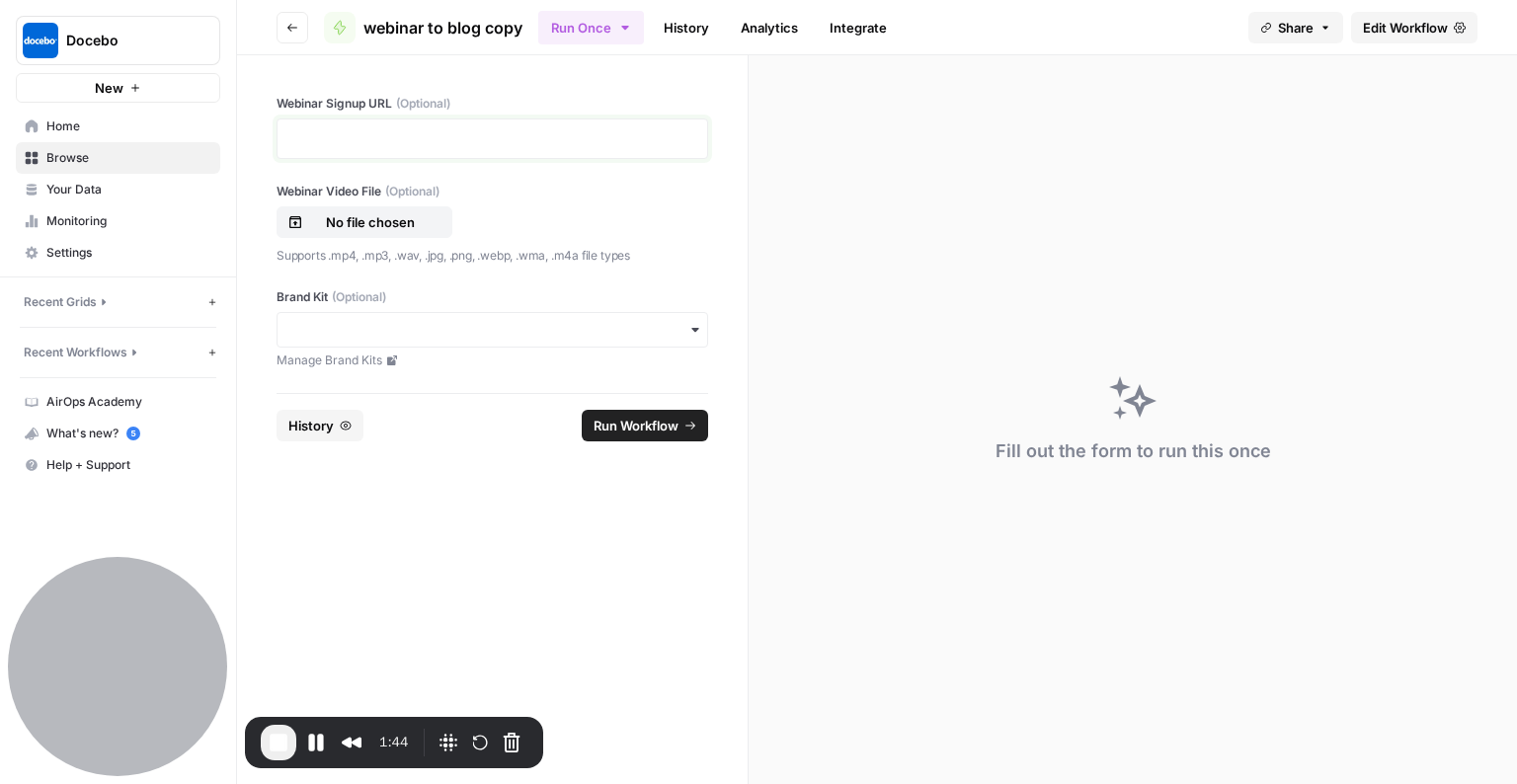click at bounding box center (492, 138) 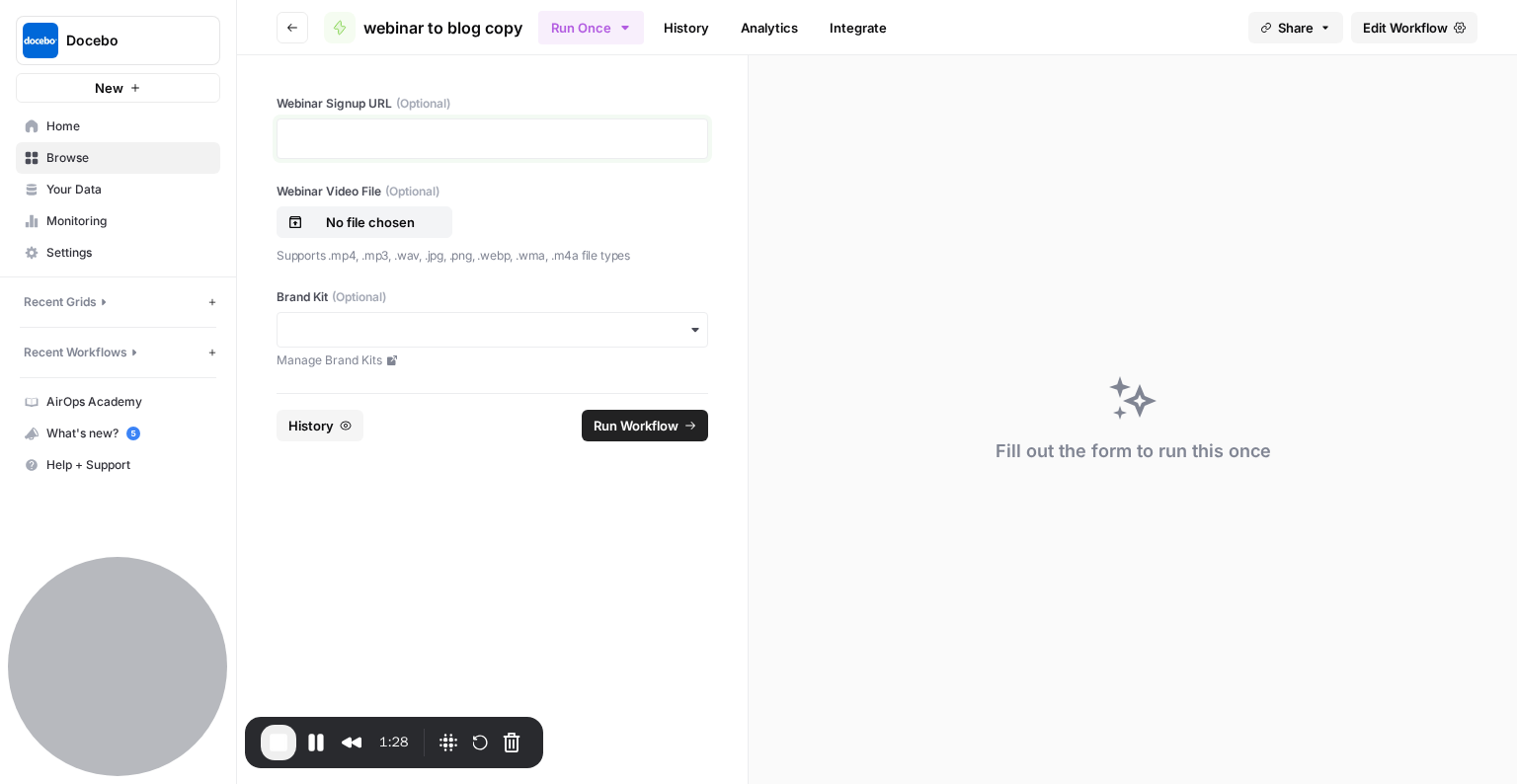 click at bounding box center (492, 138) 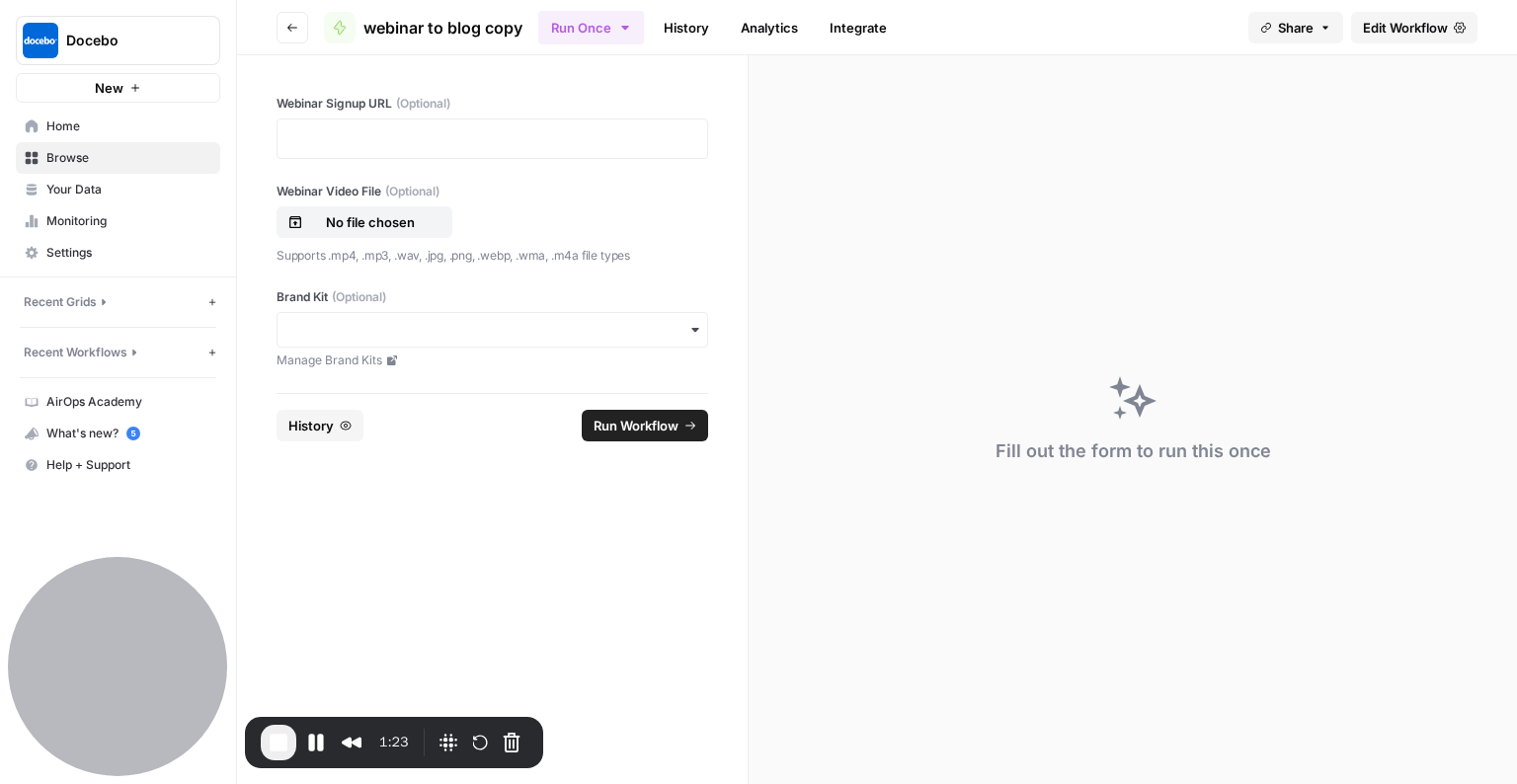 click on "No file chosen" at bounding box center (492, 222) 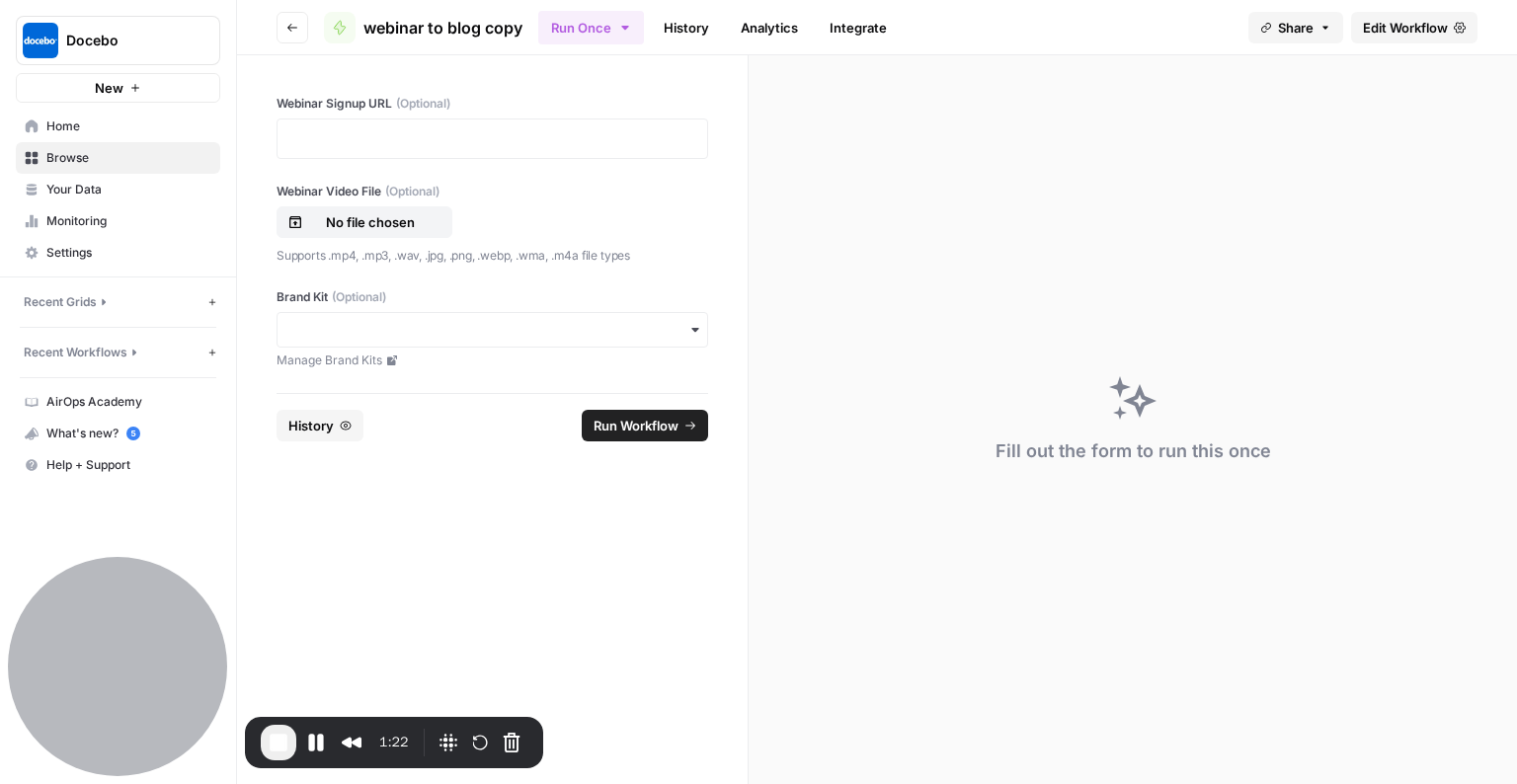 click at bounding box center (492, 330) 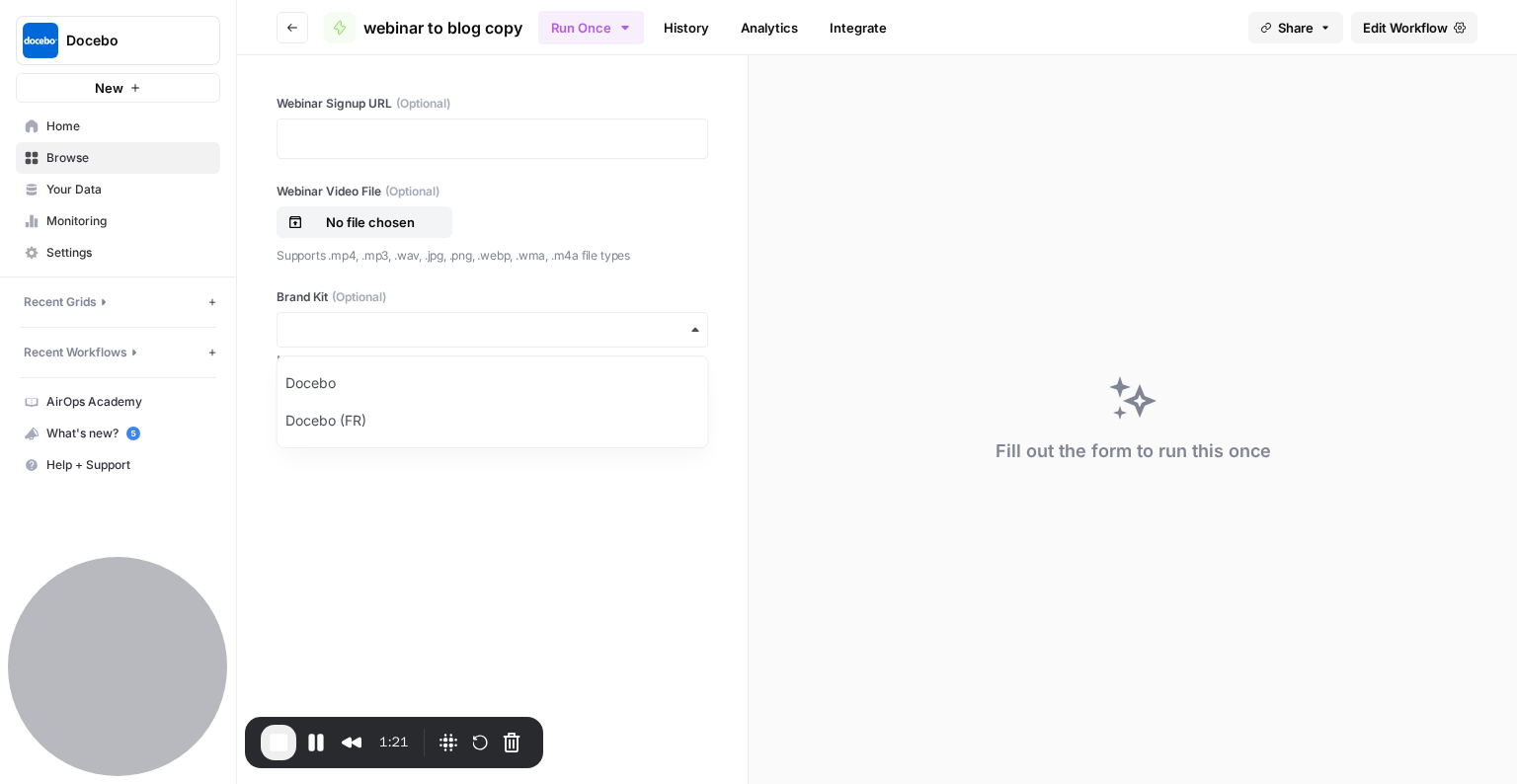 click on "Webinar Signup URL (Optional) Webinar Video File (Optional) No file chosen Supports .mp4, .mp3, .wav, .jpg, .png, .webp, .wma, .m4a file types Brand Kit (Optional) Manage Brand Kits" at bounding box center [492, 224] 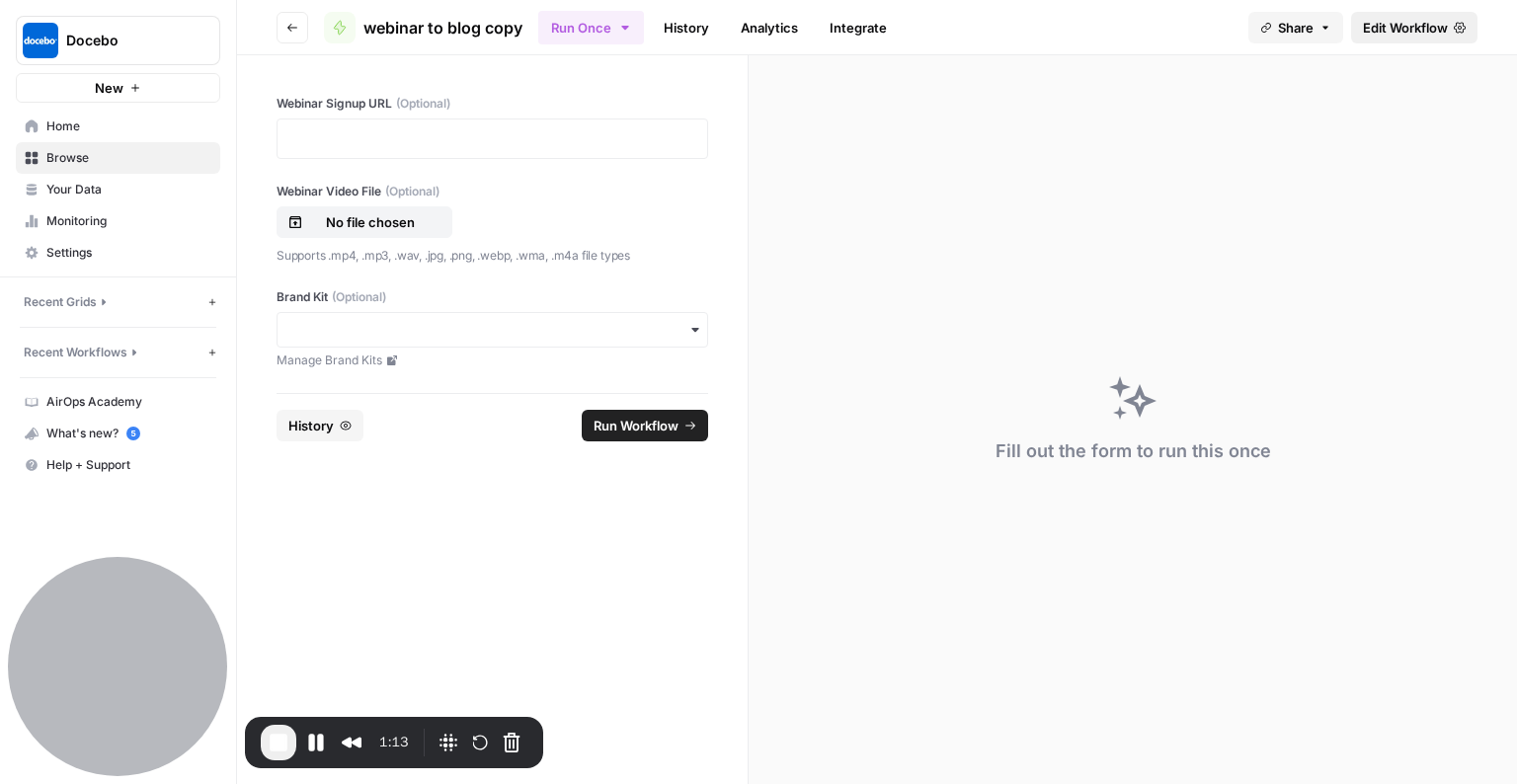 click on "Edit Workflow" at bounding box center (1405, 28) 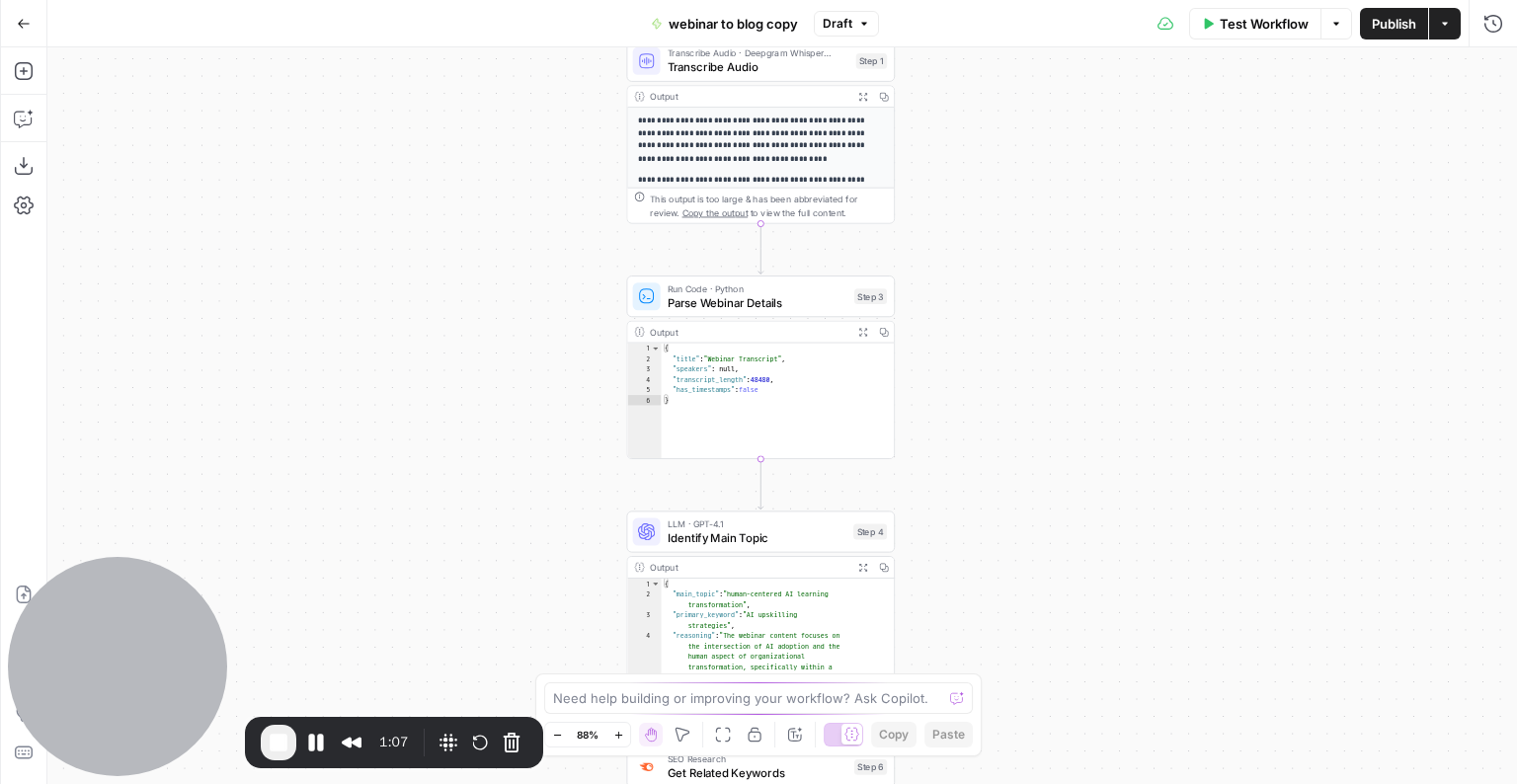 drag, startPoint x: 1042, startPoint y: 202, endPoint x: 988, endPoint y: 525, distance: 327.4828 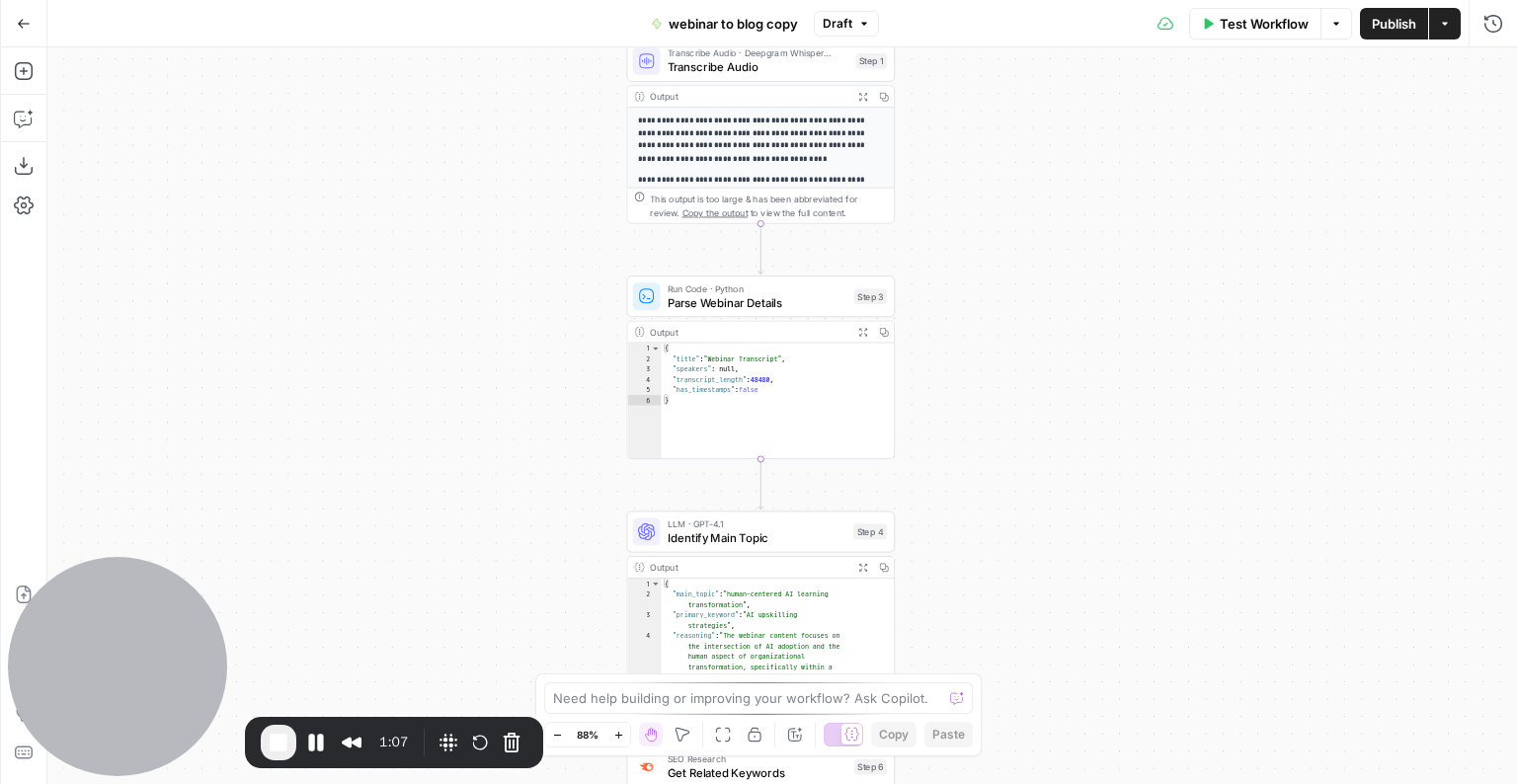 click on "**********" at bounding box center (782, 416) 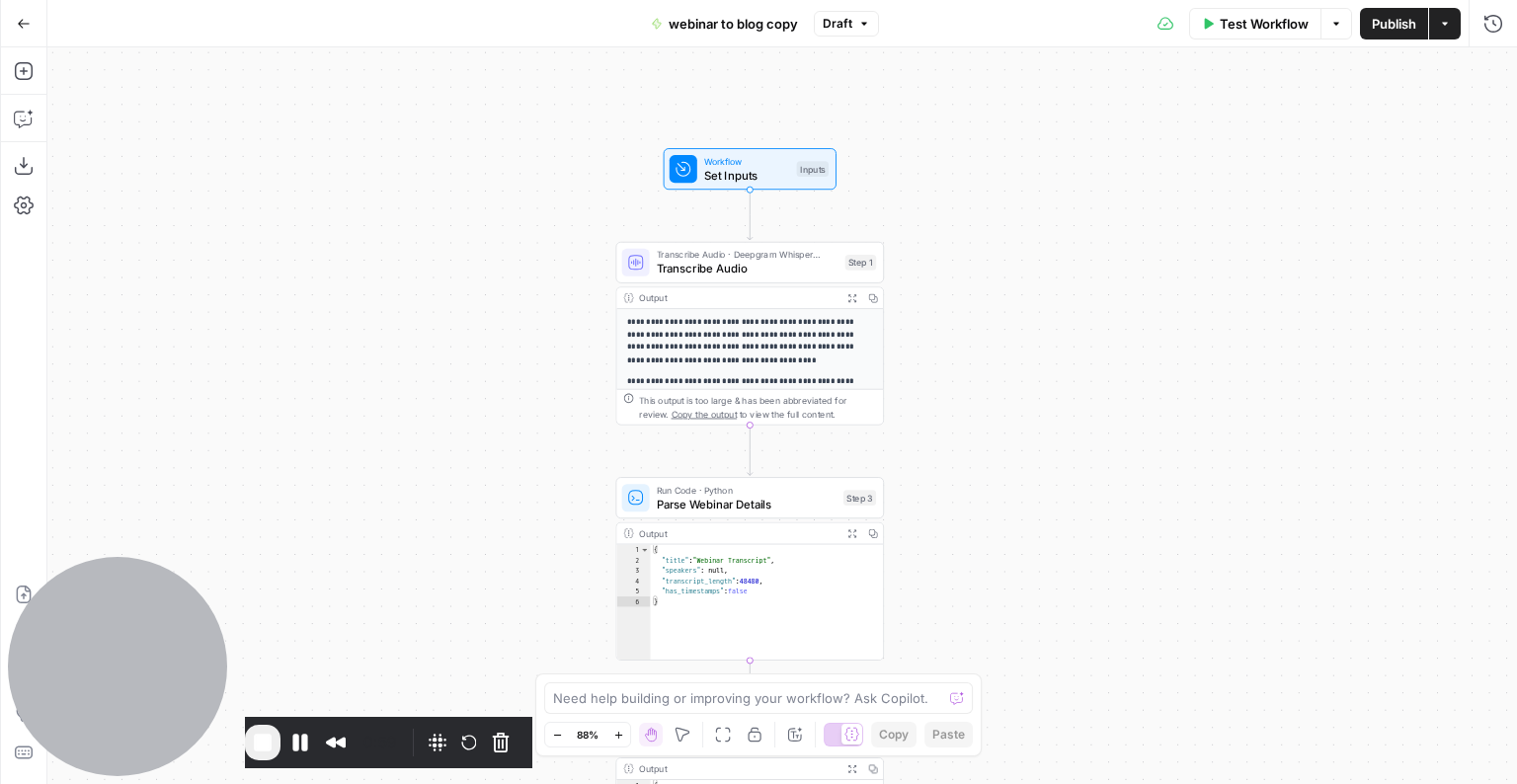 drag, startPoint x: 1079, startPoint y: 288, endPoint x: 1073, endPoint y: 480, distance: 192.09373 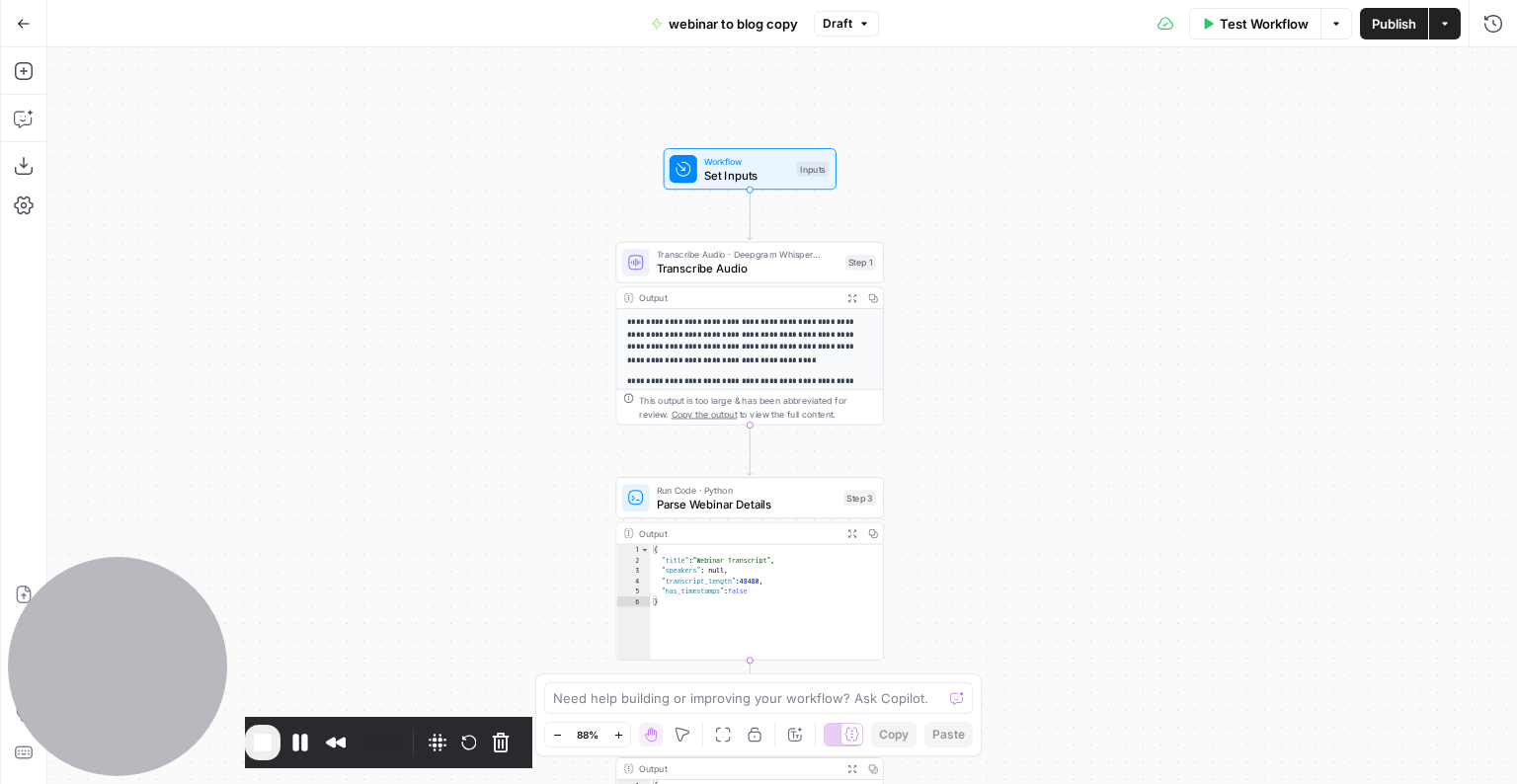 click on "**********" at bounding box center [782, 416] 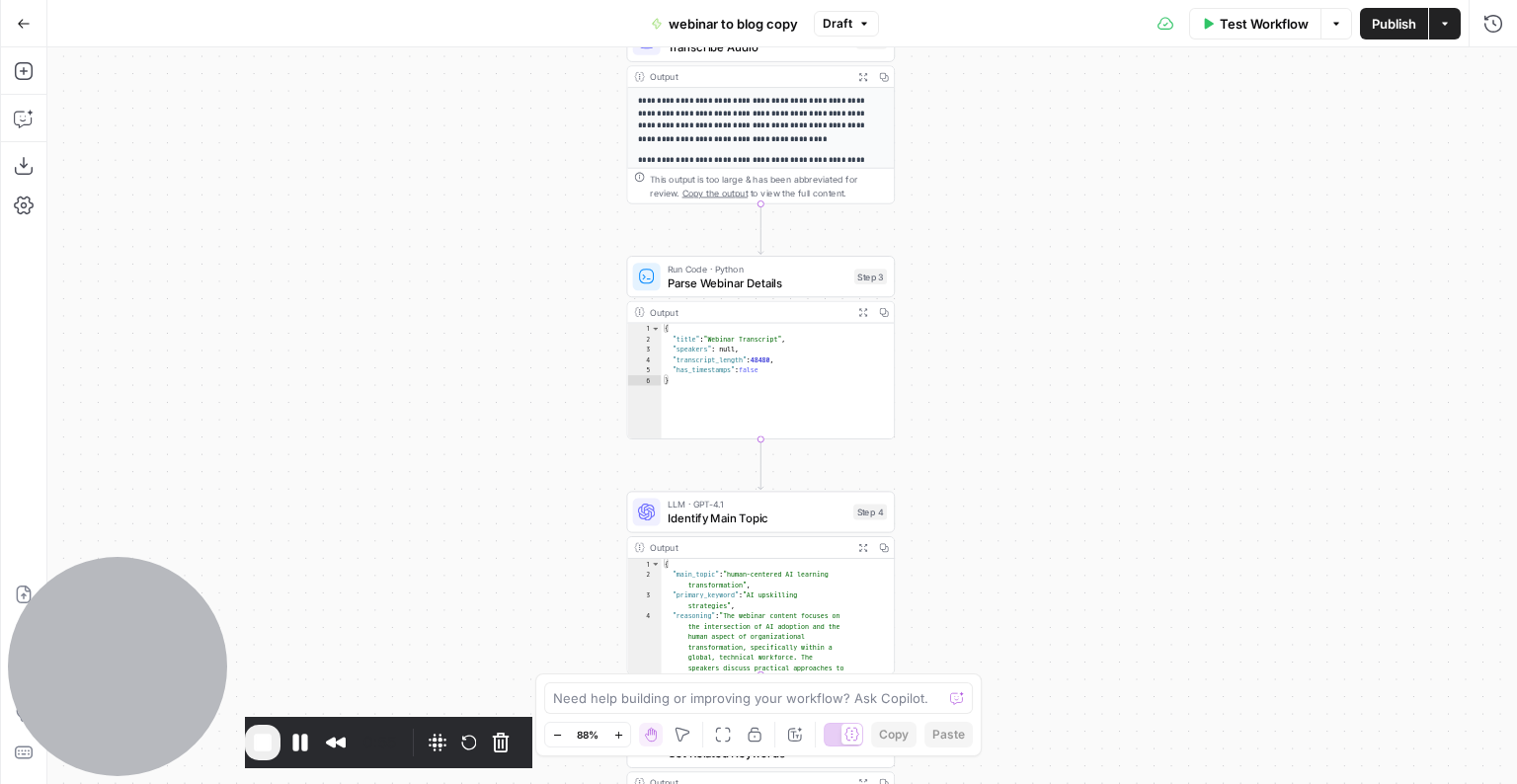 drag, startPoint x: 998, startPoint y: 513, endPoint x: 1007, endPoint y: 287, distance: 226.17913 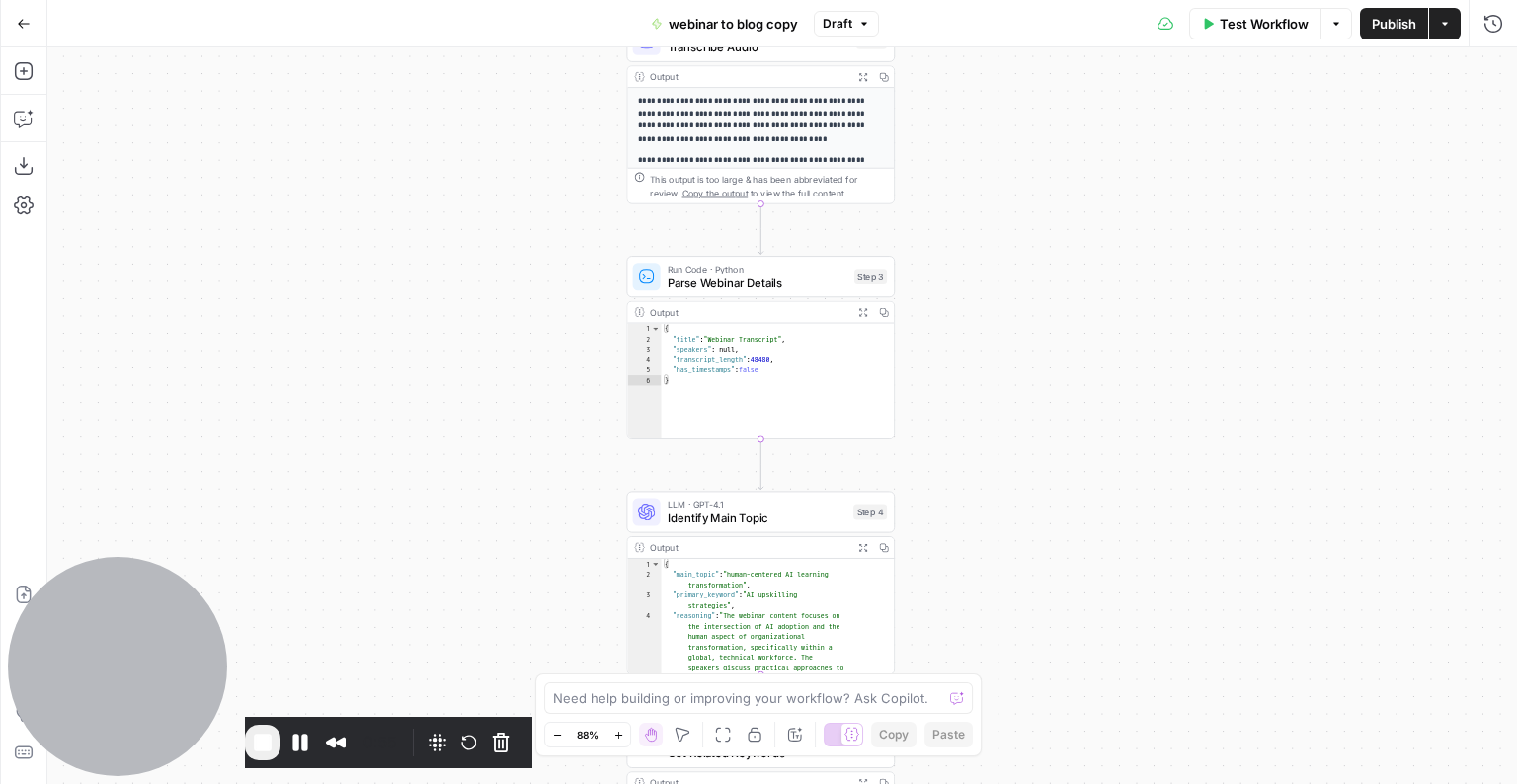 click on "**********" at bounding box center [782, 416] 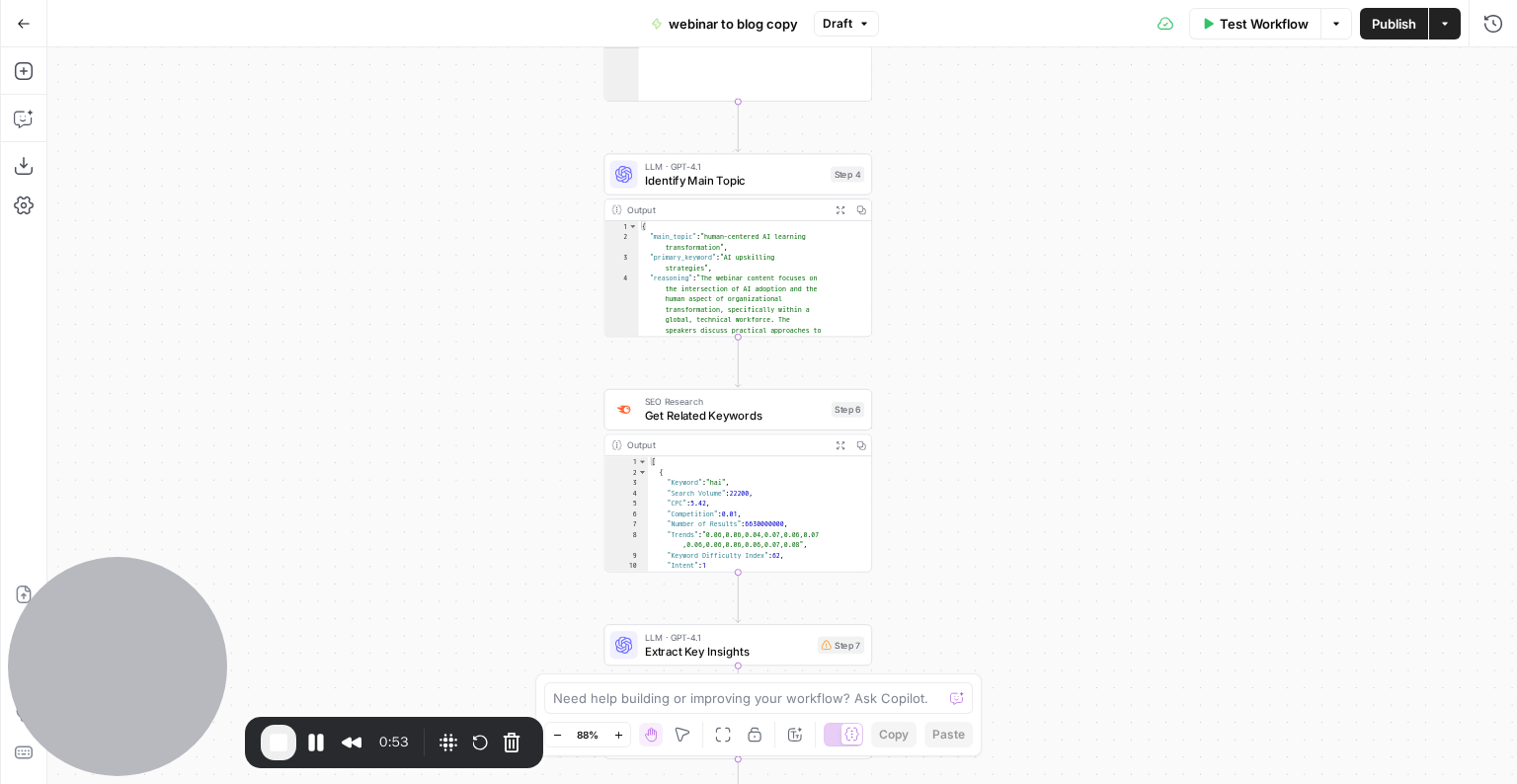 drag, startPoint x: 1003, startPoint y: 613, endPoint x: 982, endPoint y: 280, distance: 333.66151 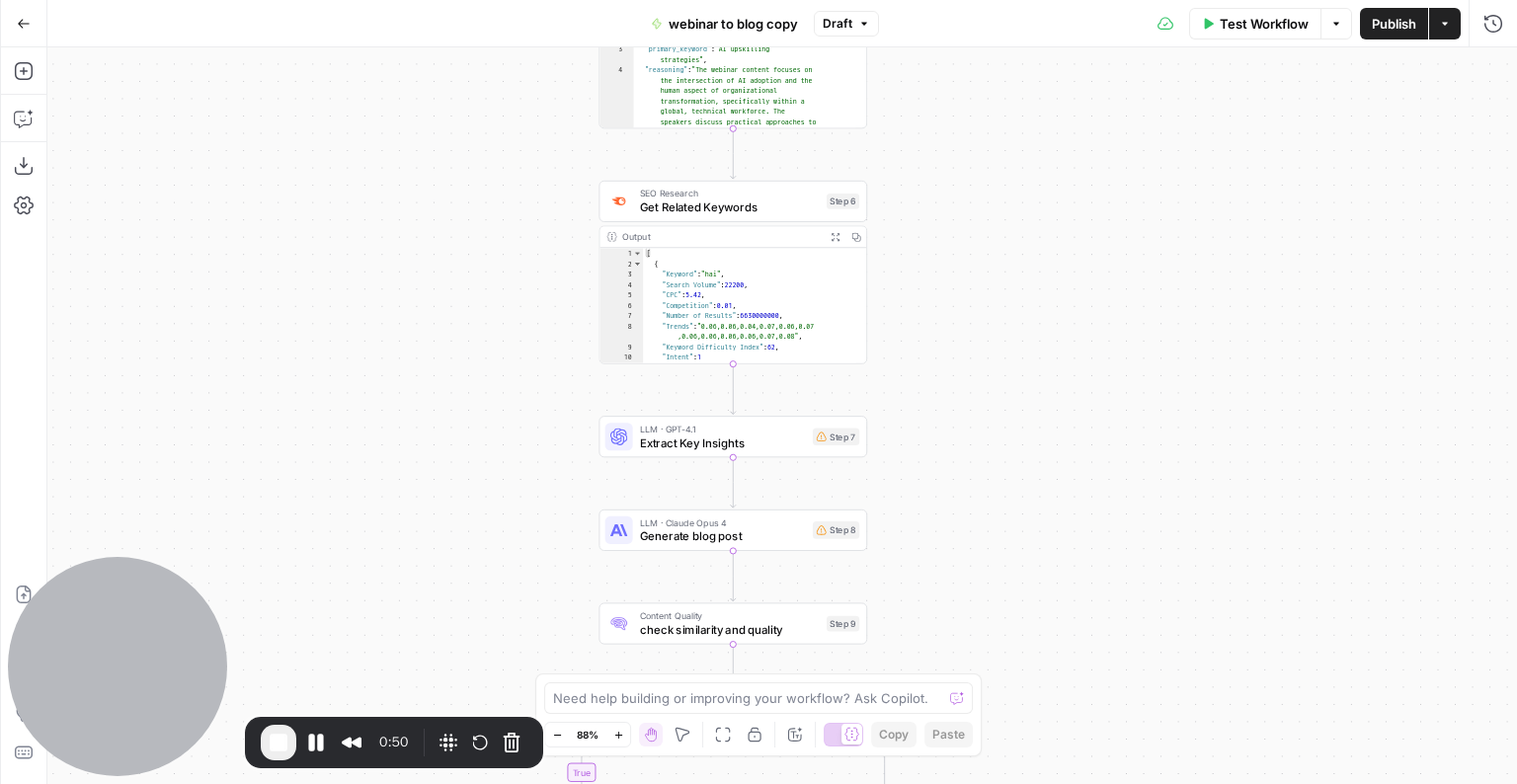 drag, startPoint x: 998, startPoint y: 504, endPoint x: 993, endPoint y: 295, distance: 209.0598 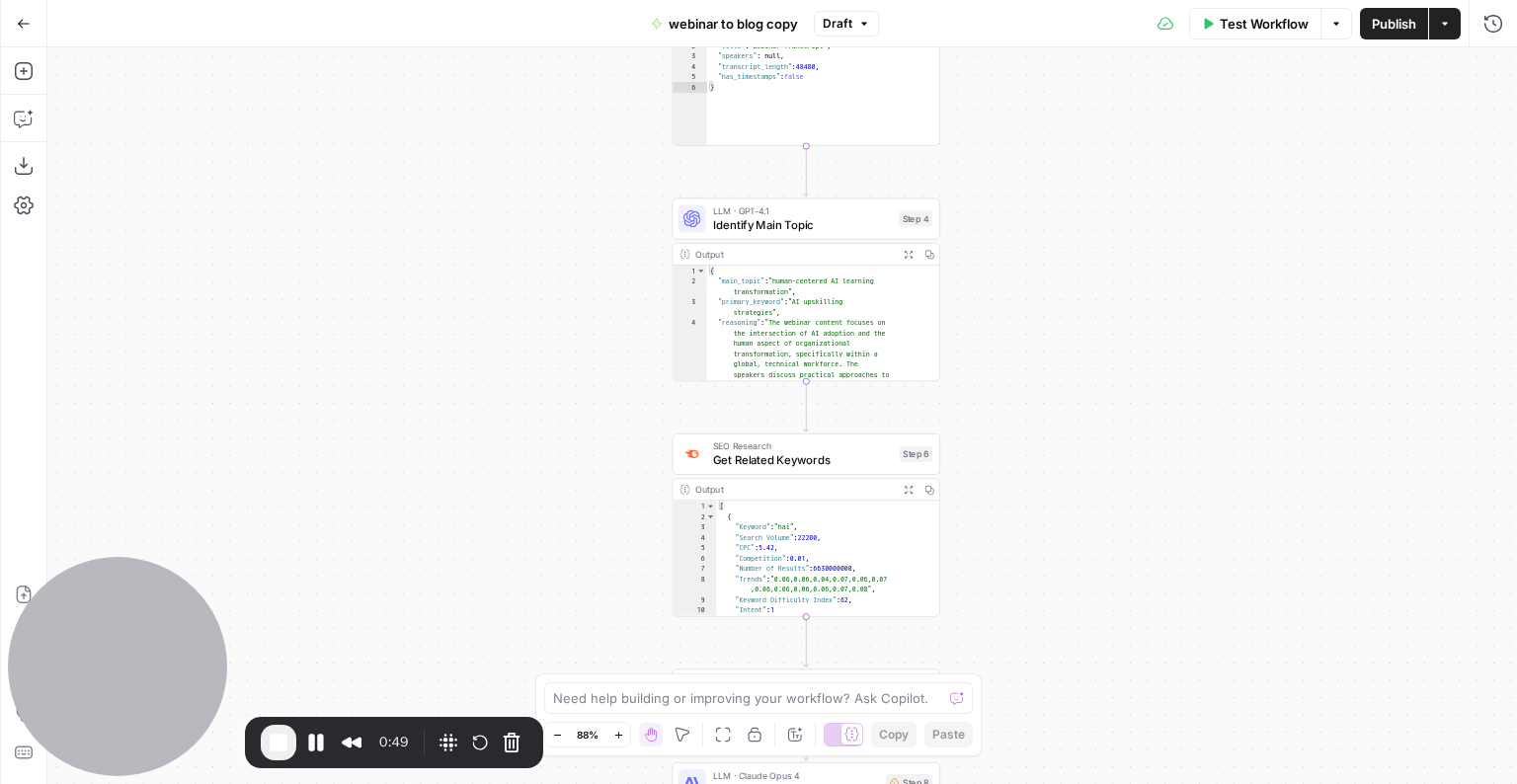 drag, startPoint x: 941, startPoint y: 296, endPoint x: 1014, endPoint y: 549, distance: 263.3211 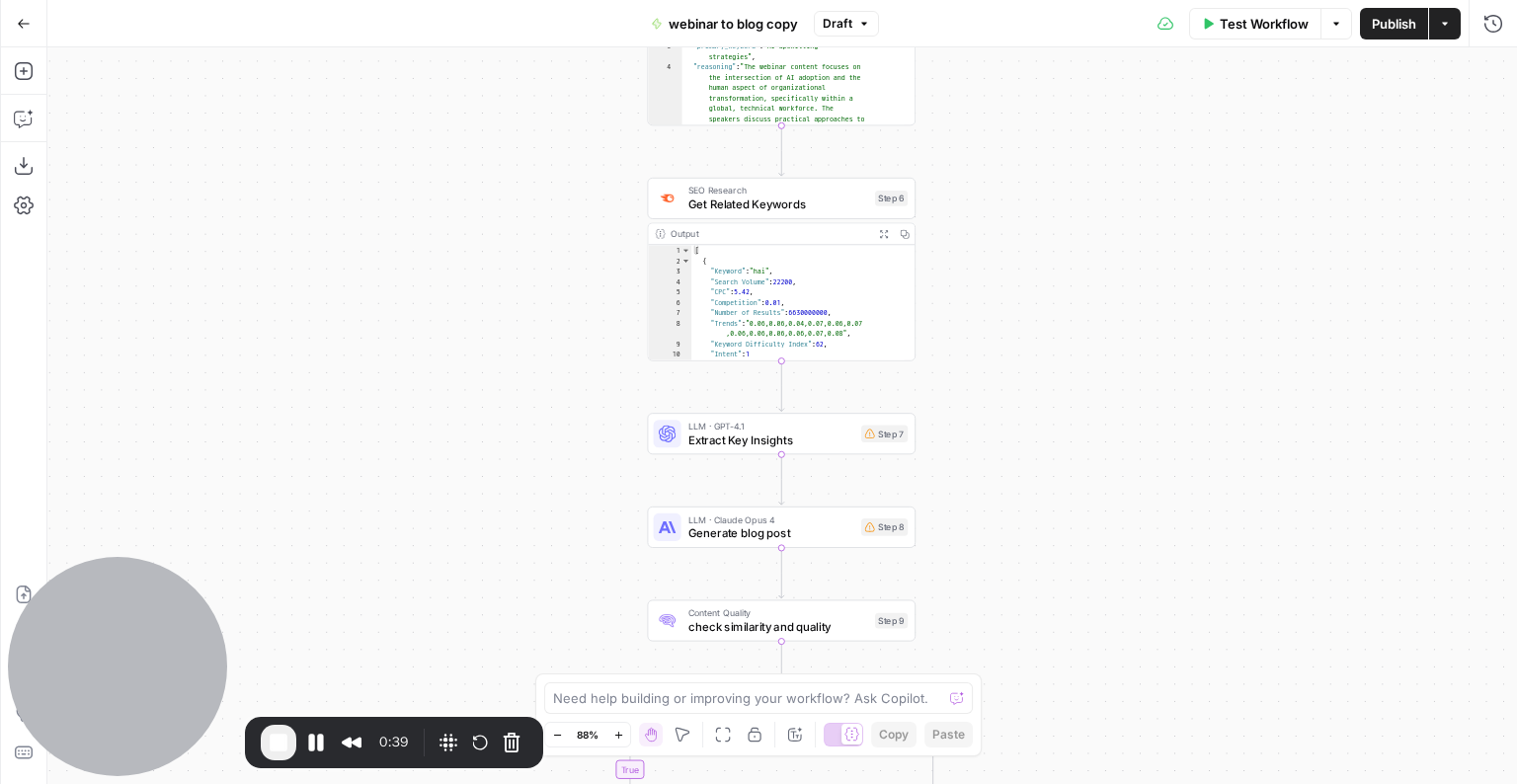 drag, startPoint x: 1132, startPoint y: 625, endPoint x: 1107, endPoint y: 369, distance: 257.21781 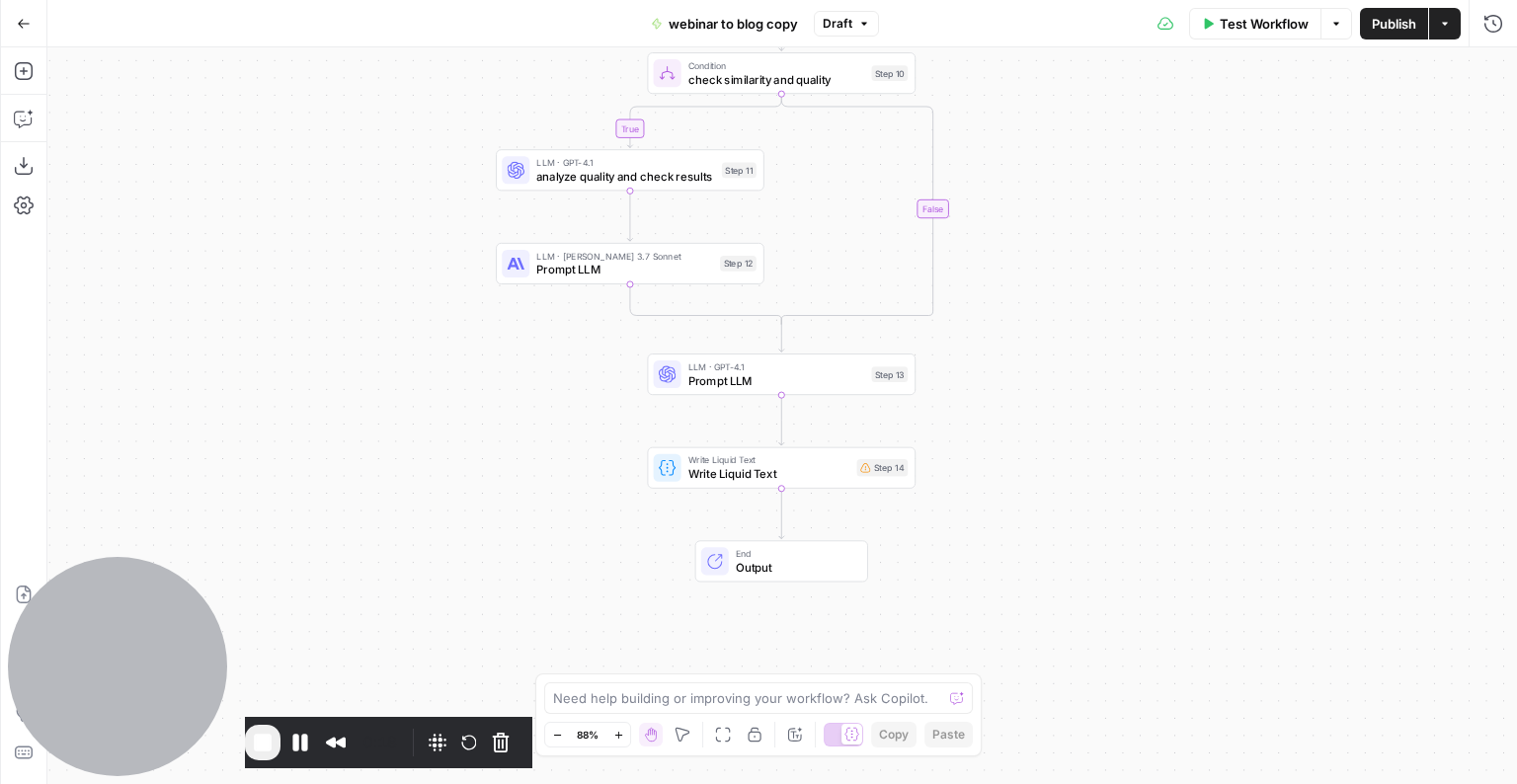 click on "Annotate Workflow" at bounding box center (795, 696) 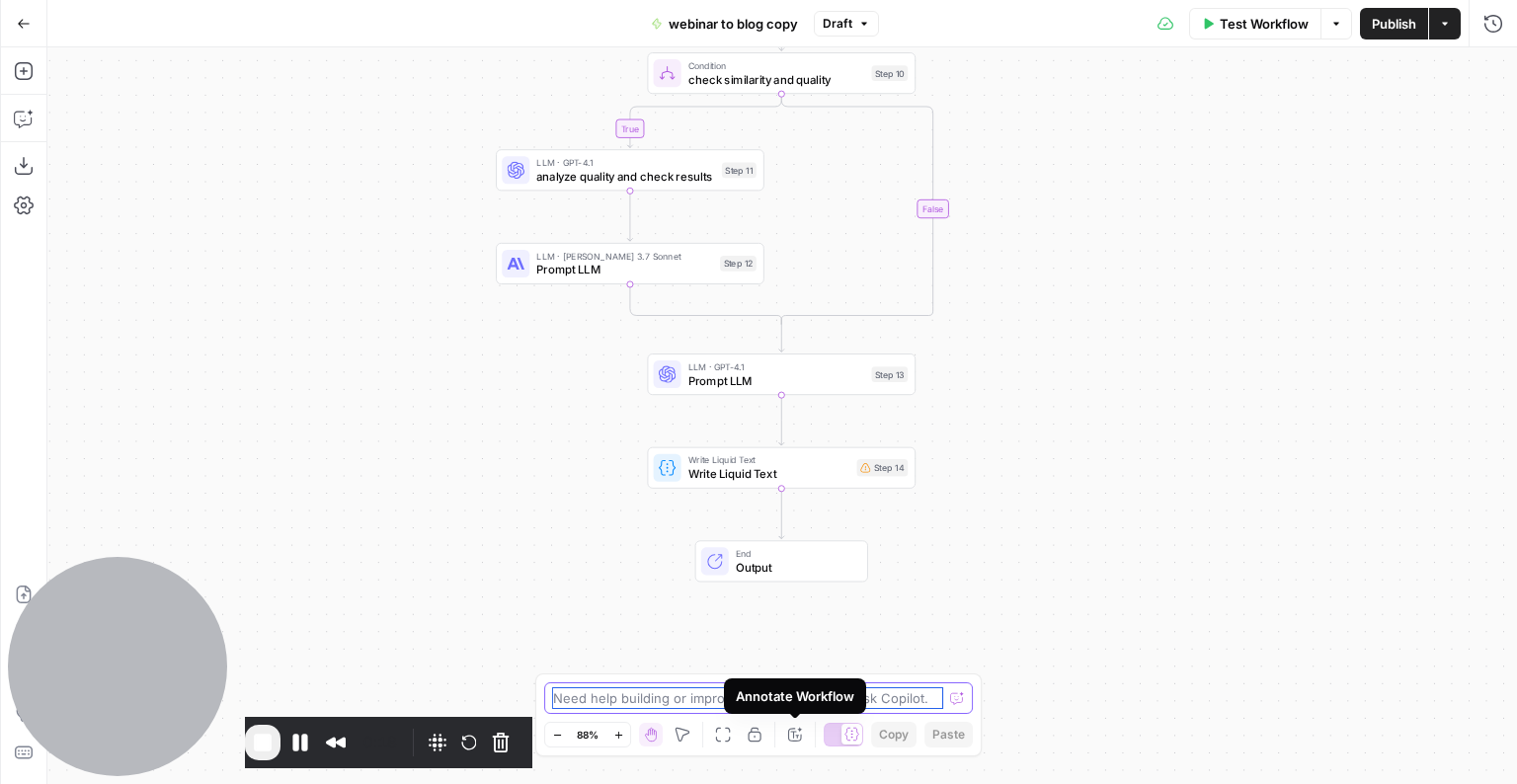 click at bounding box center [748, 698] 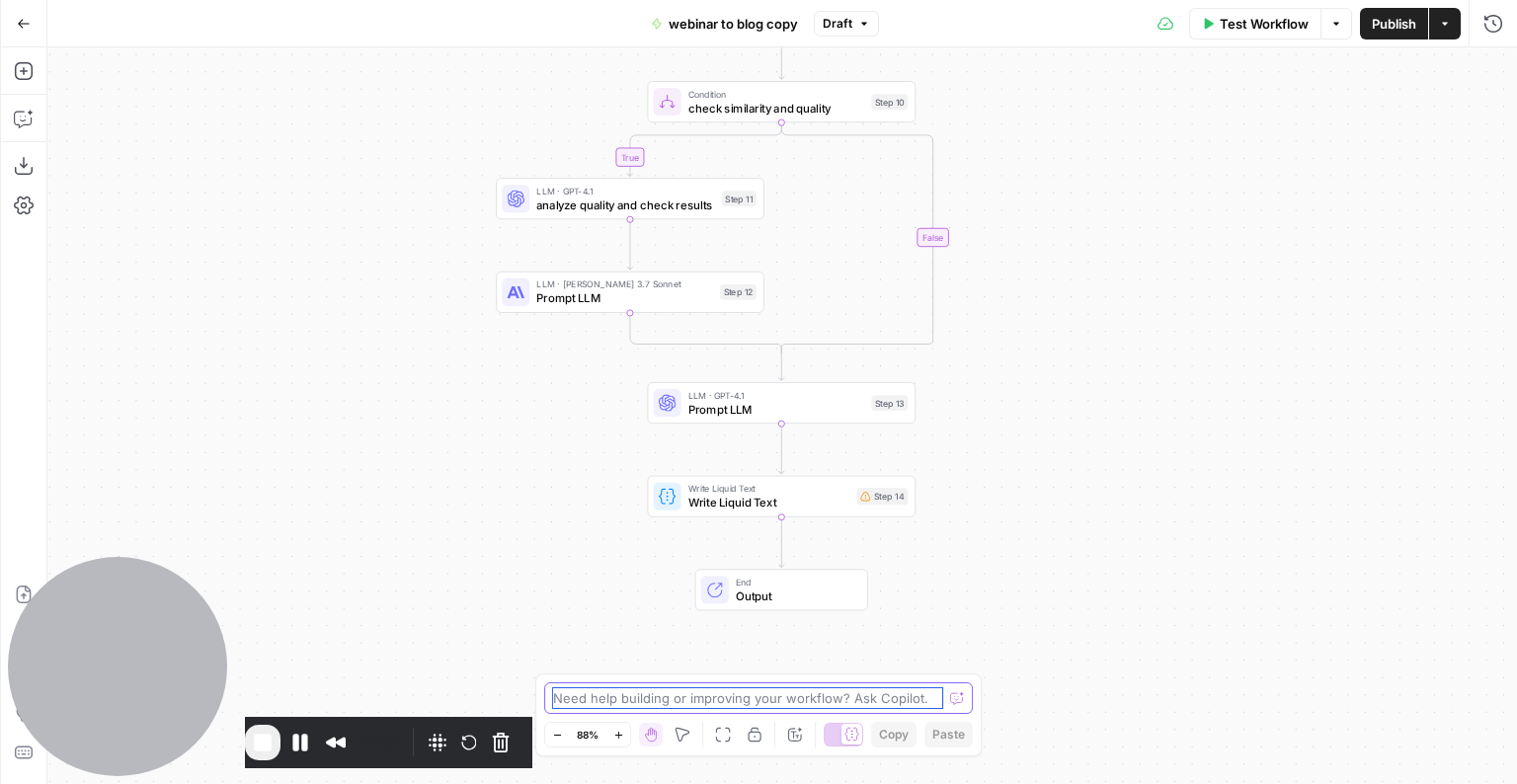 click at bounding box center [748, 698] 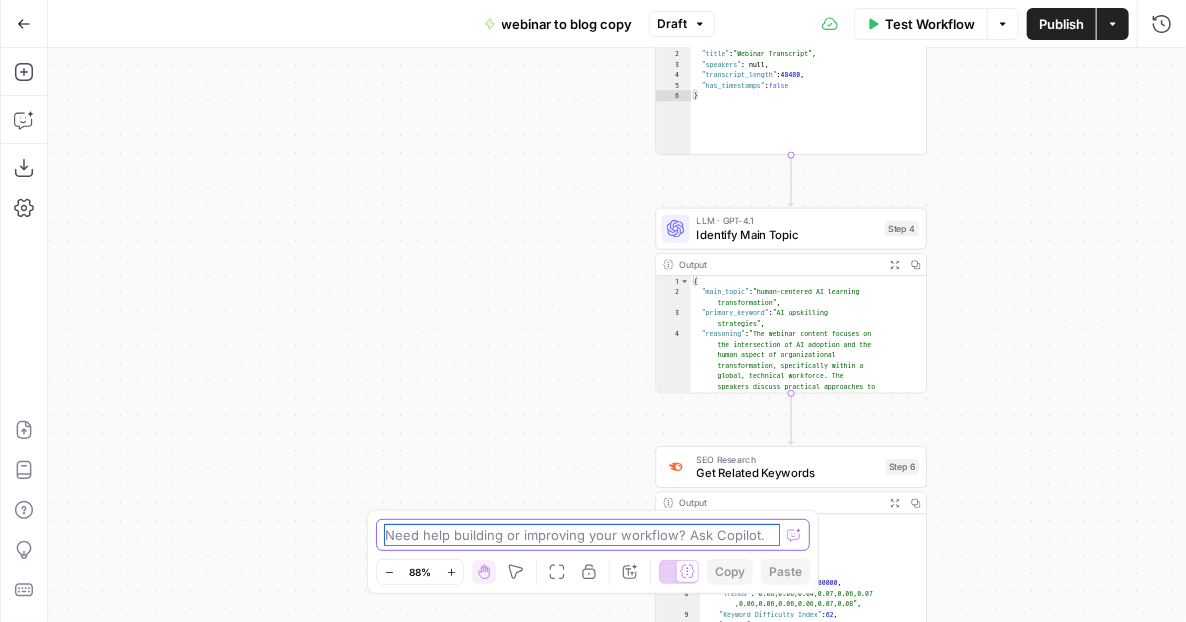 click at bounding box center (582, 535) 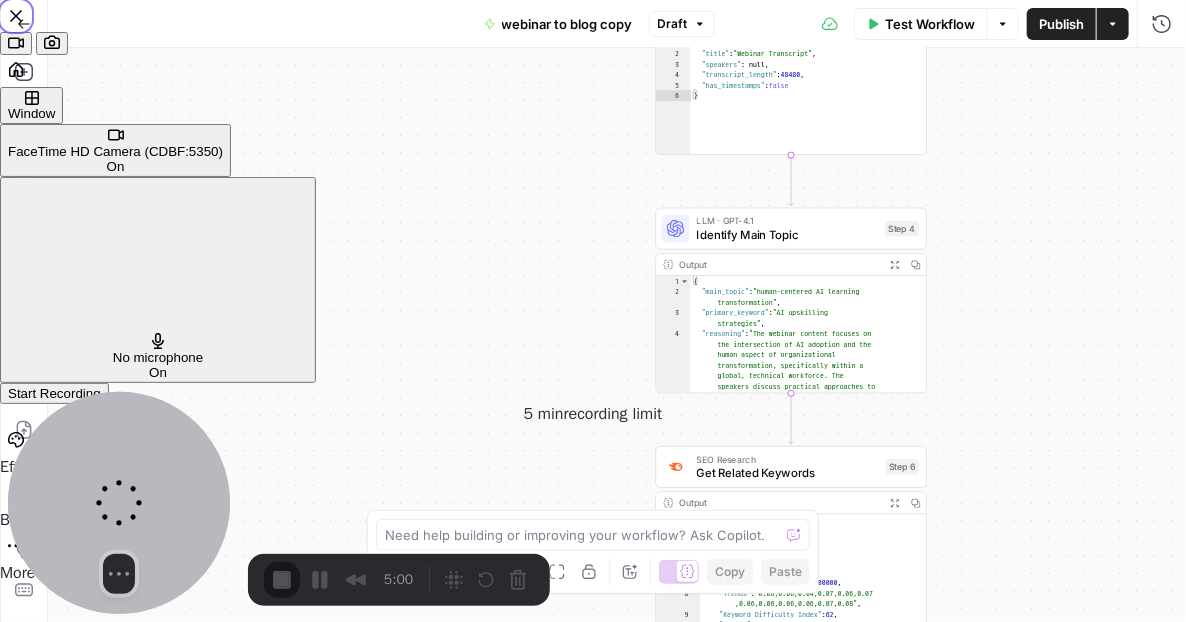 click on "Start Recording" at bounding box center (54, 393) 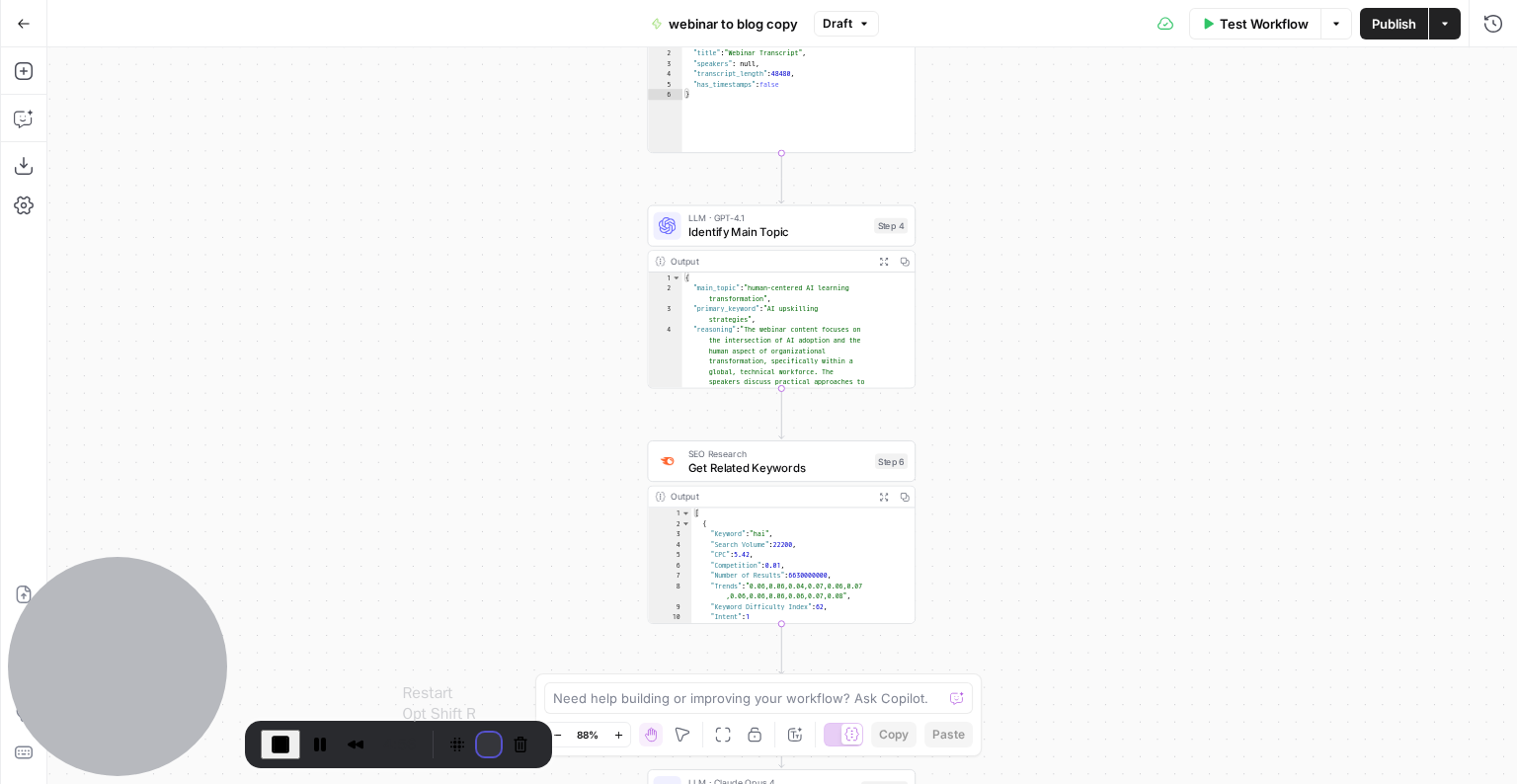 click at bounding box center [489, 745] 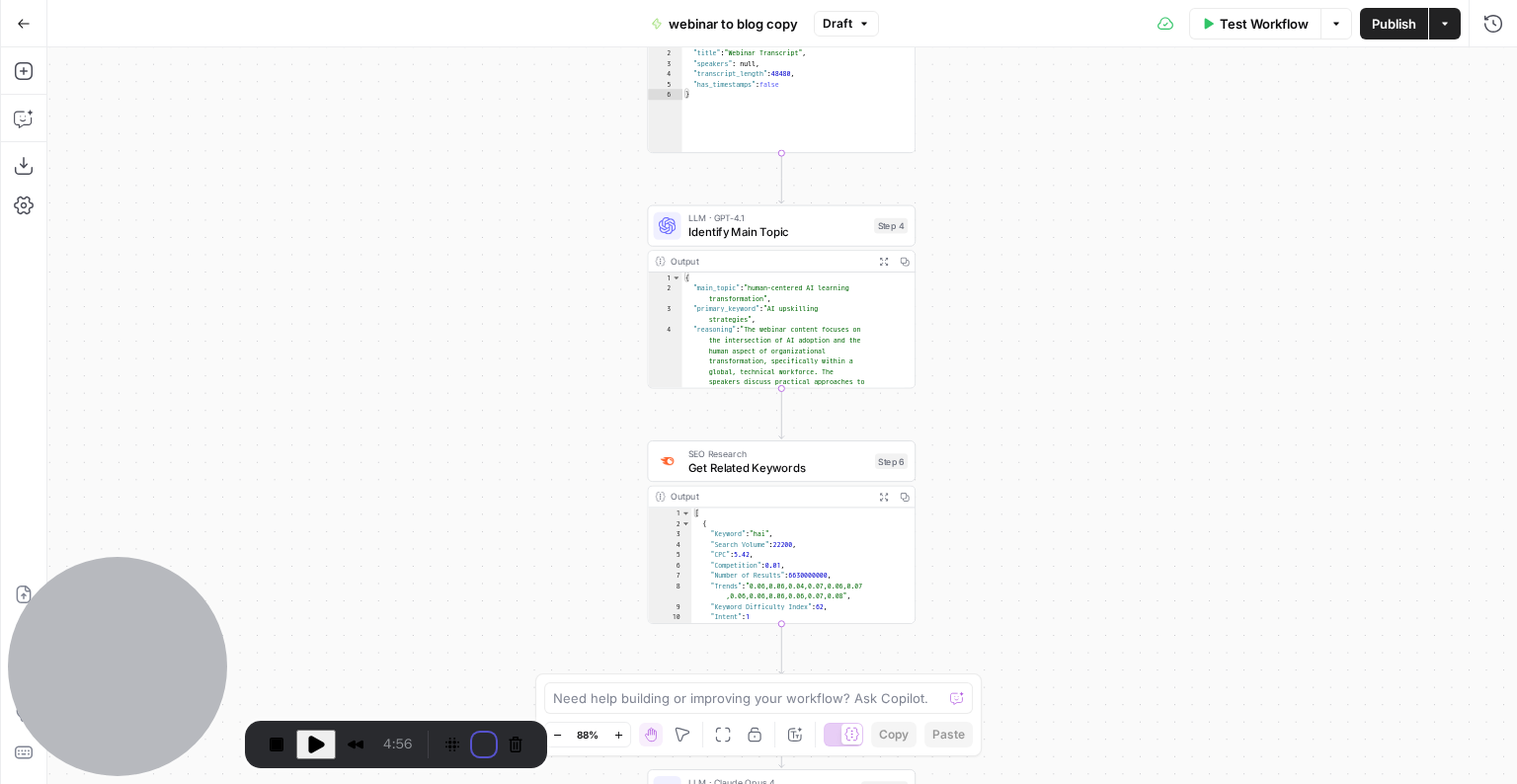 click on "Restart recording" at bounding box center [585, 911] 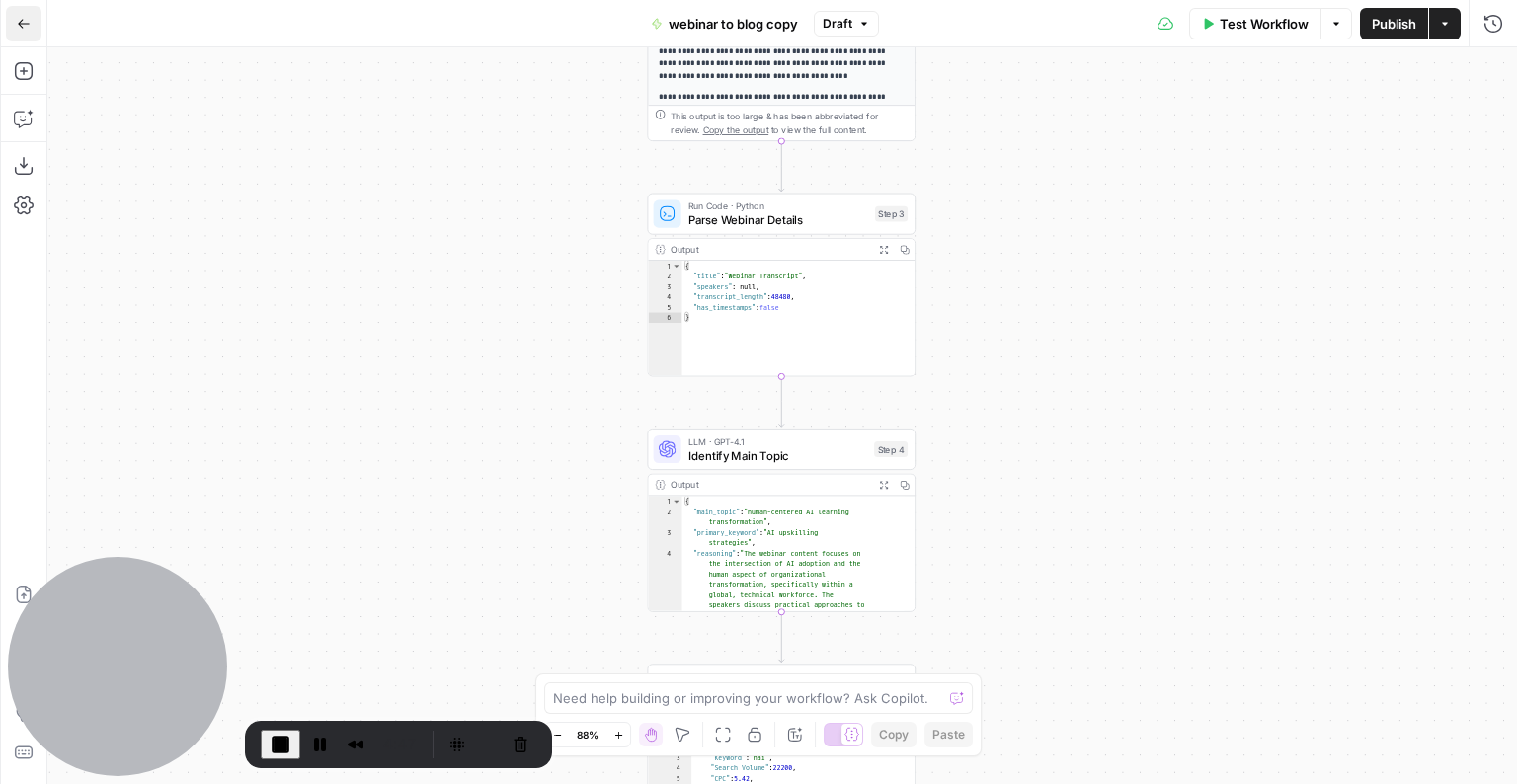 click on "Go Back" at bounding box center [24, 24] 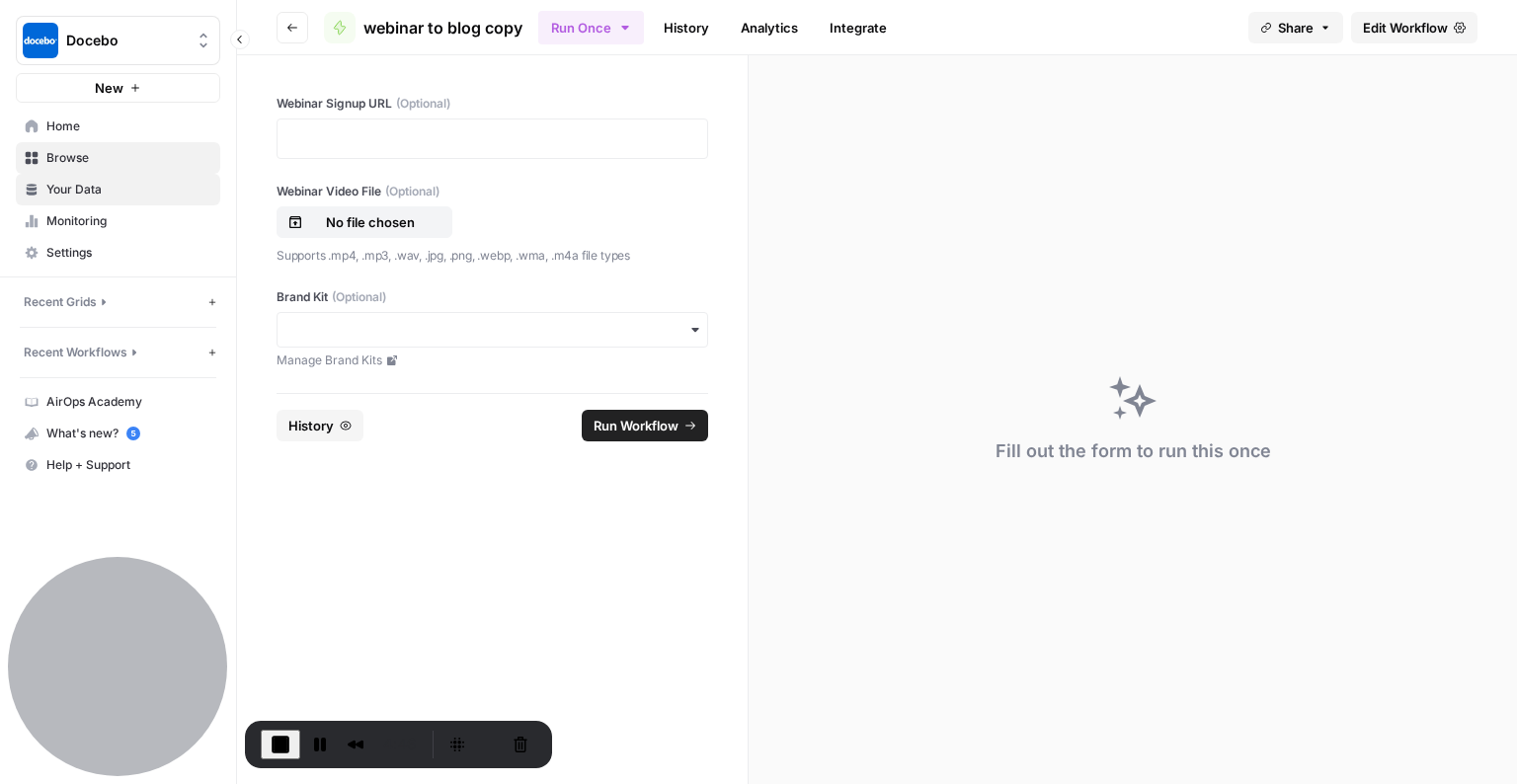 click on "Your Data" at bounding box center (128, 190) 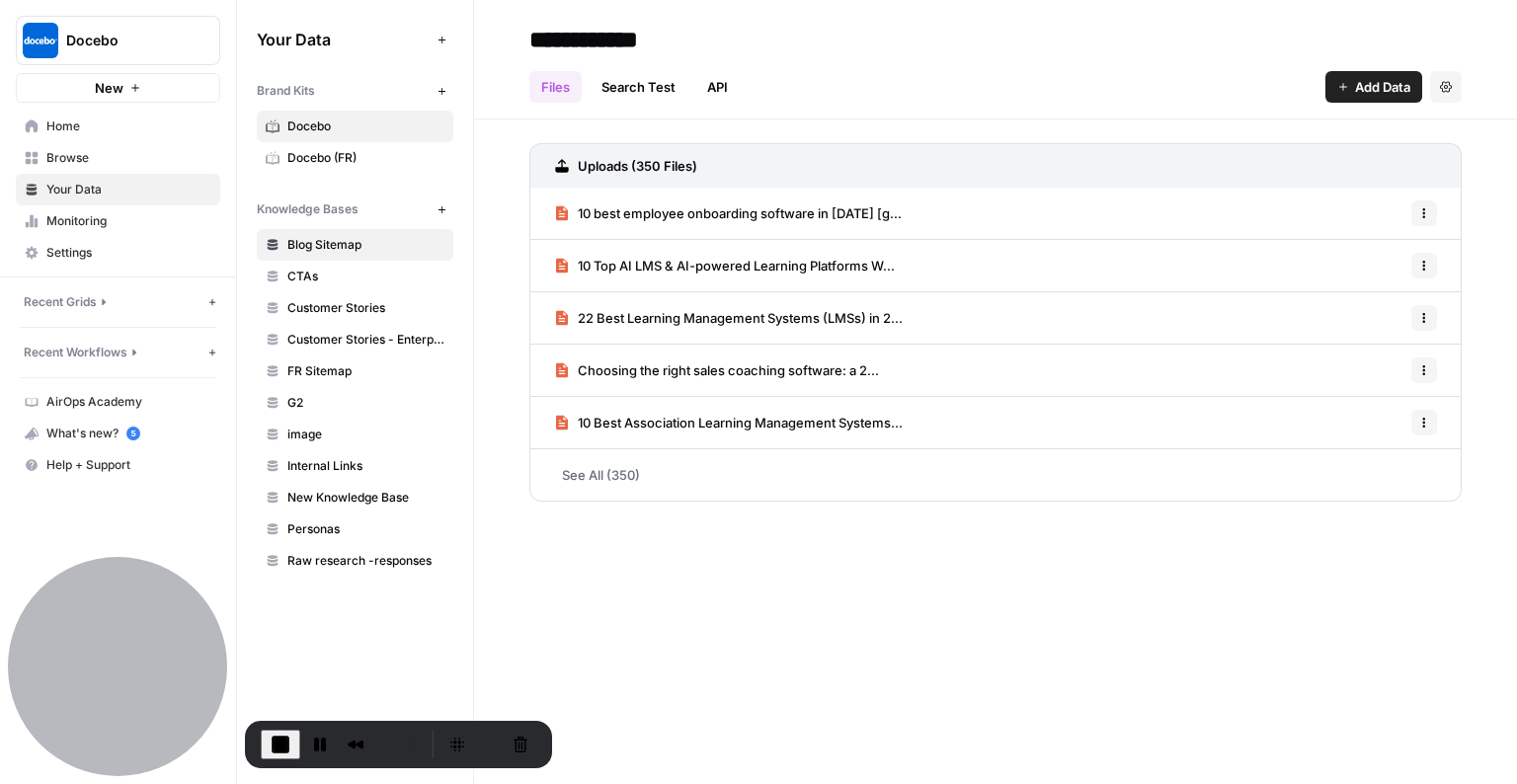 click on "Docebo" at bounding box center [365, 126] 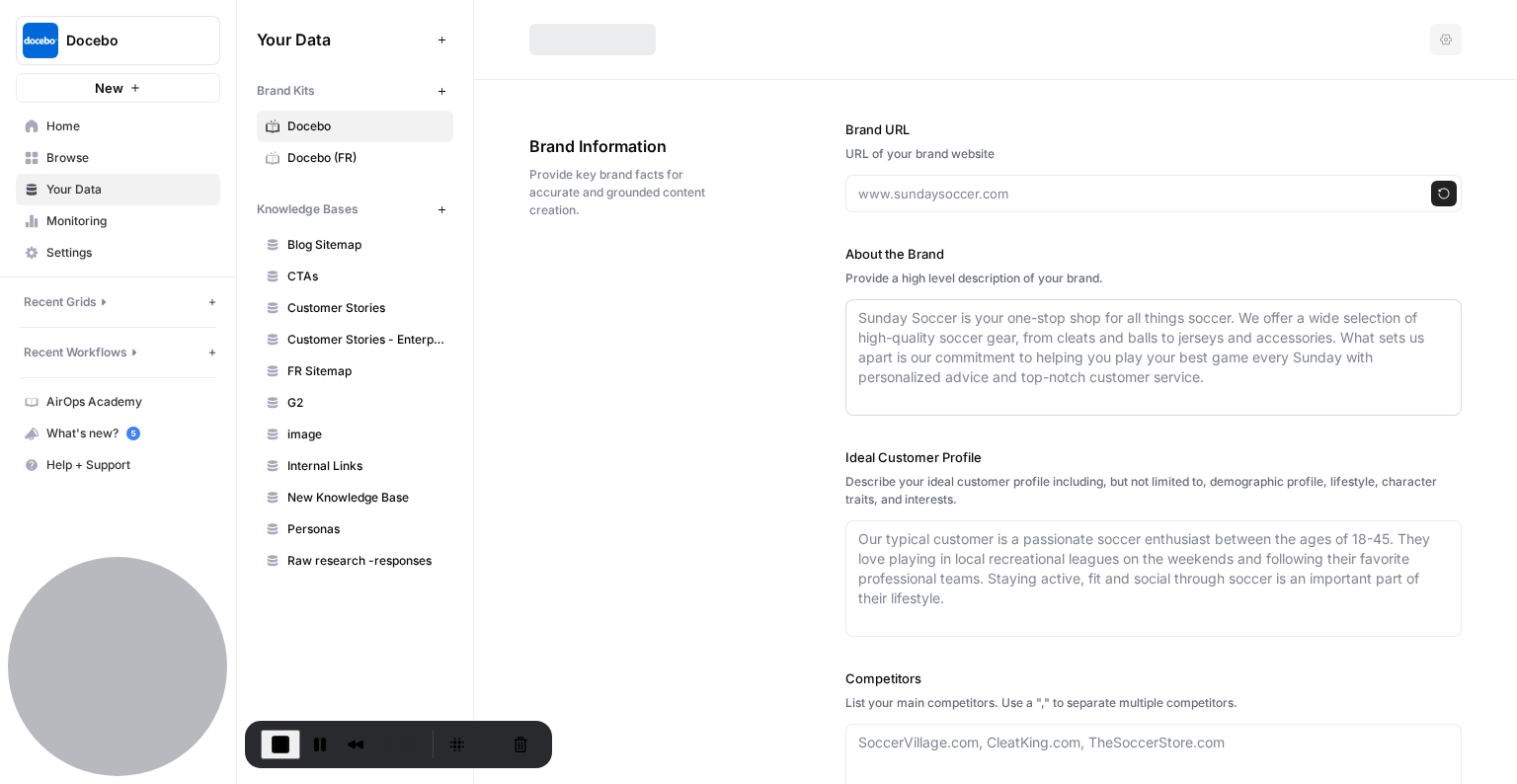 type on "[DOMAIN_NAME]" 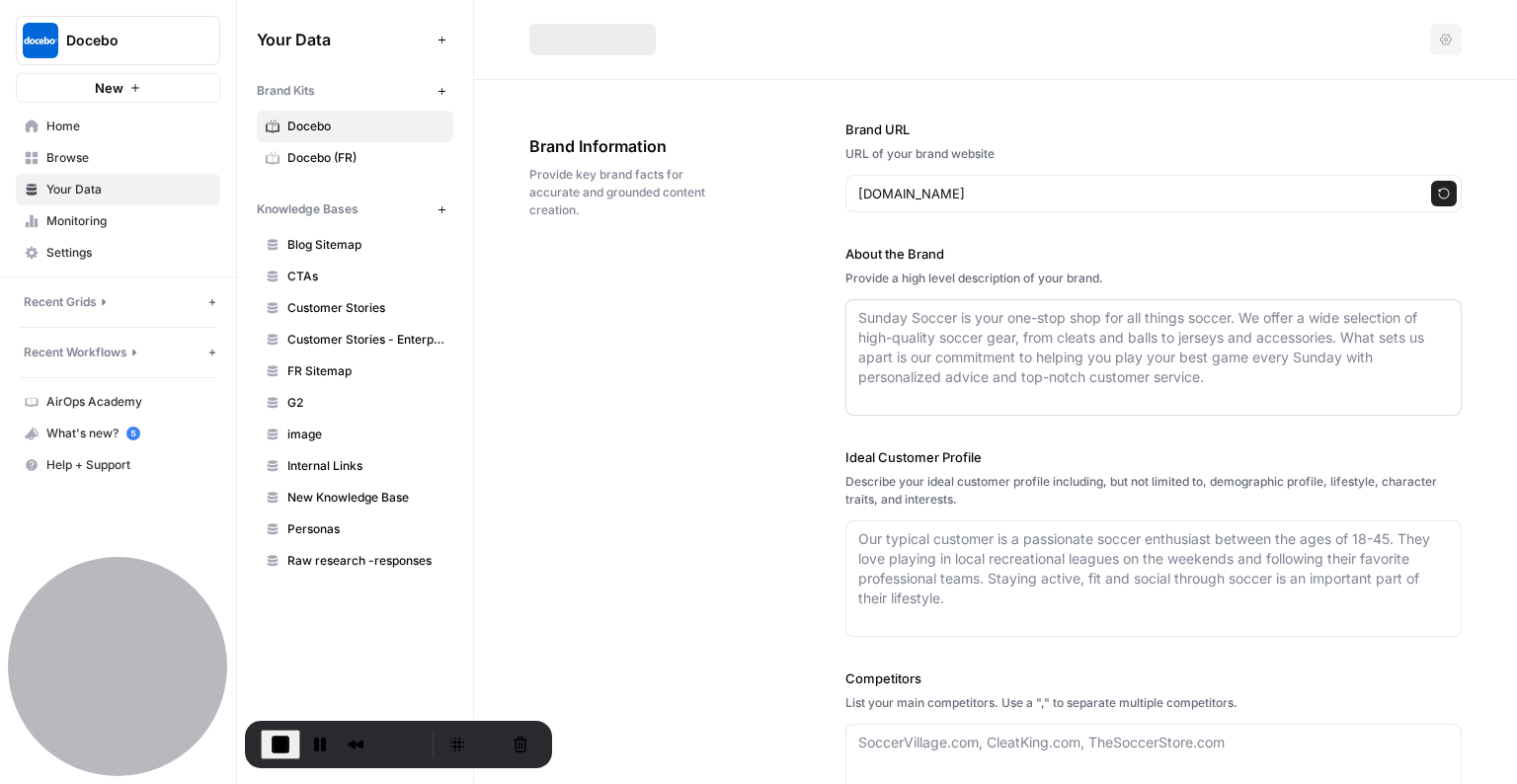 type on "Docebo is a global software company specializing in cloud-based learning management systems (LMS). The company serves over 30 million global learners and 3,800+ companies, and is designed to support employee onboarding, compliance training, and sales enablement. Its platform is built to help businesses and individuals grow, succeed, and achieve their learning goals.
Docebo is the world's most powerful learning platform, built for the business of learning. Docebo helps organizations around the world deliver scalable, personalized learning to customers, partners, and employees, driving productivity, engagement, revenue, and growth.
The Docebo platform is stable and intuitive, with innovative technology for content generation, automation, and analytics, along with the industry's most advanced Al capabilities. This enables businesses to create and manage content, effectively train diverse audiences, and measure the impact of their learning programs—all from a single platform." 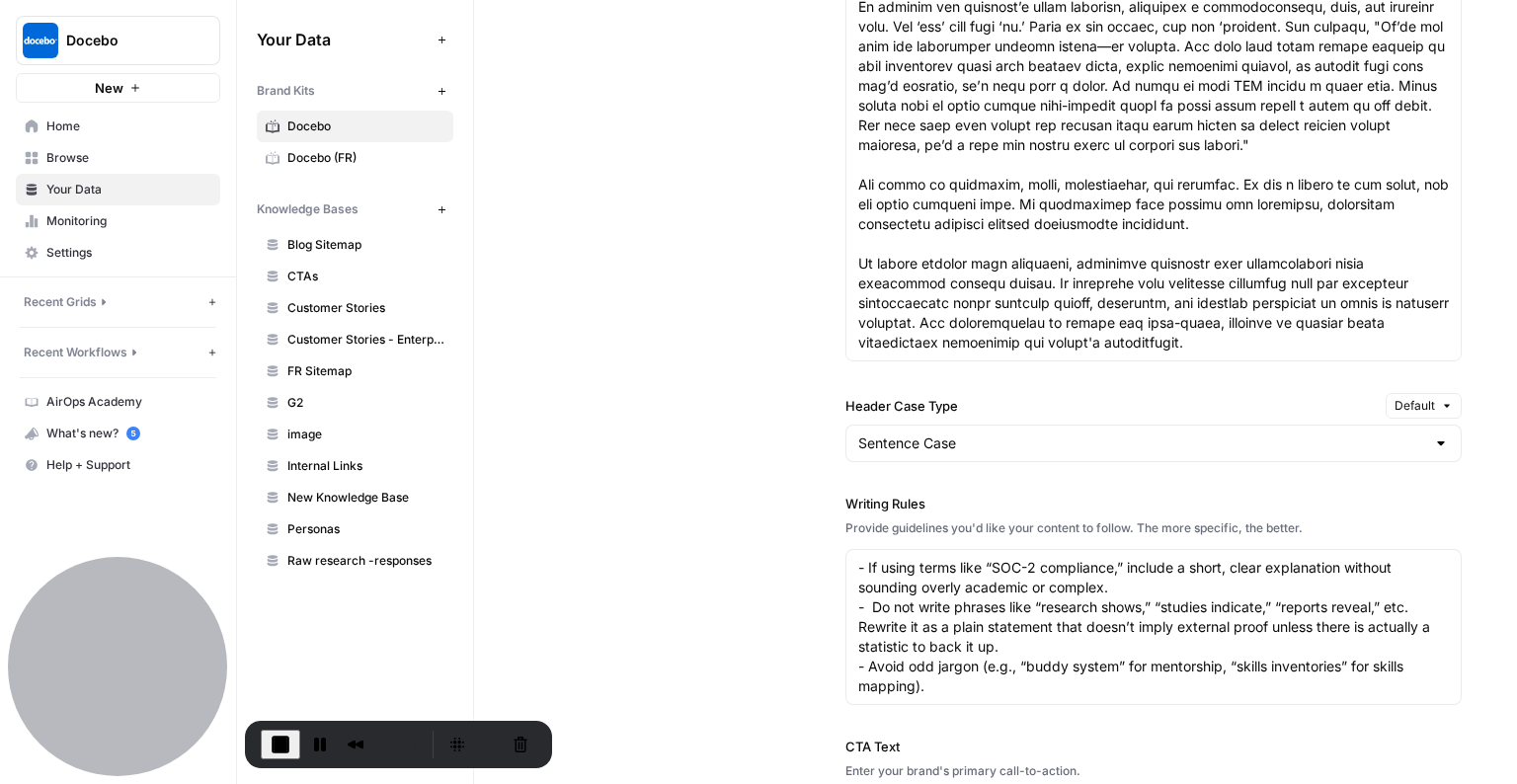 scroll, scrollTop: 1741, scrollLeft: 0, axis: vertical 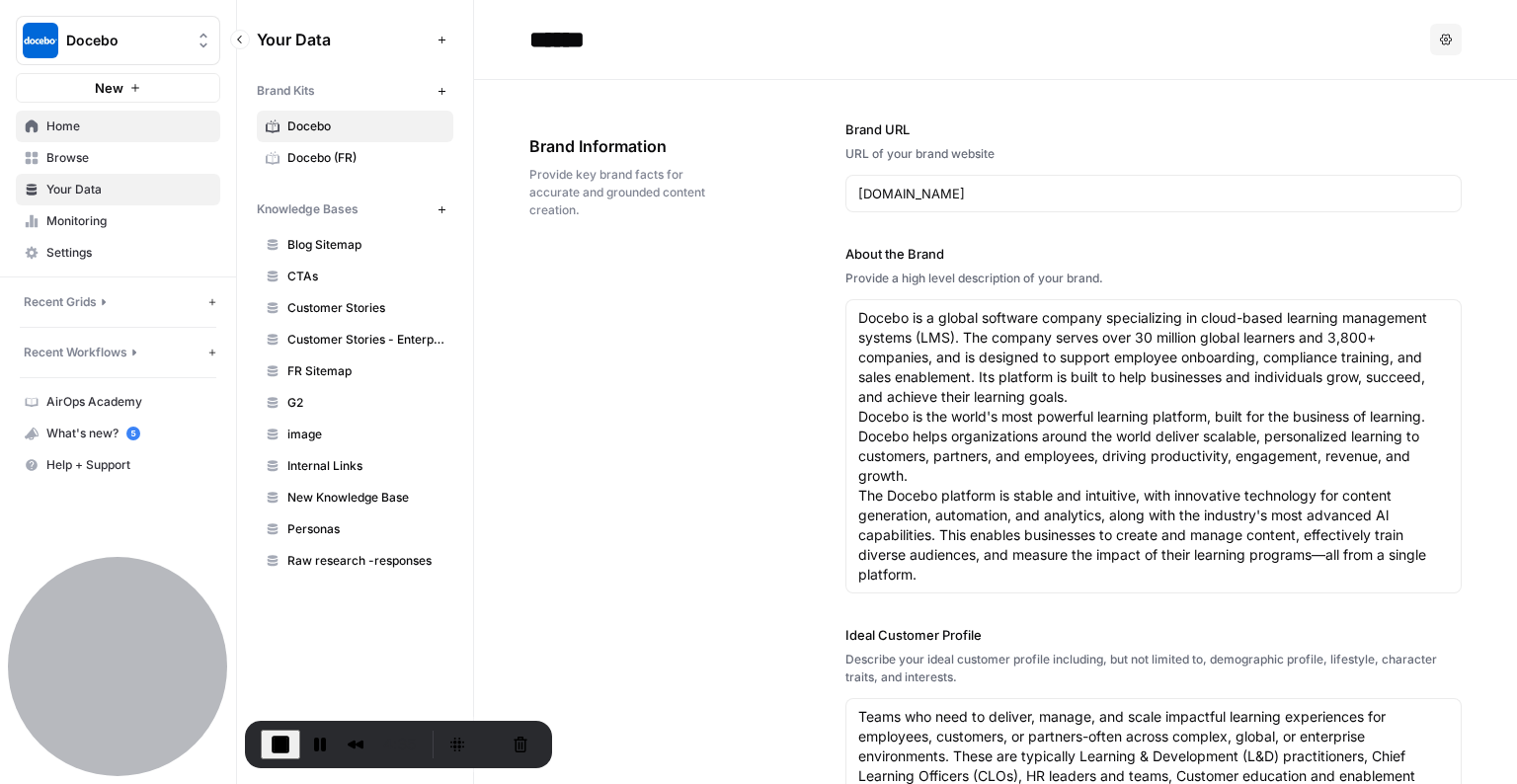 click on "Home" at bounding box center (128, 126) 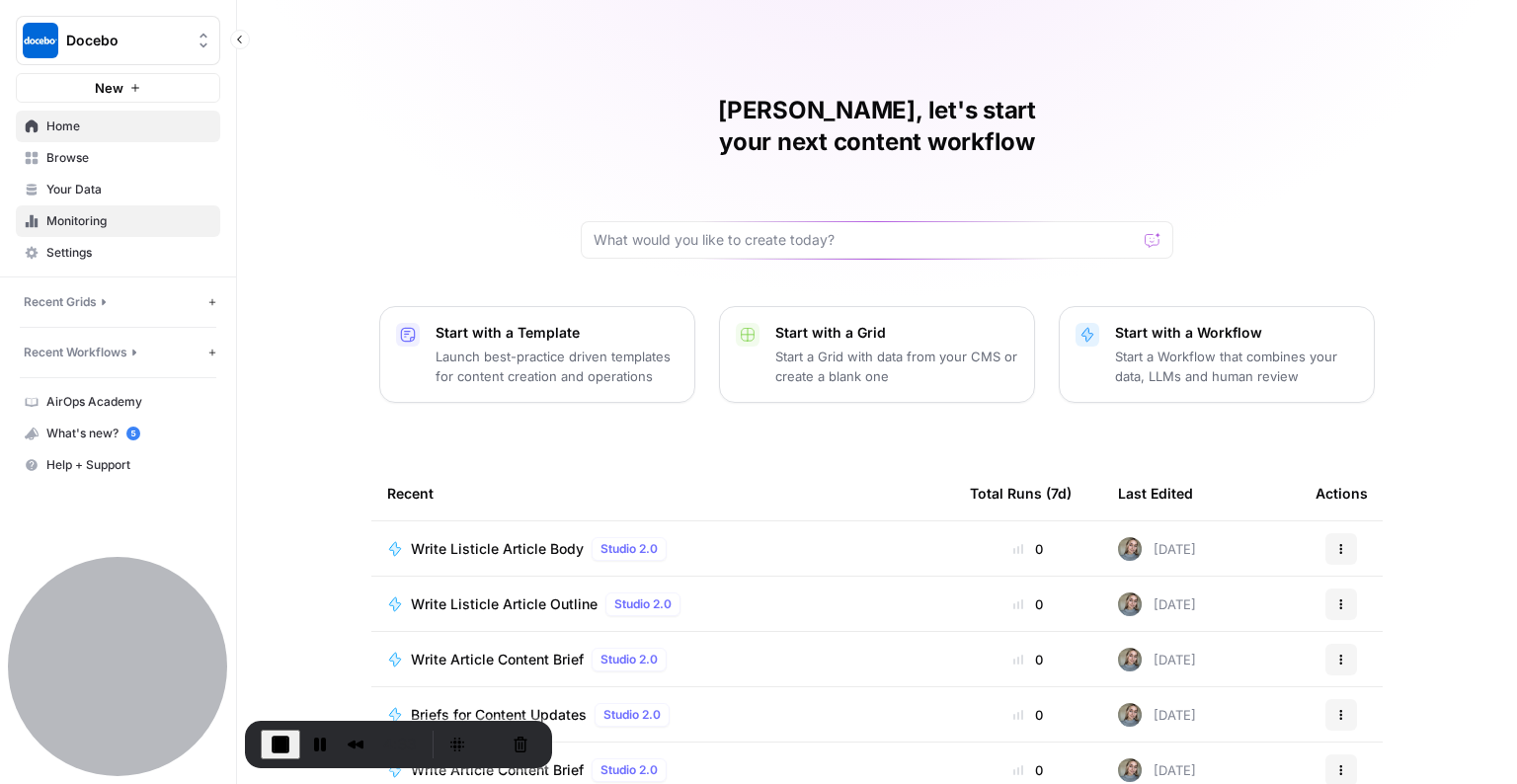 click on "Monitoring" at bounding box center (118, 221) 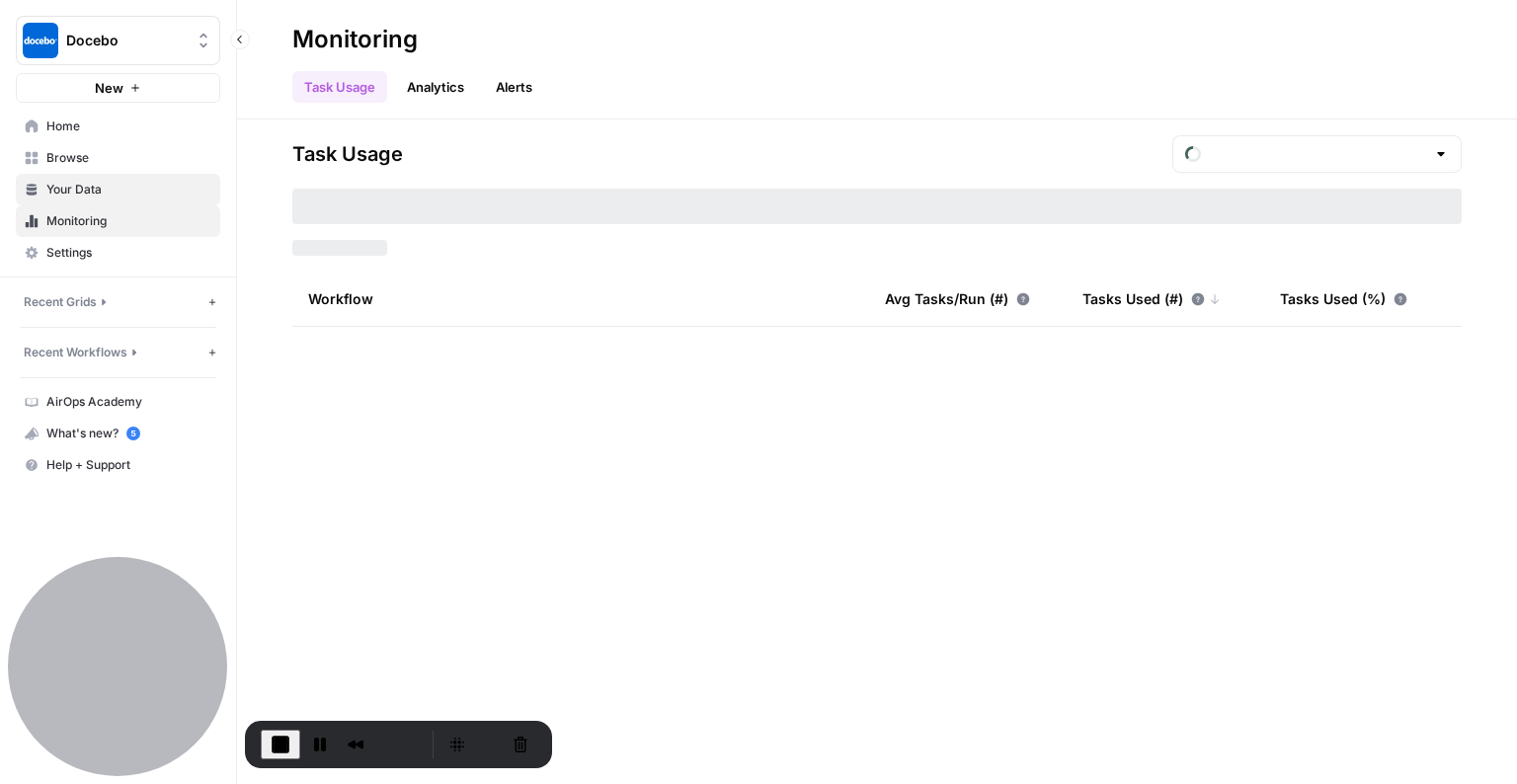 type on "June  Tasks" 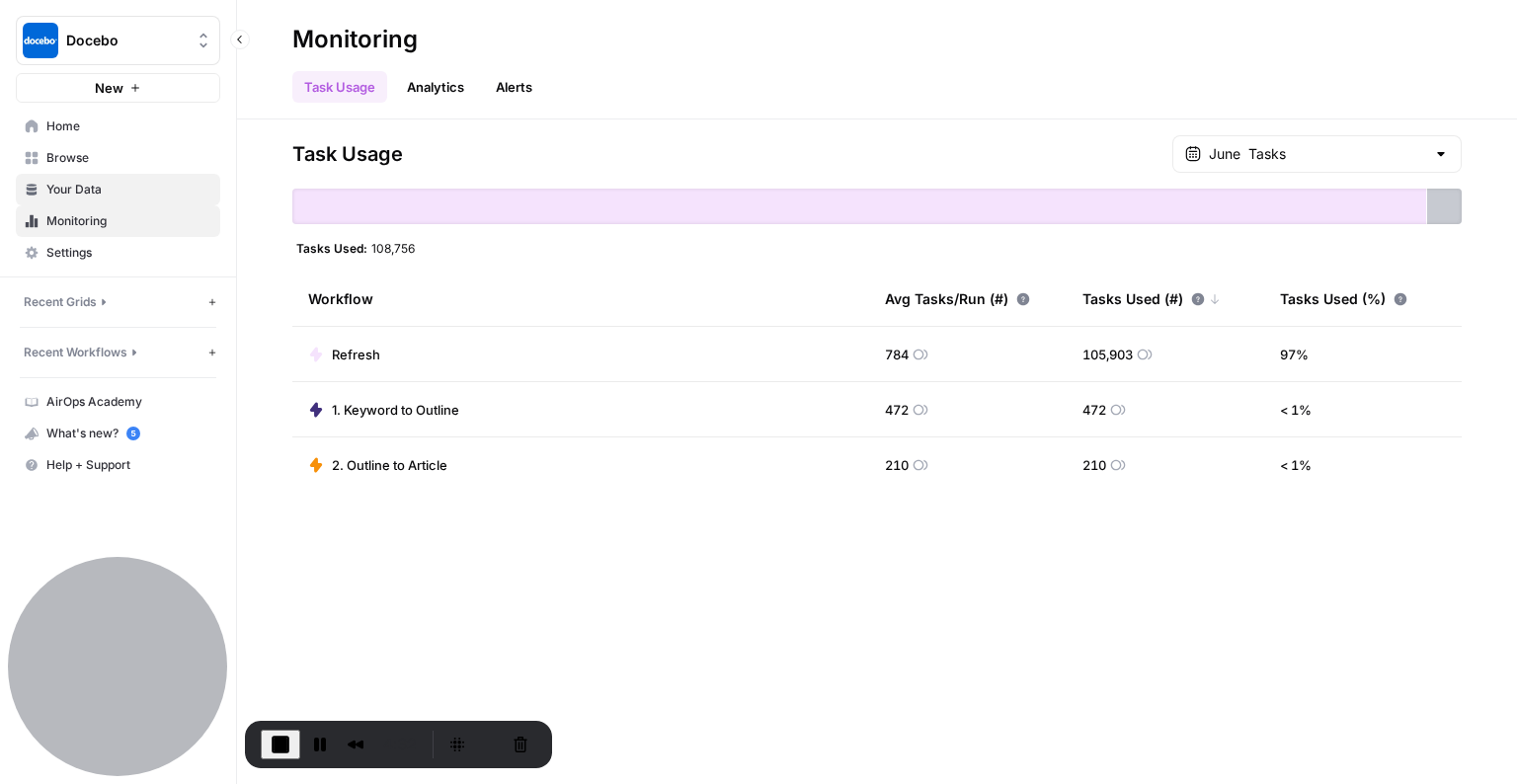 click on "Your Data" at bounding box center (128, 190) 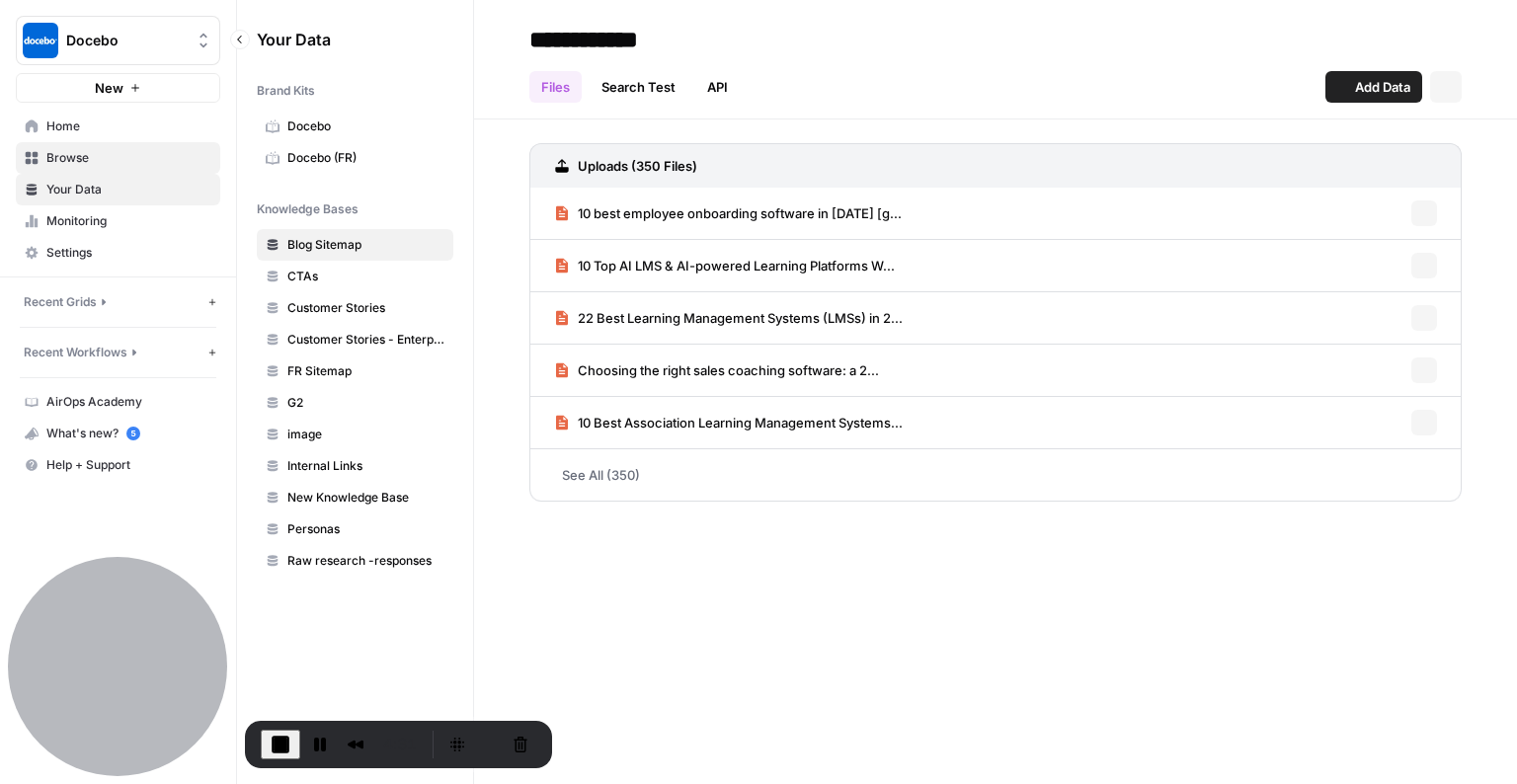 click on "Browse" at bounding box center (118, 158) 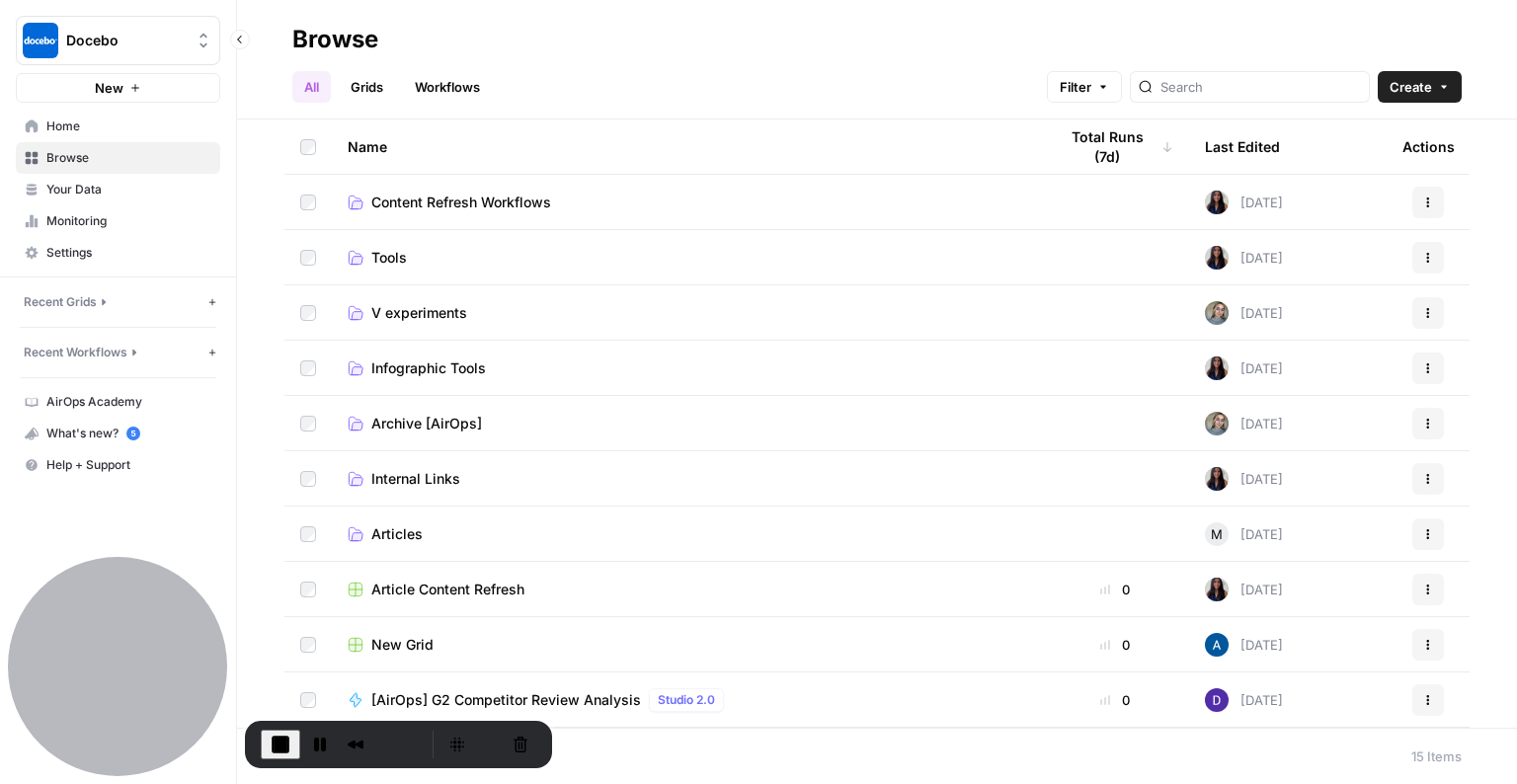 click on "Browse" at bounding box center (118, 158) 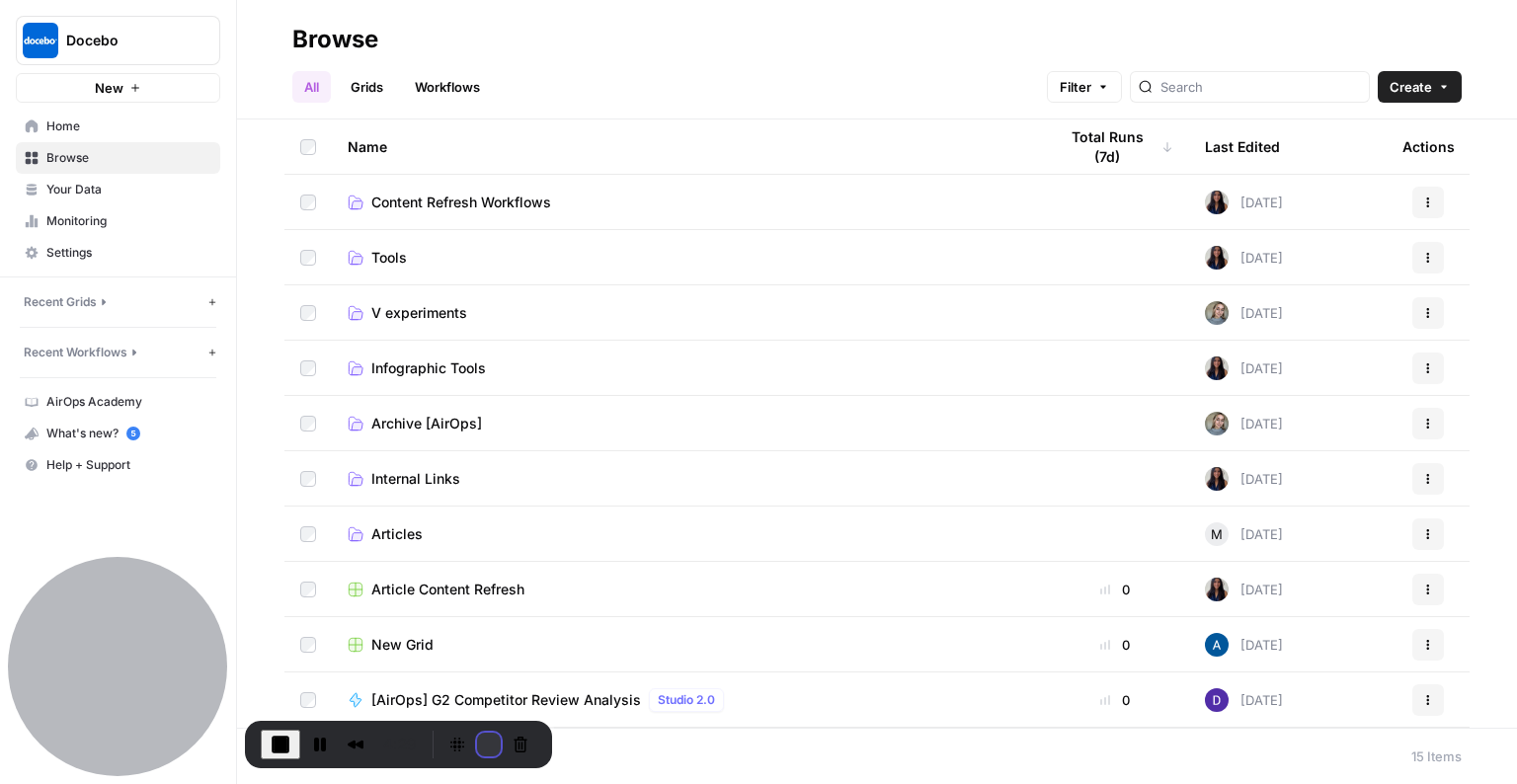 click at bounding box center [489, 745] 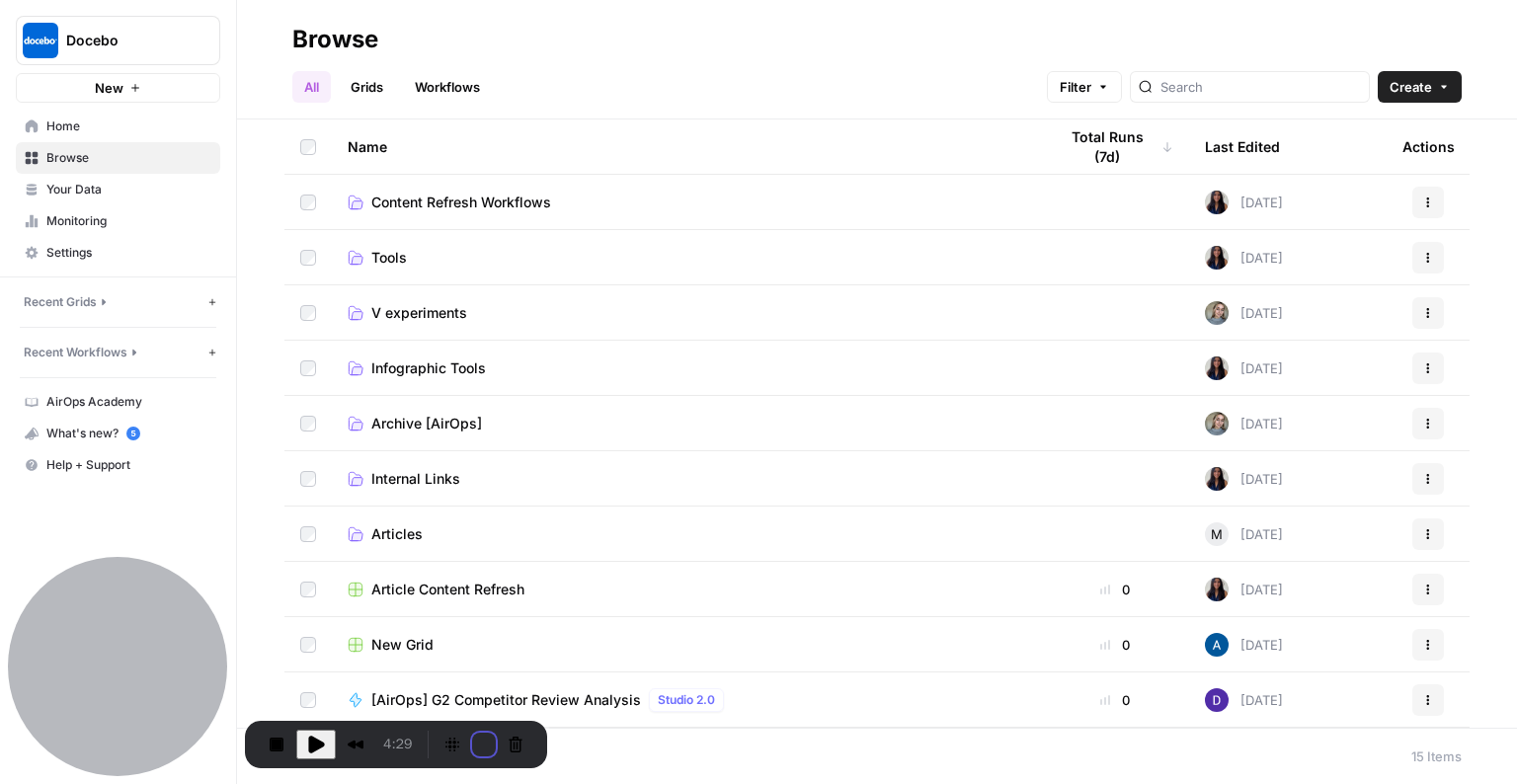 click on "Restart recording" at bounding box center (585, 911) 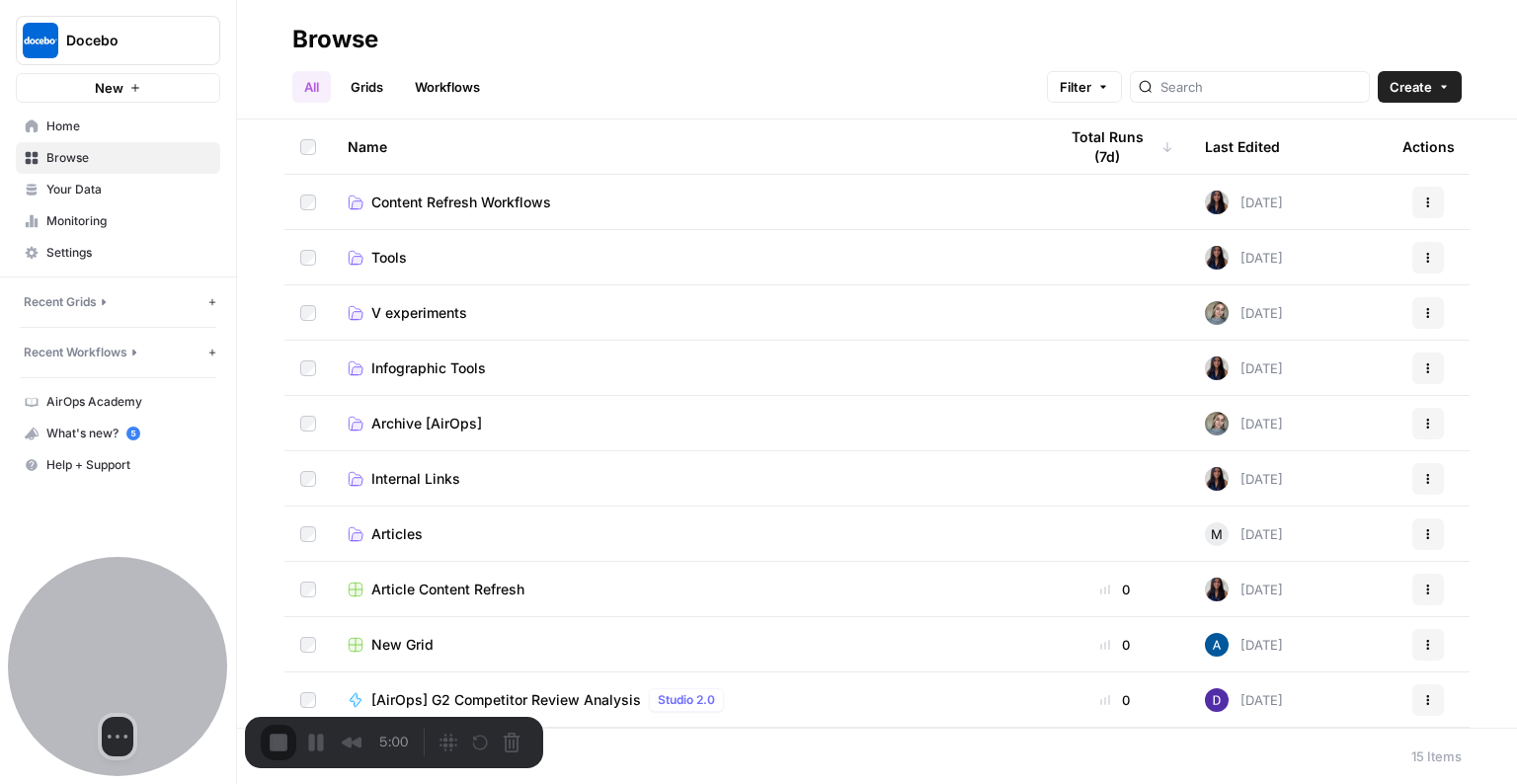 click on "3 Skip Unpolished videos are OK!   ✨ Click anywhere to pause countdown" at bounding box center [758, 823] 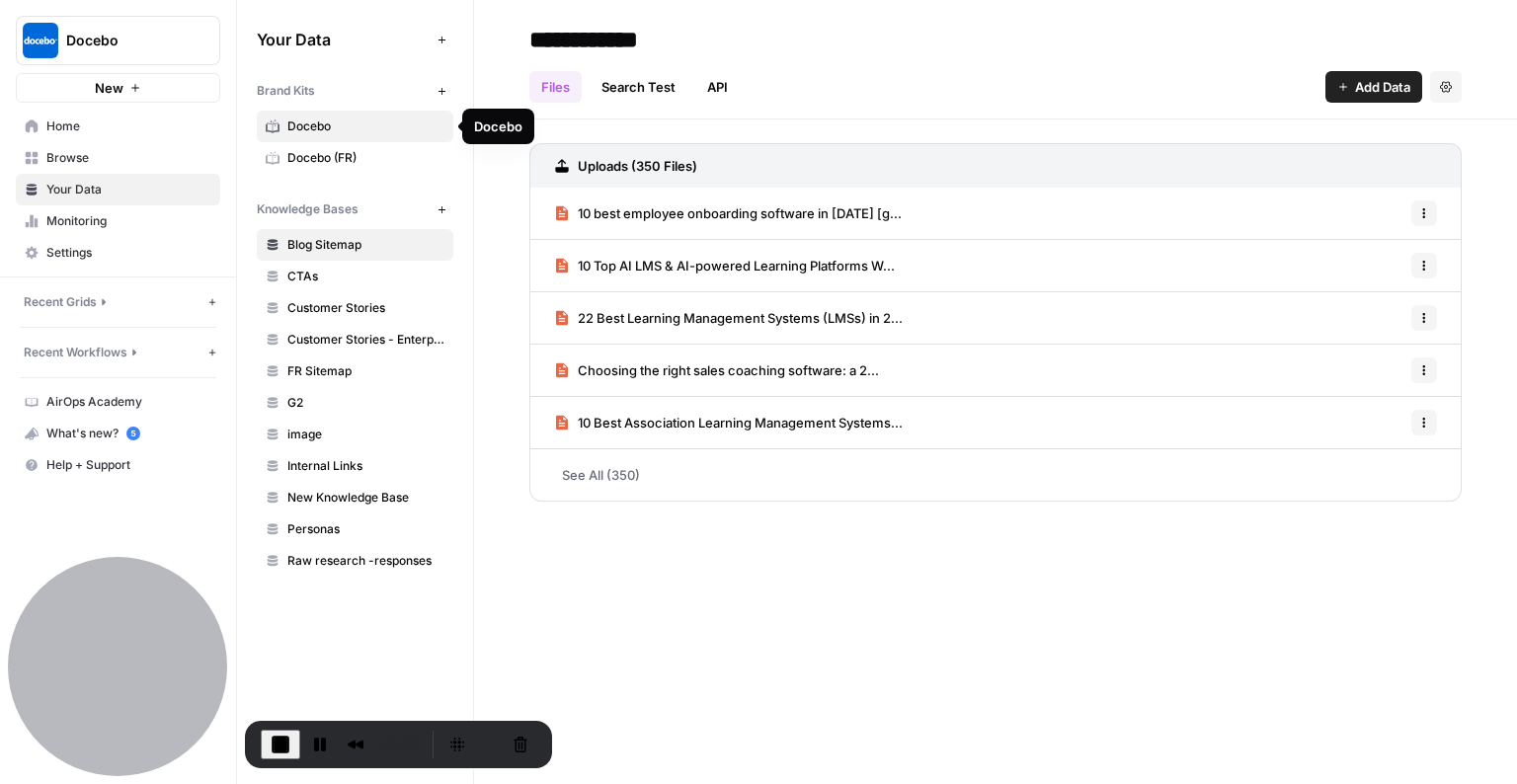 click on "Docebo" at bounding box center (365, 126) 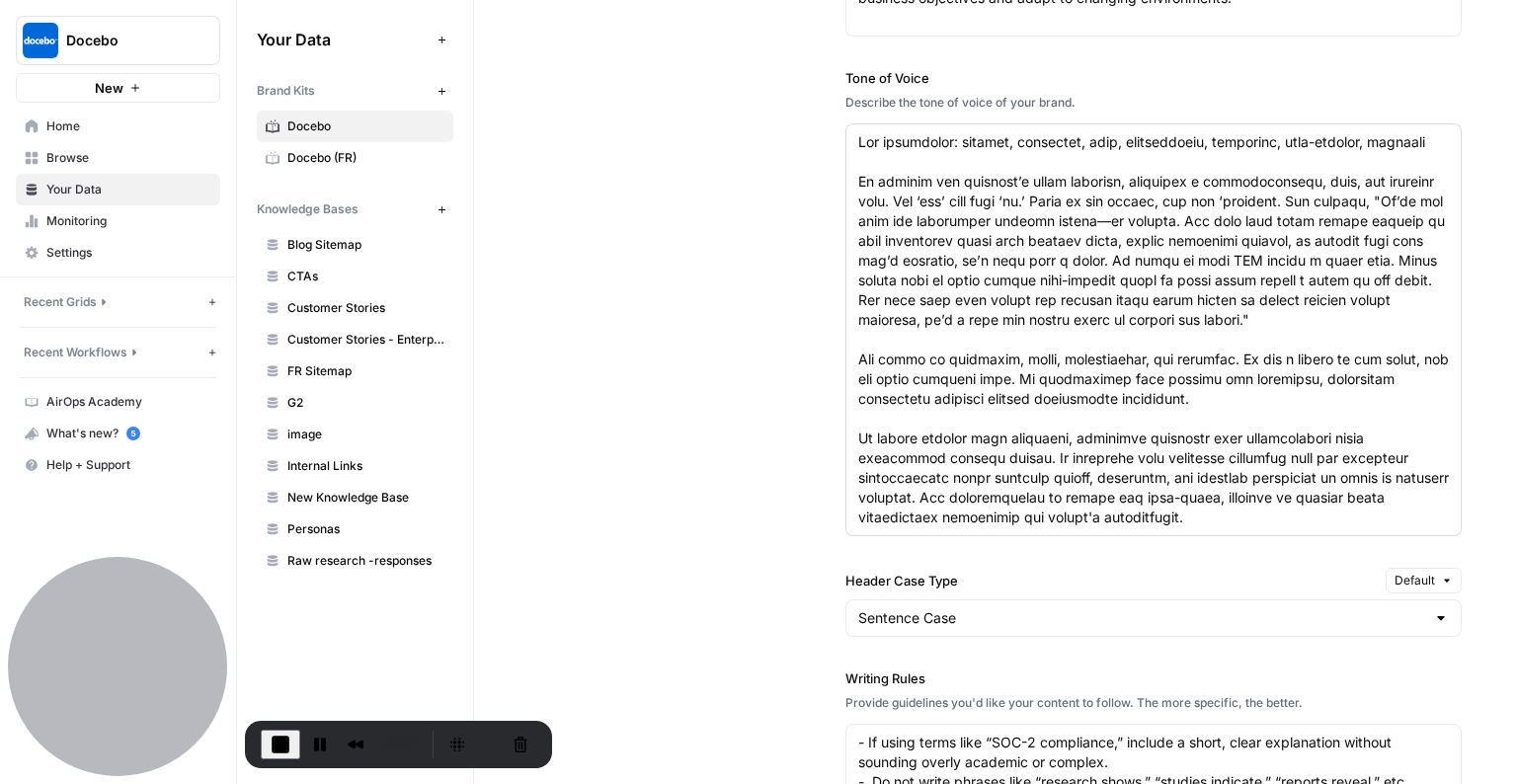 scroll, scrollTop: 1564, scrollLeft: 0, axis: vertical 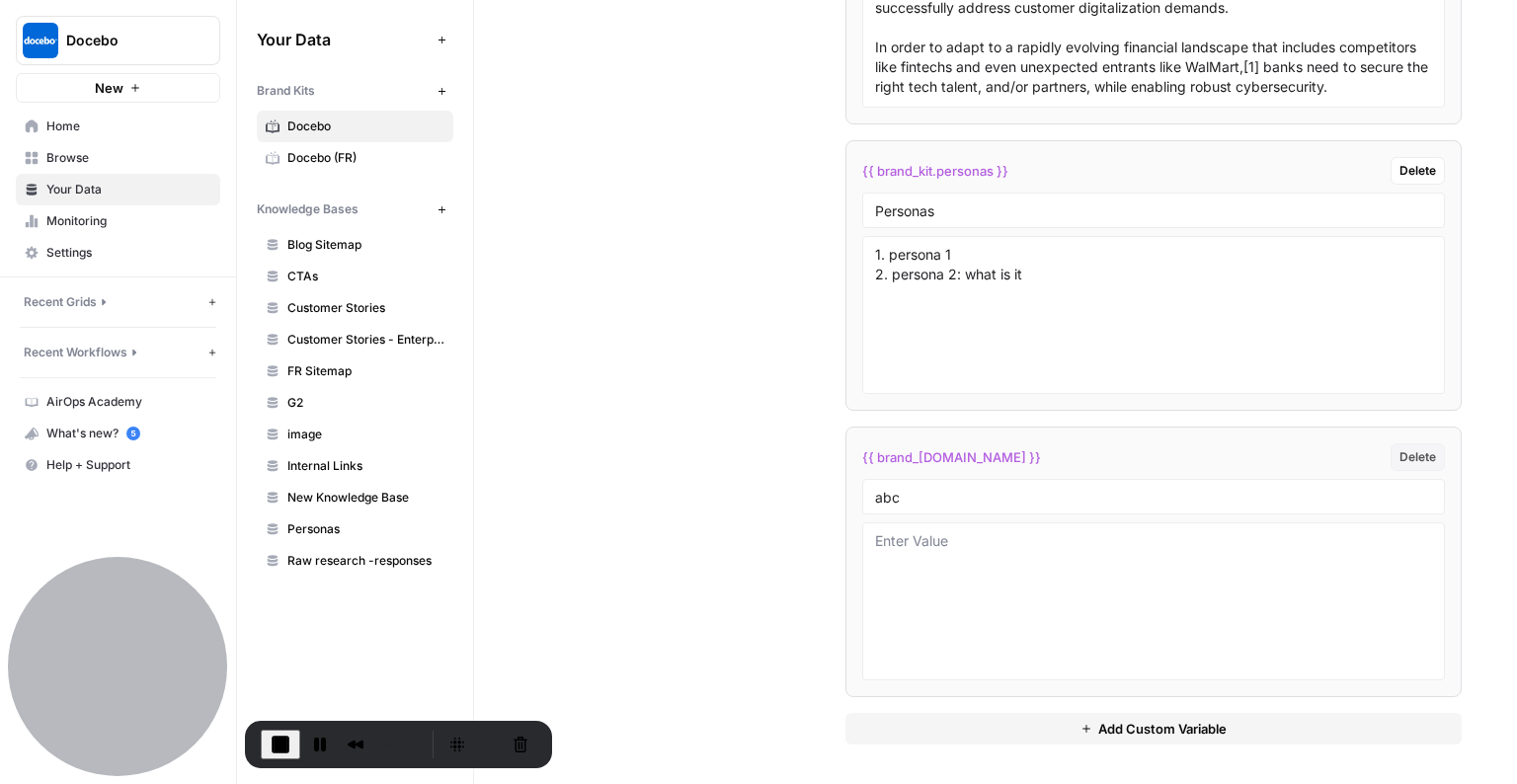 click on "Delete" at bounding box center (1417, 457) 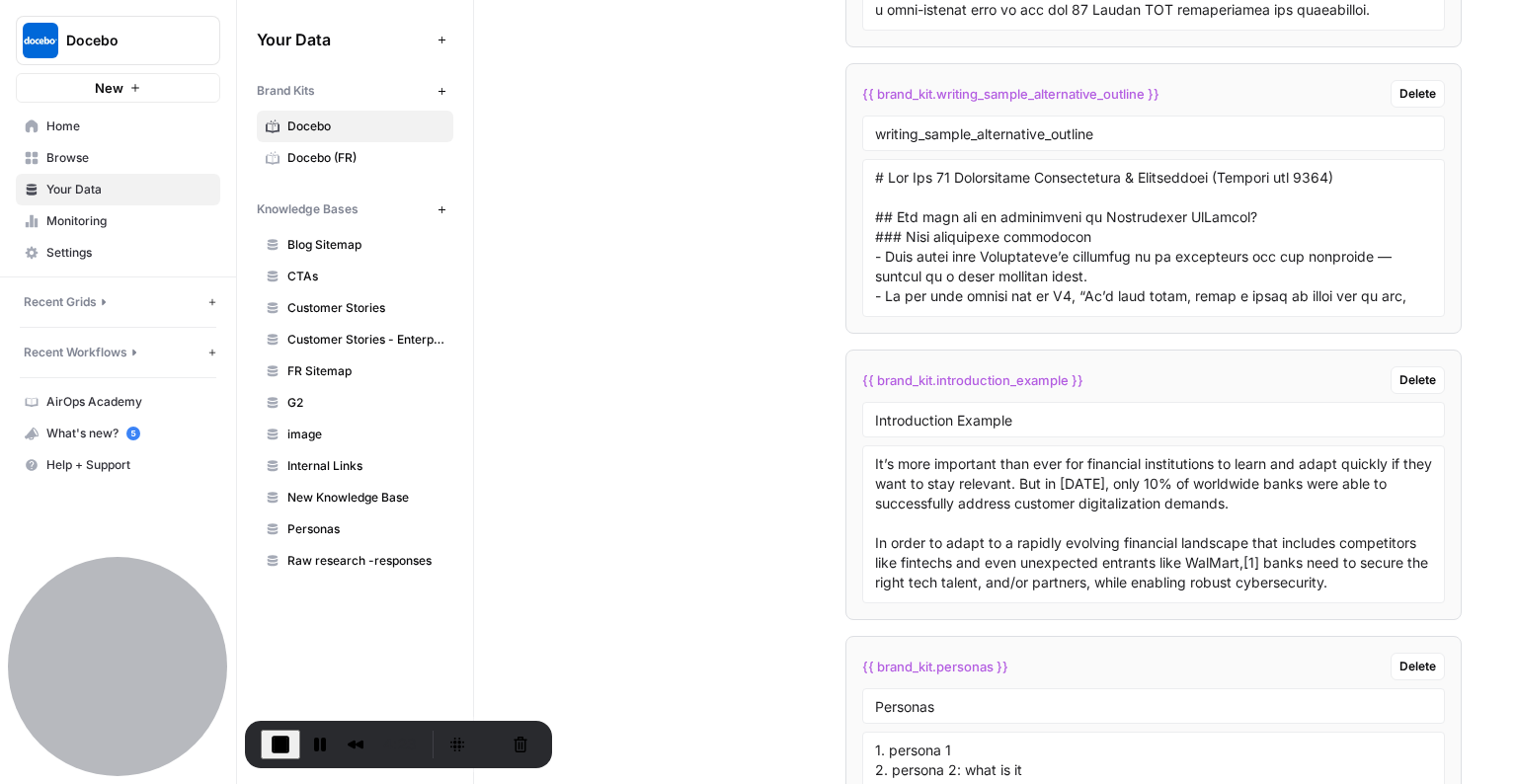 scroll, scrollTop: 4874, scrollLeft: 0, axis: vertical 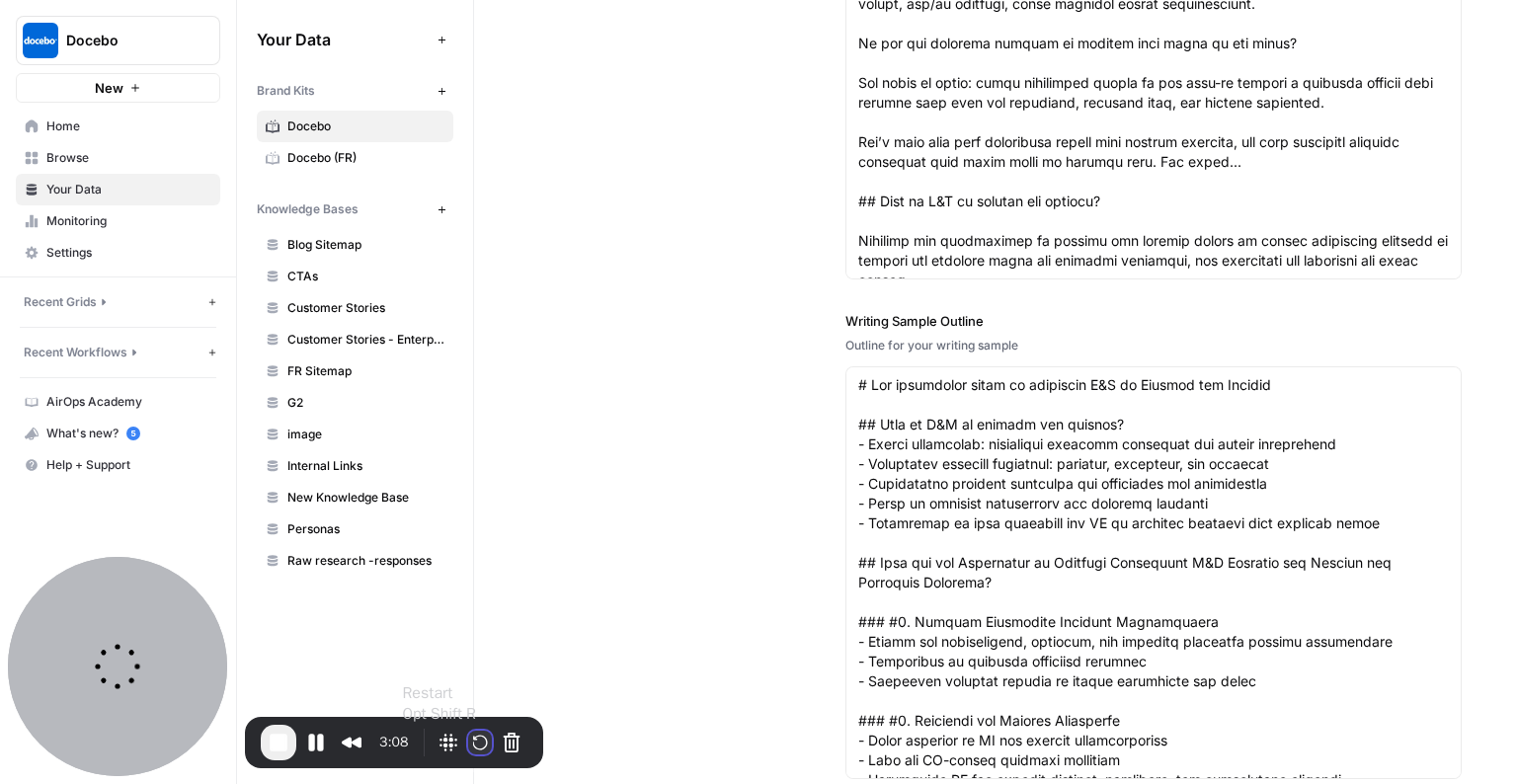 click at bounding box center (480, 743) 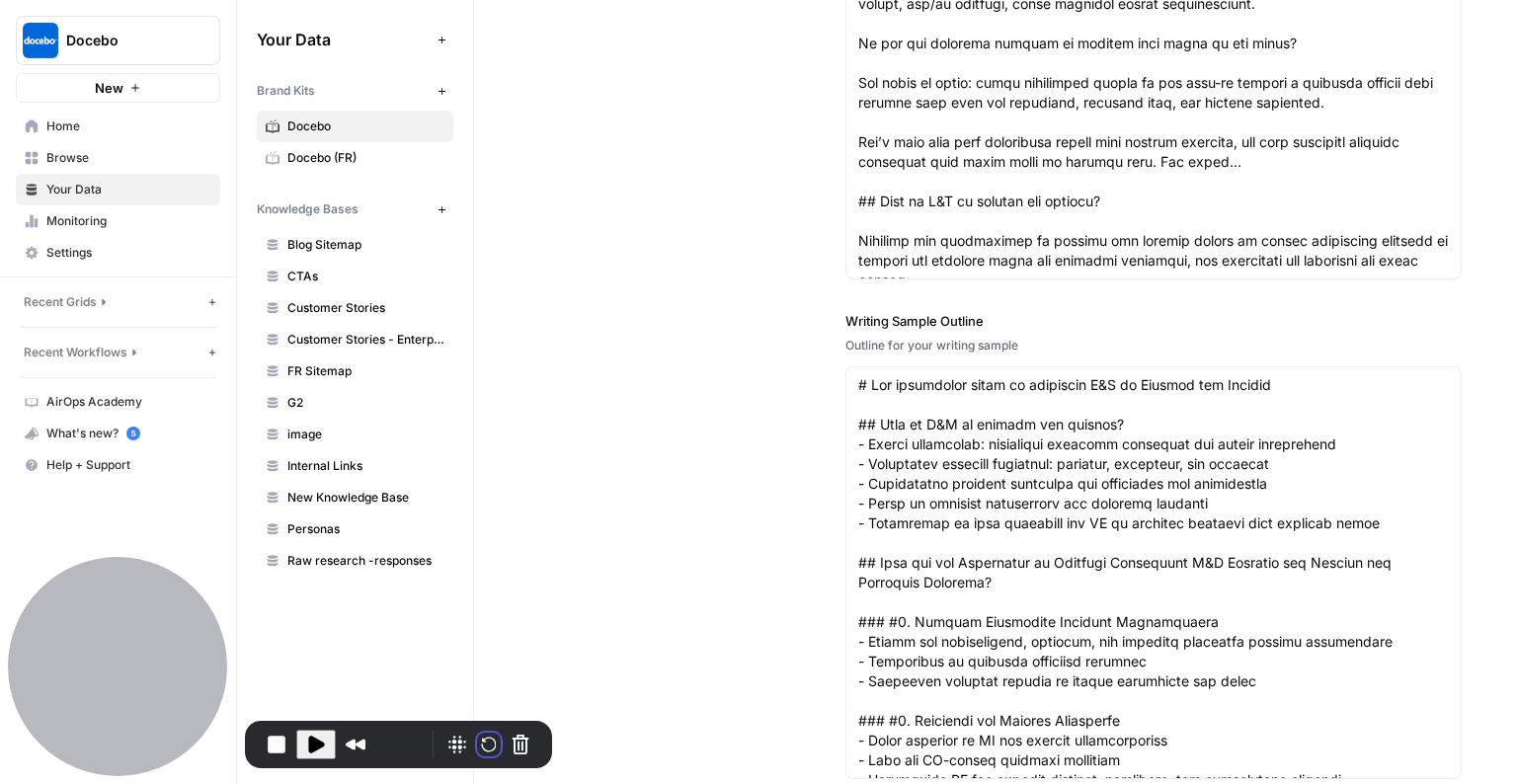 click on "Restart recording" at bounding box center [585, 911] 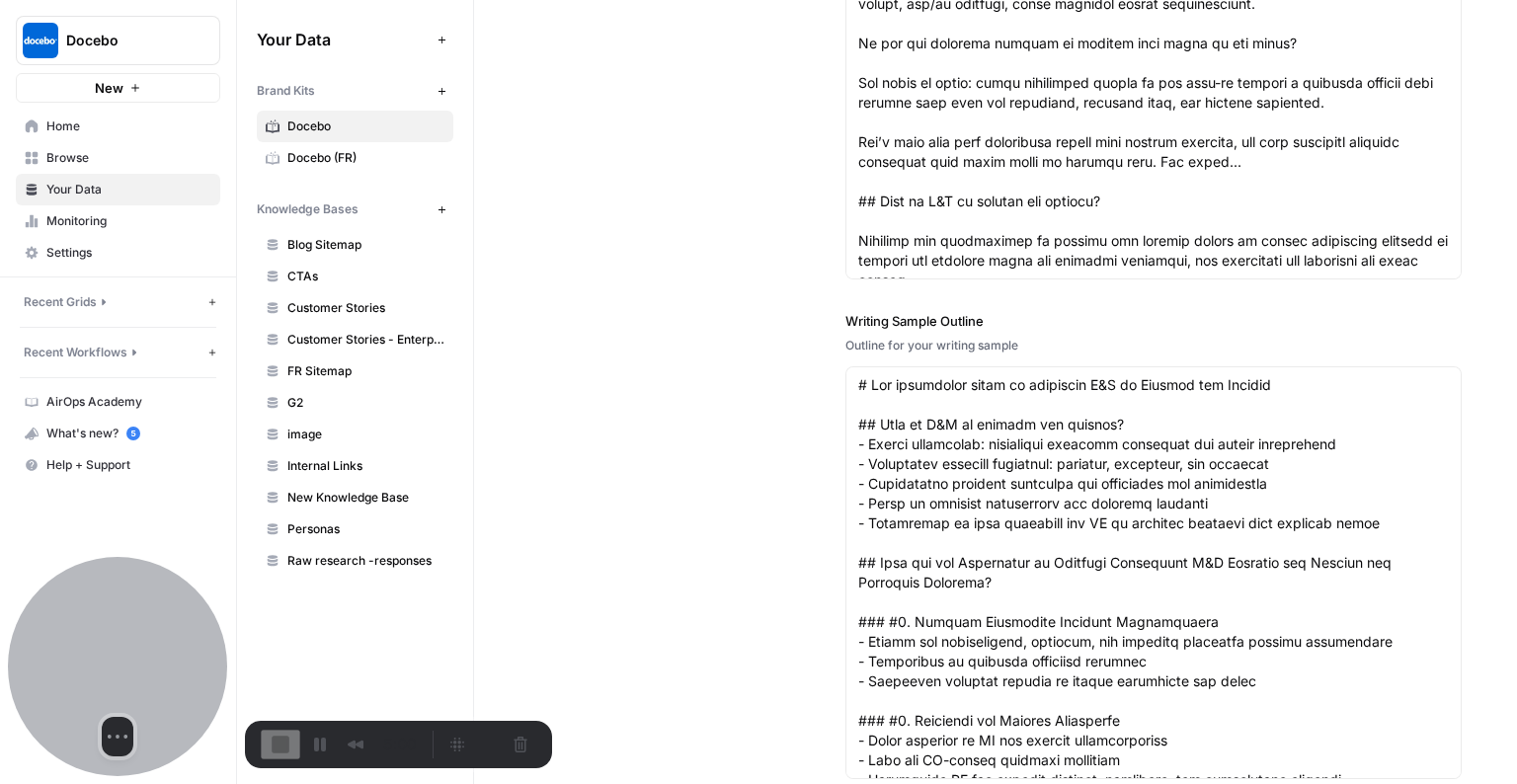 click on "3 Skip You can cut any mistakes after recording!   ✂️ Click anywhere to pause countdown" at bounding box center (758, 823) 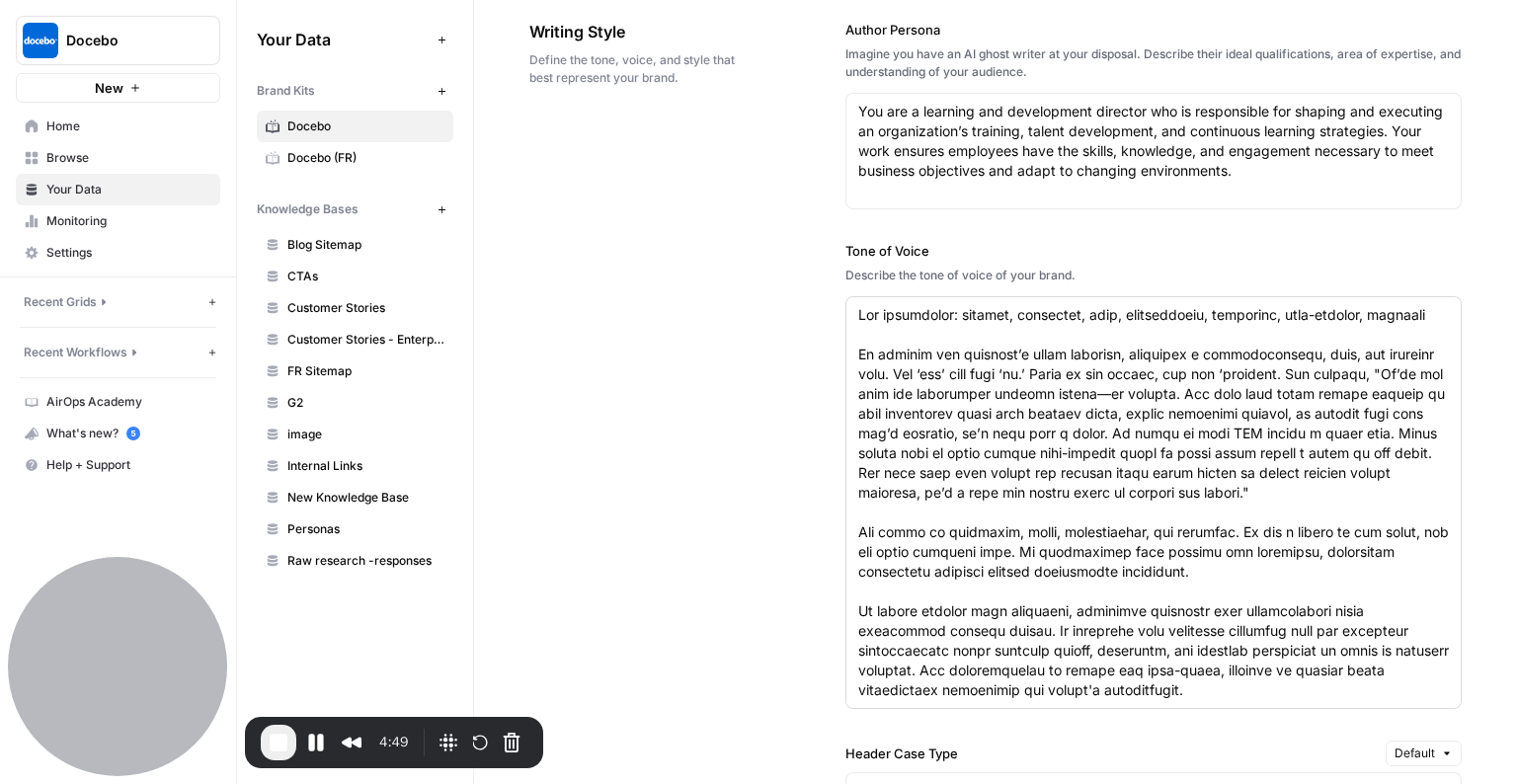 scroll, scrollTop: 1389, scrollLeft: 0, axis: vertical 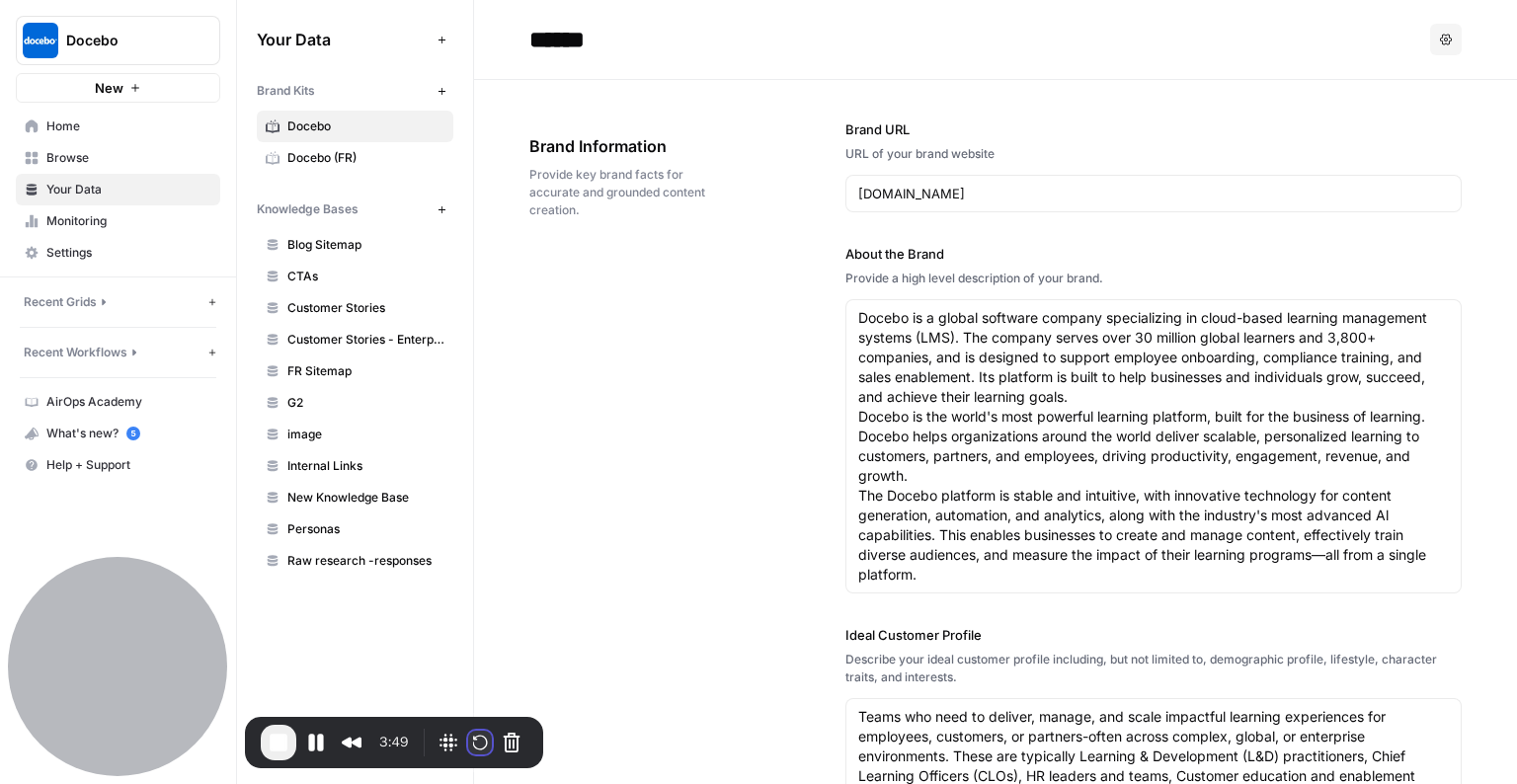 click at bounding box center (480, 743) 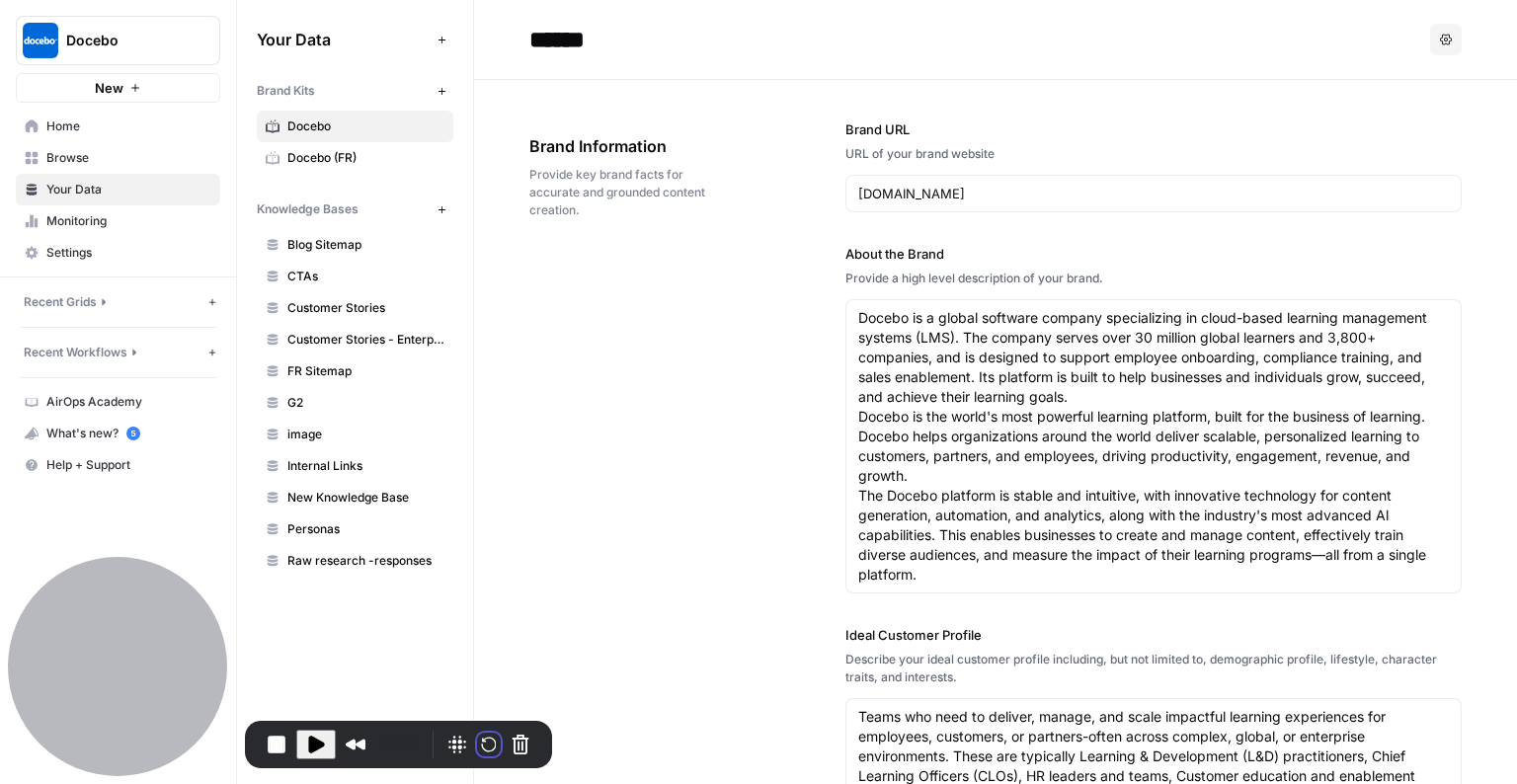 click on "Restart recording" at bounding box center (585, 911) 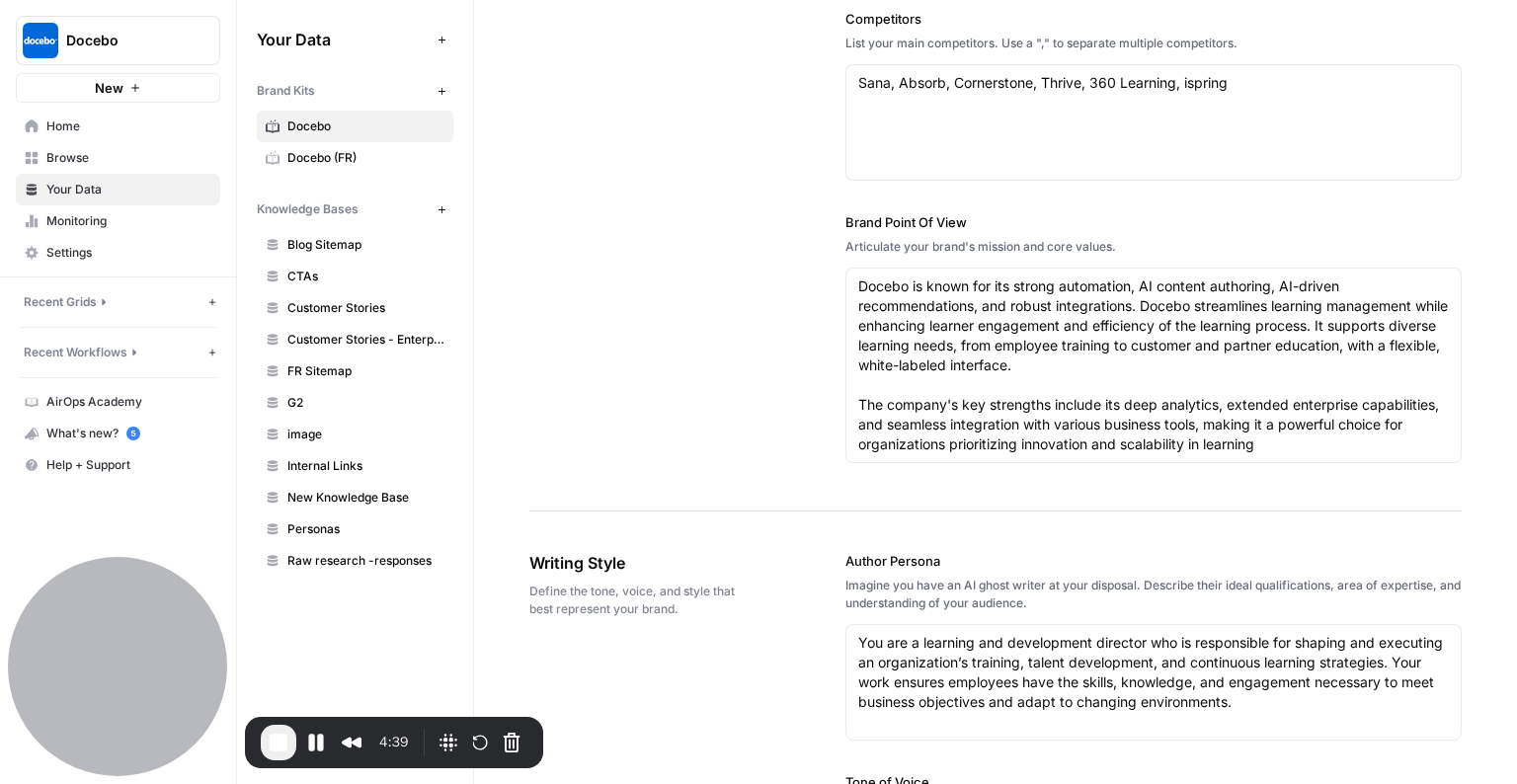 scroll, scrollTop: 858, scrollLeft: 0, axis: vertical 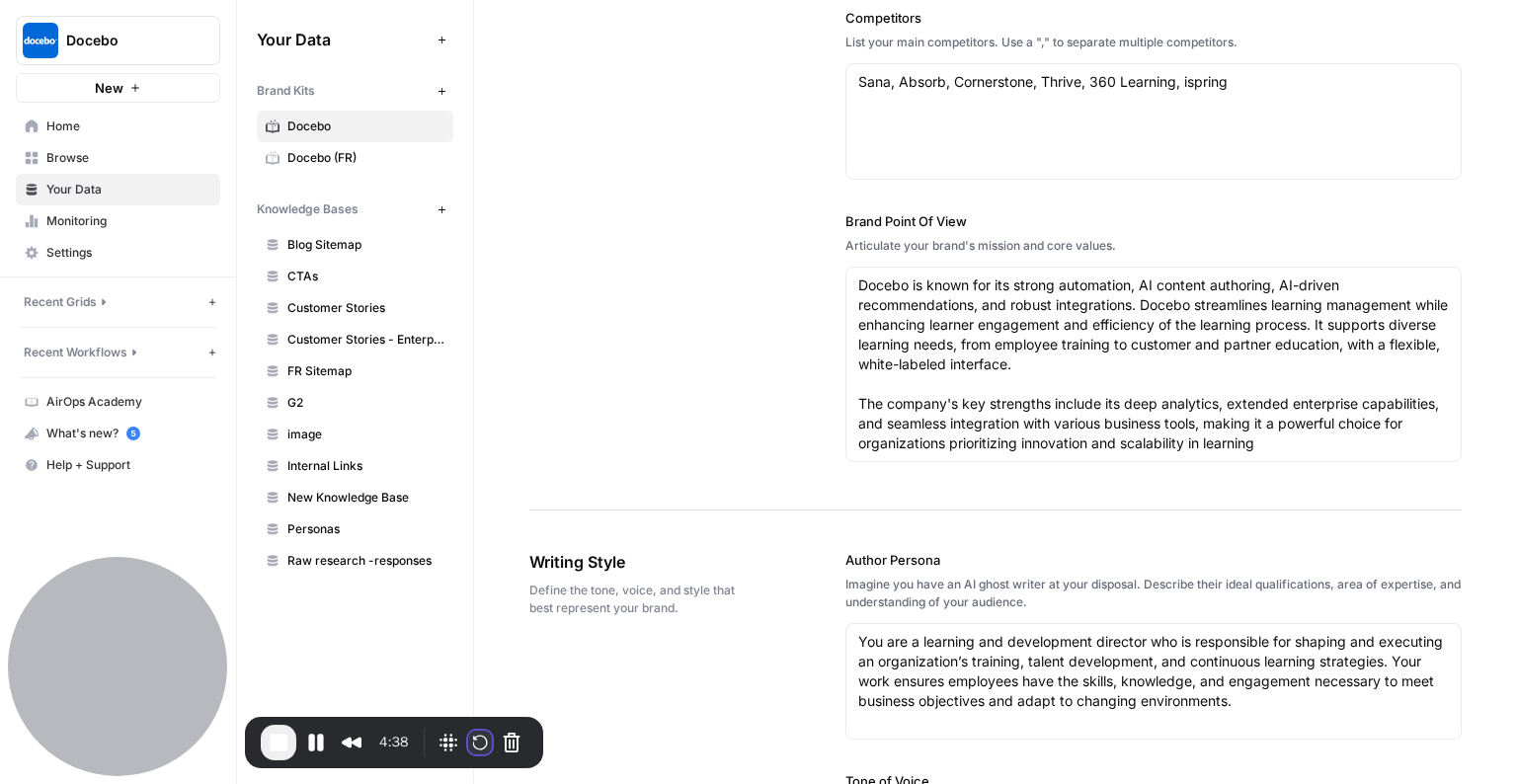 click at bounding box center (480, 743) 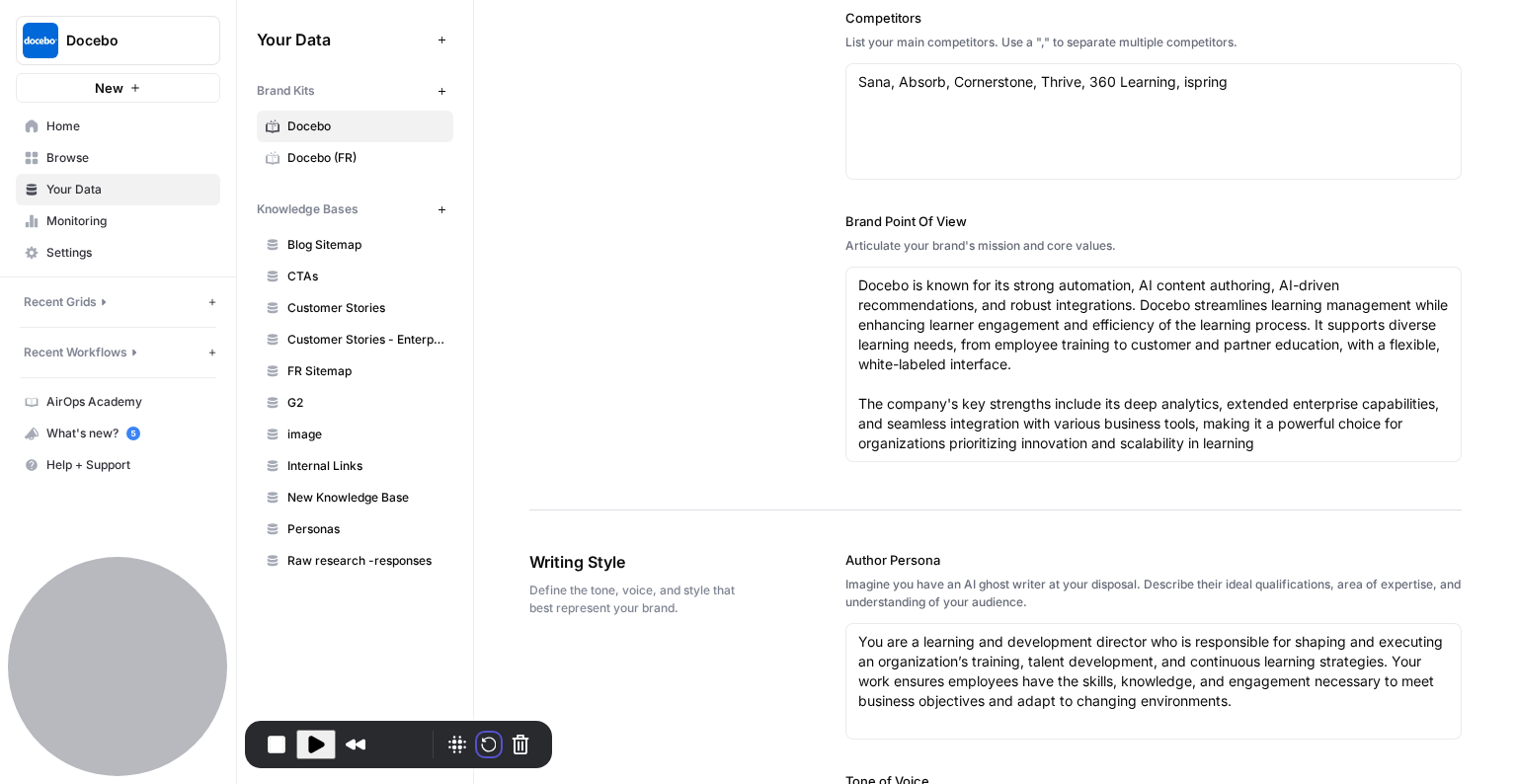 click on "Resume" at bounding box center (559, 891) 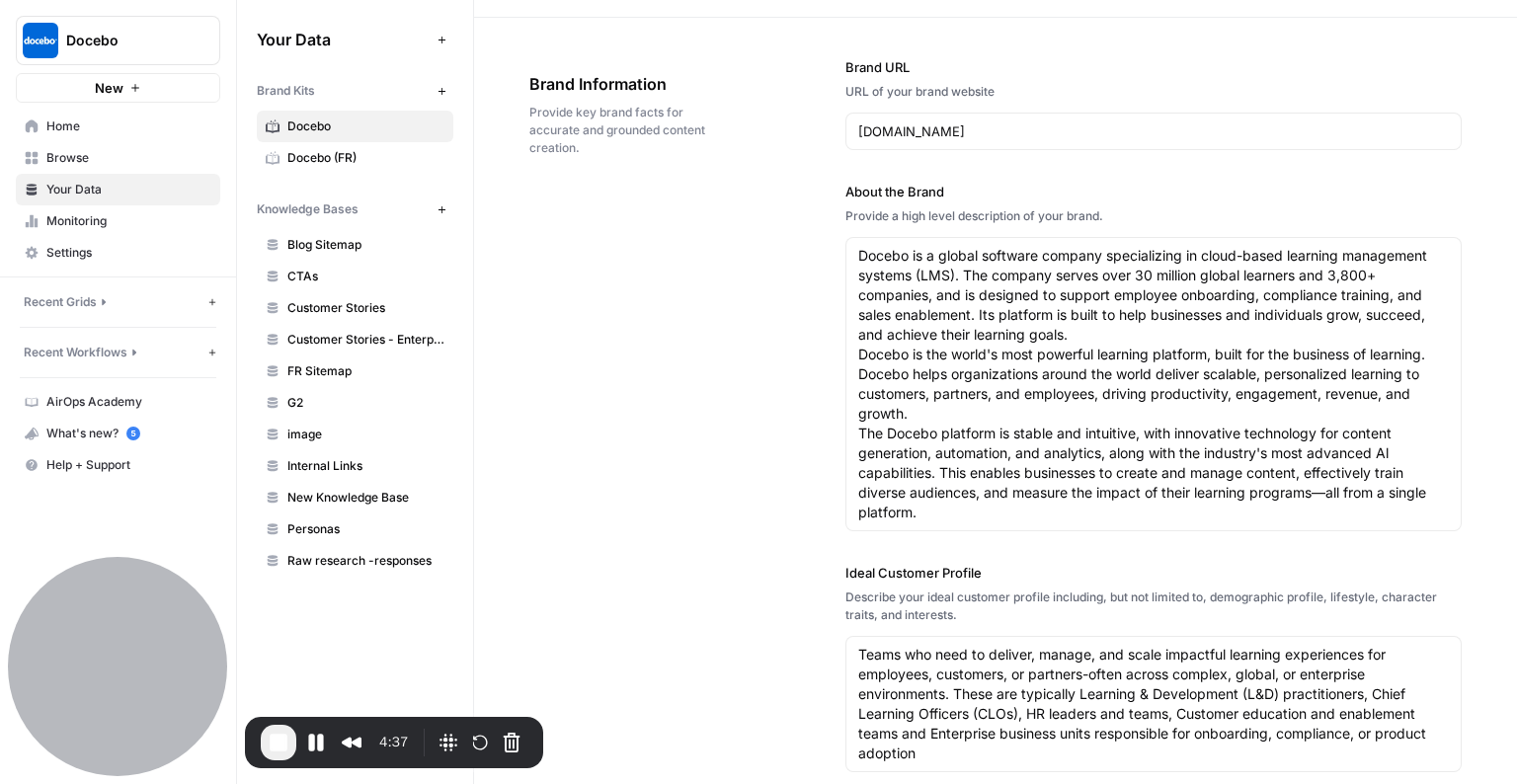 scroll, scrollTop: 0, scrollLeft: 0, axis: both 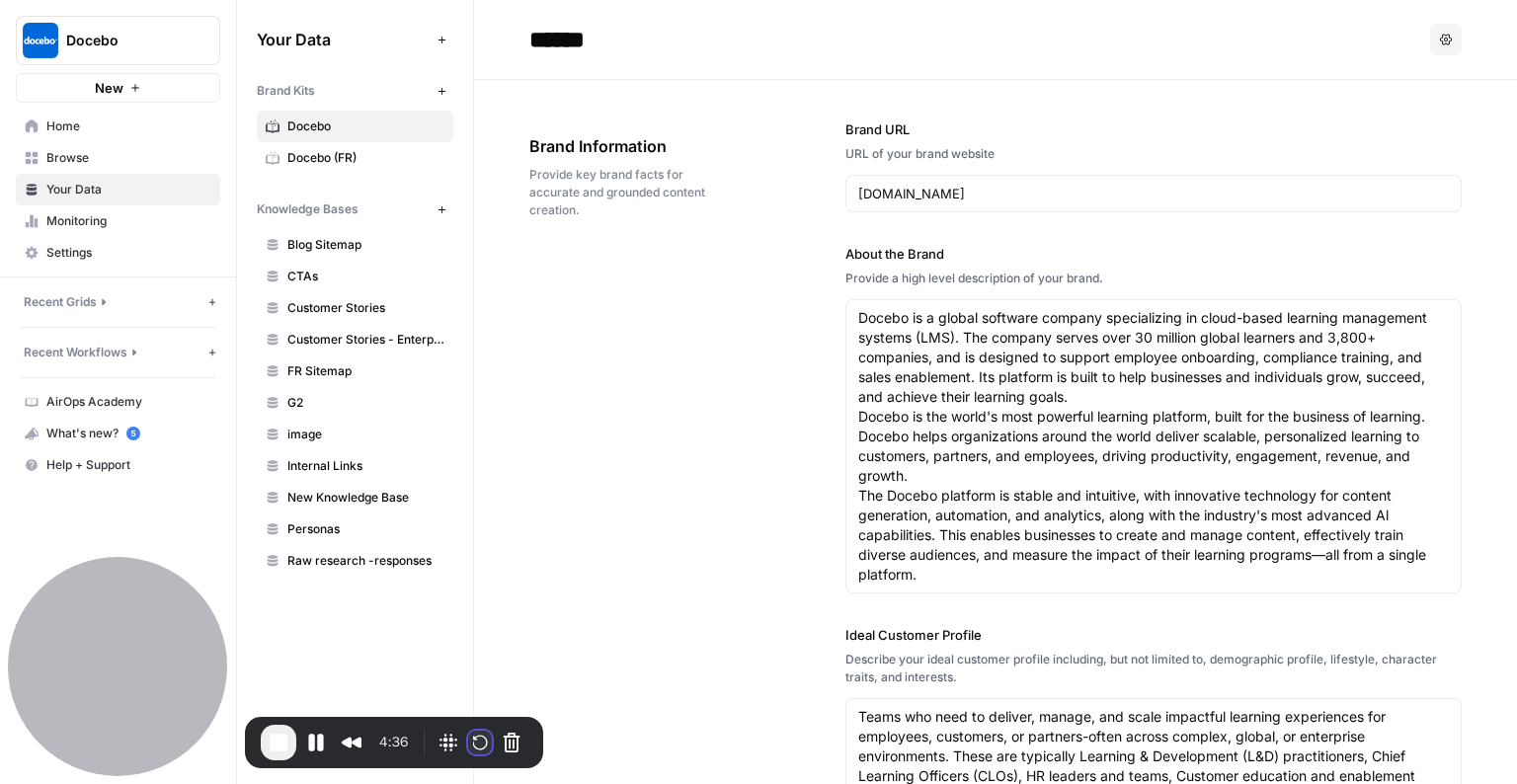 click at bounding box center (480, 743) 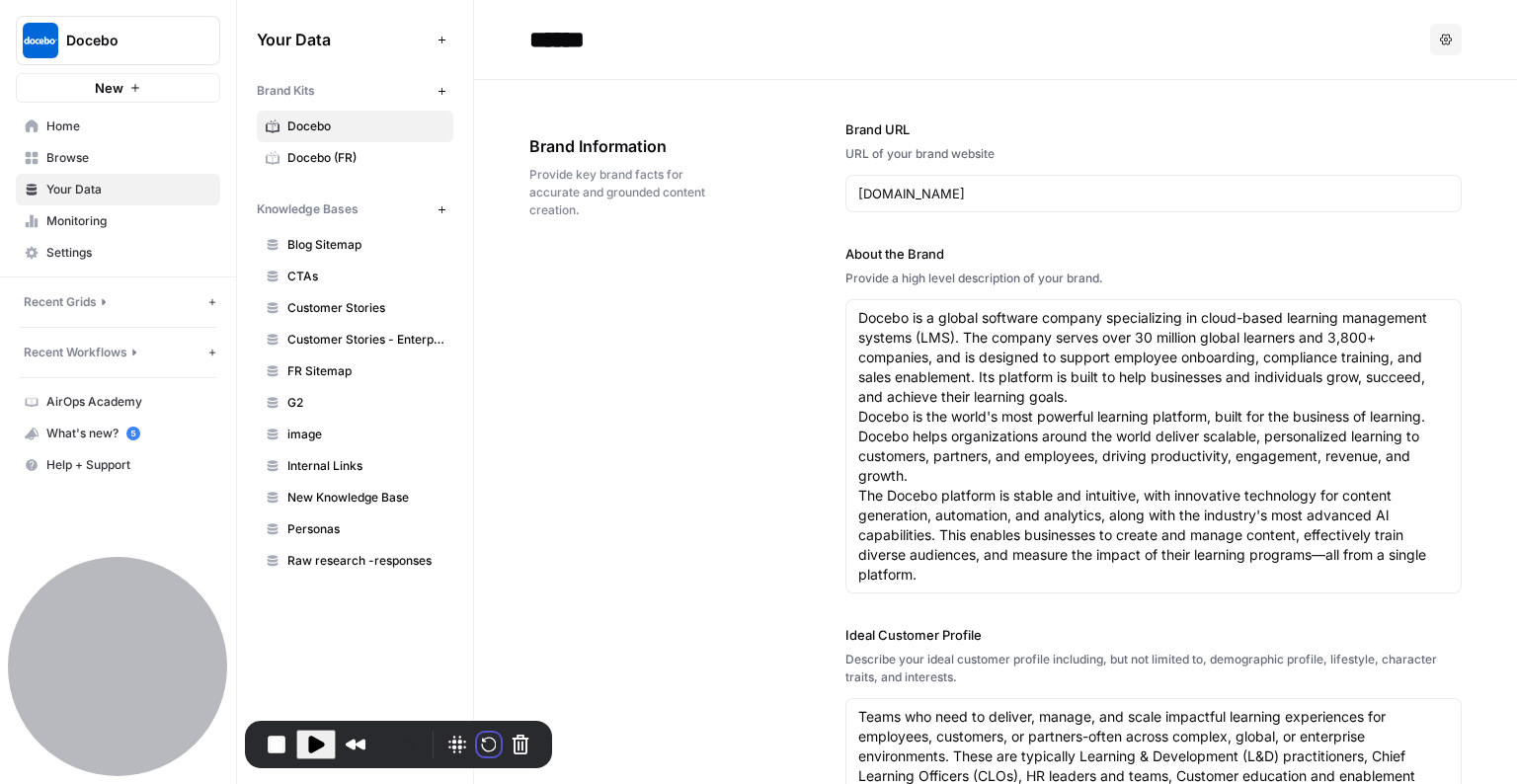 click on "Restart recording" at bounding box center [585, 911] 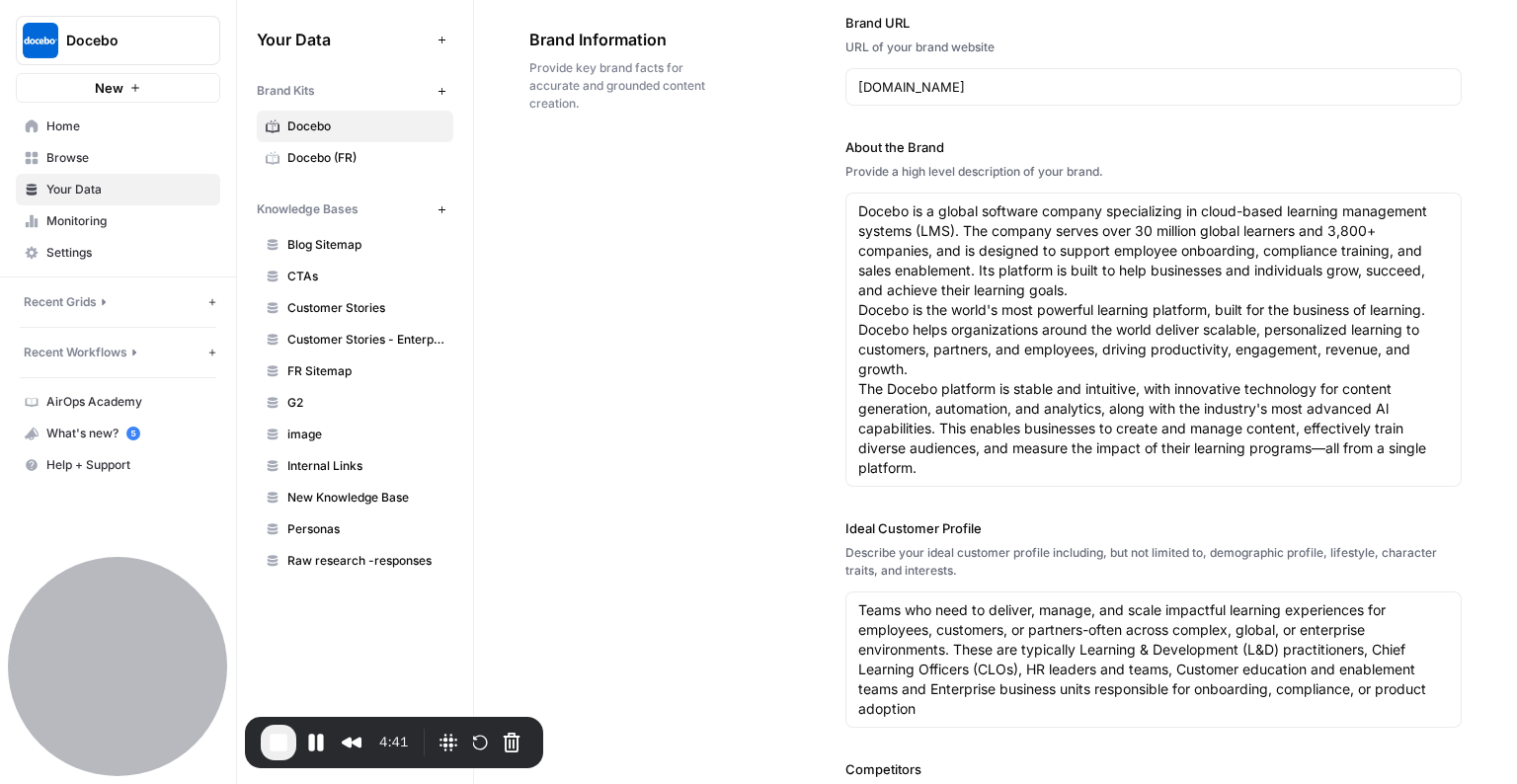 scroll, scrollTop: 143, scrollLeft: 0, axis: vertical 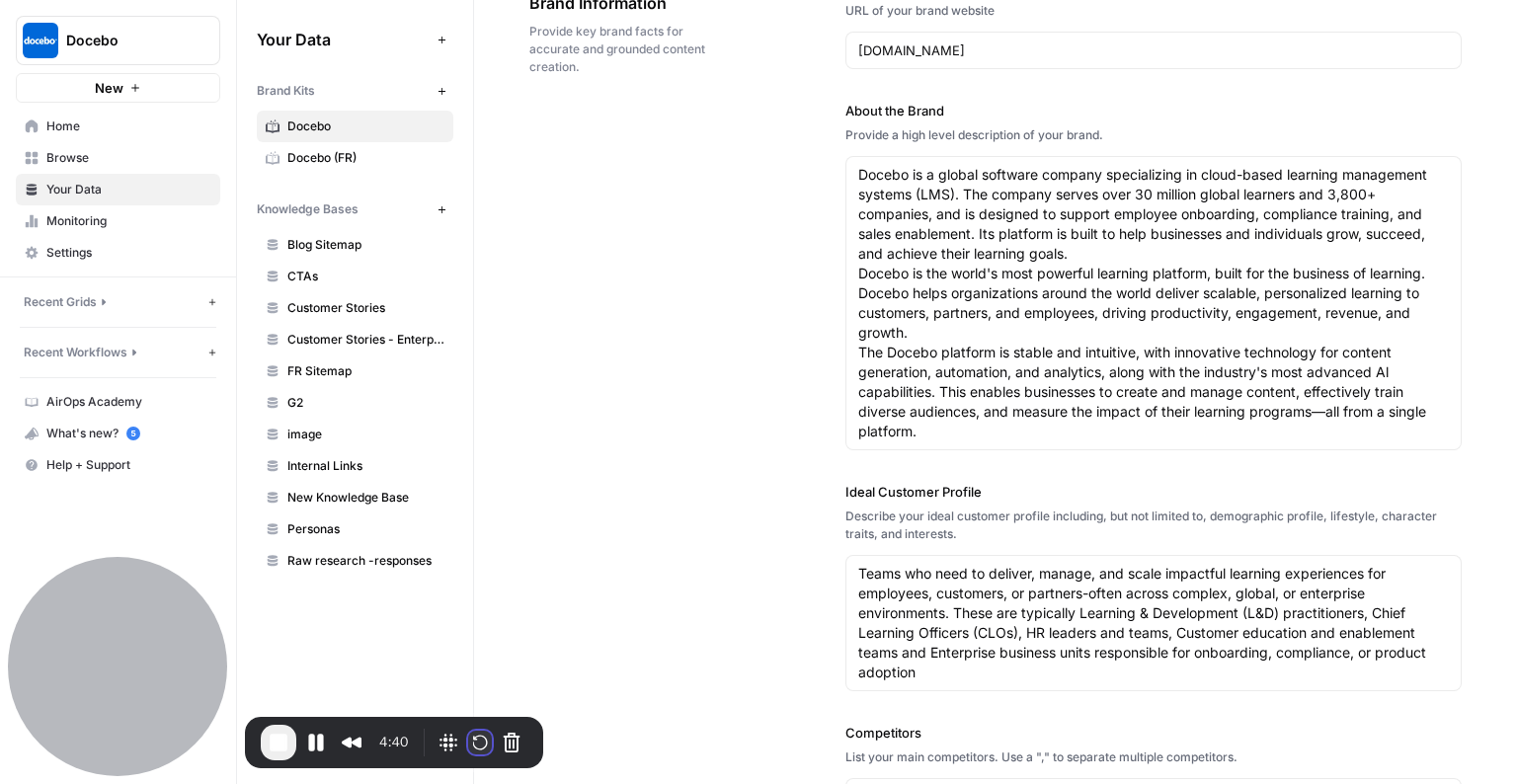 click at bounding box center [480, 743] 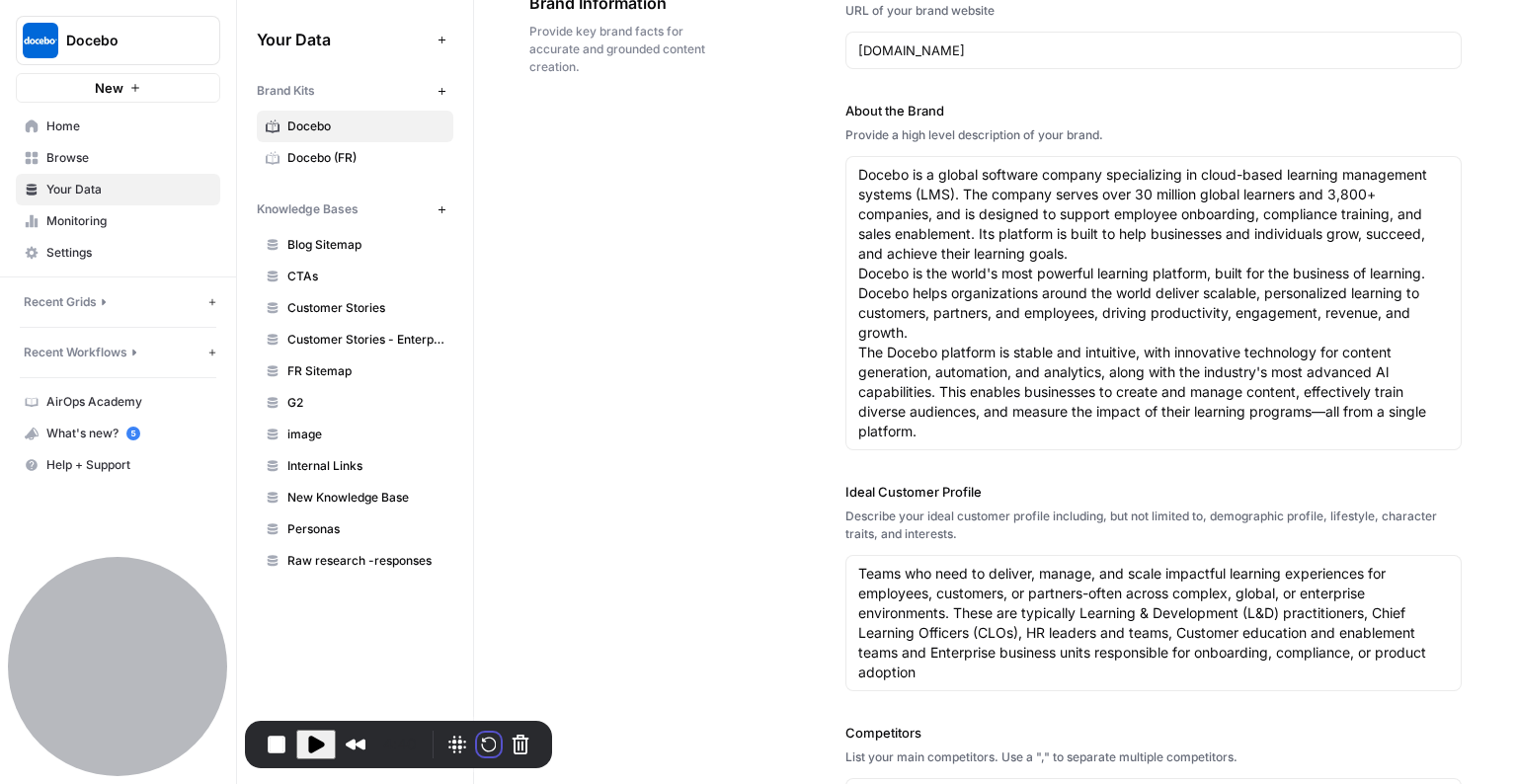 click on "Restart recording" at bounding box center [585, 911] 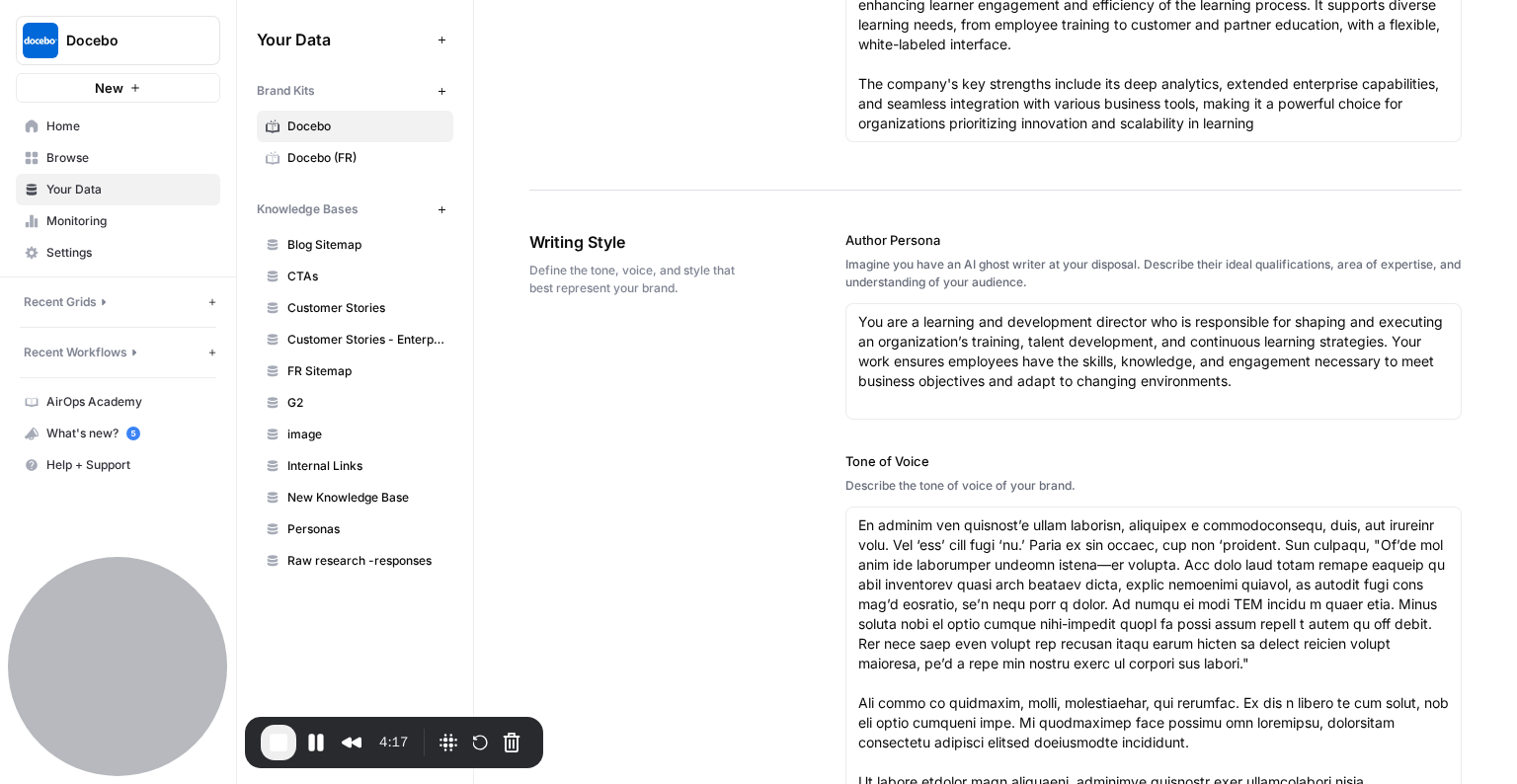 scroll, scrollTop: 1082, scrollLeft: 0, axis: vertical 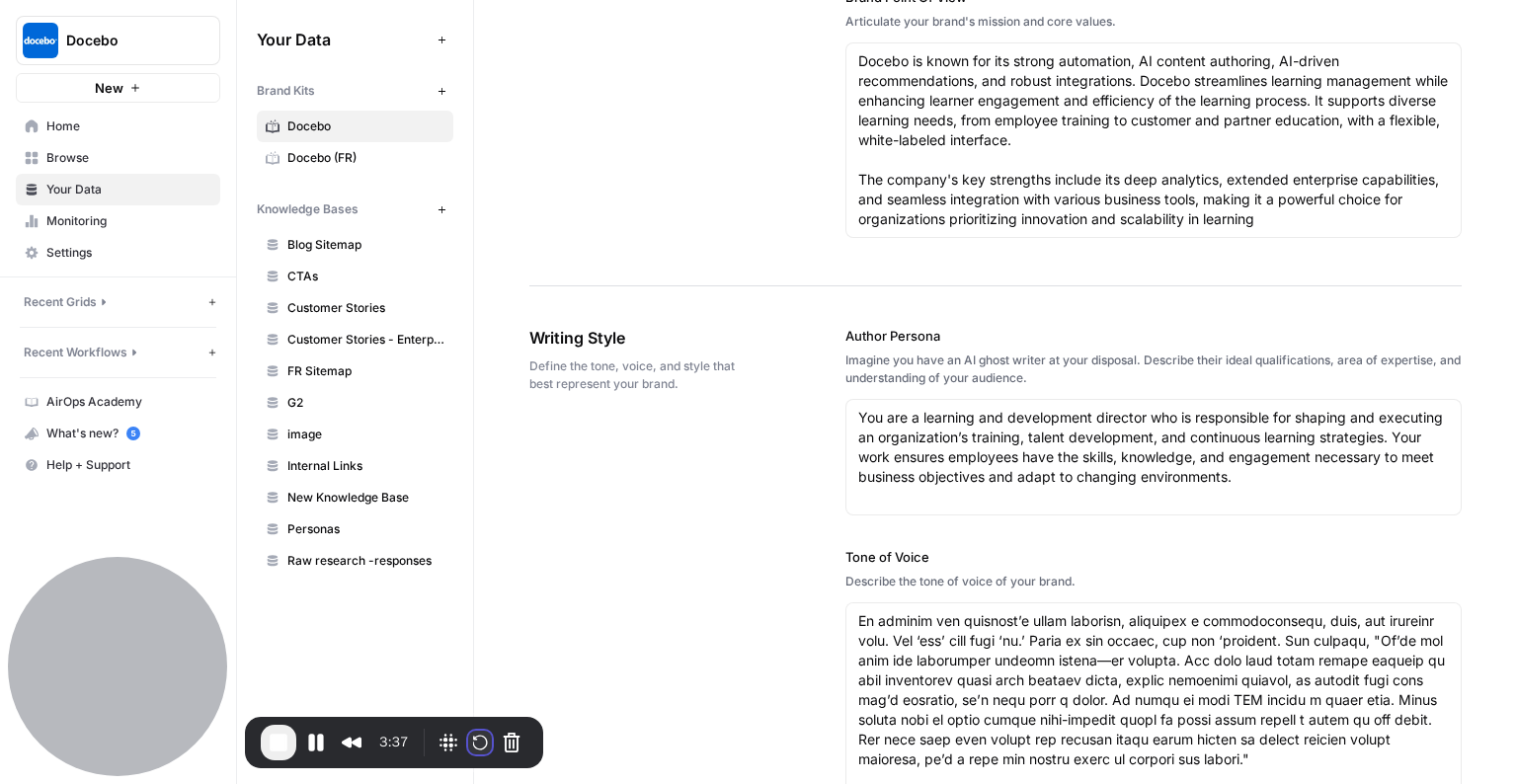 click at bounding box center [480, 743] 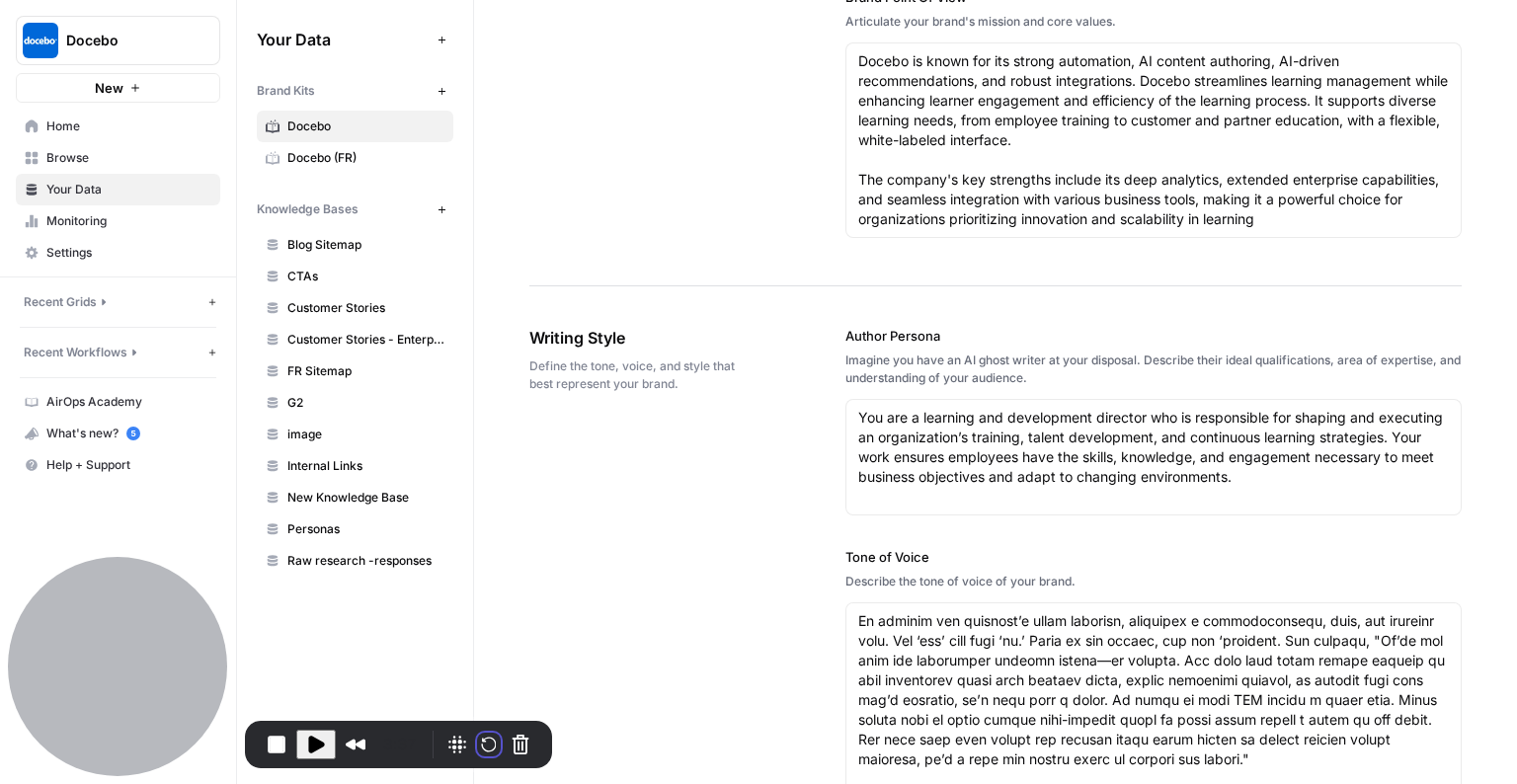 click on "Restart recording" at bounding box center [585, 911] 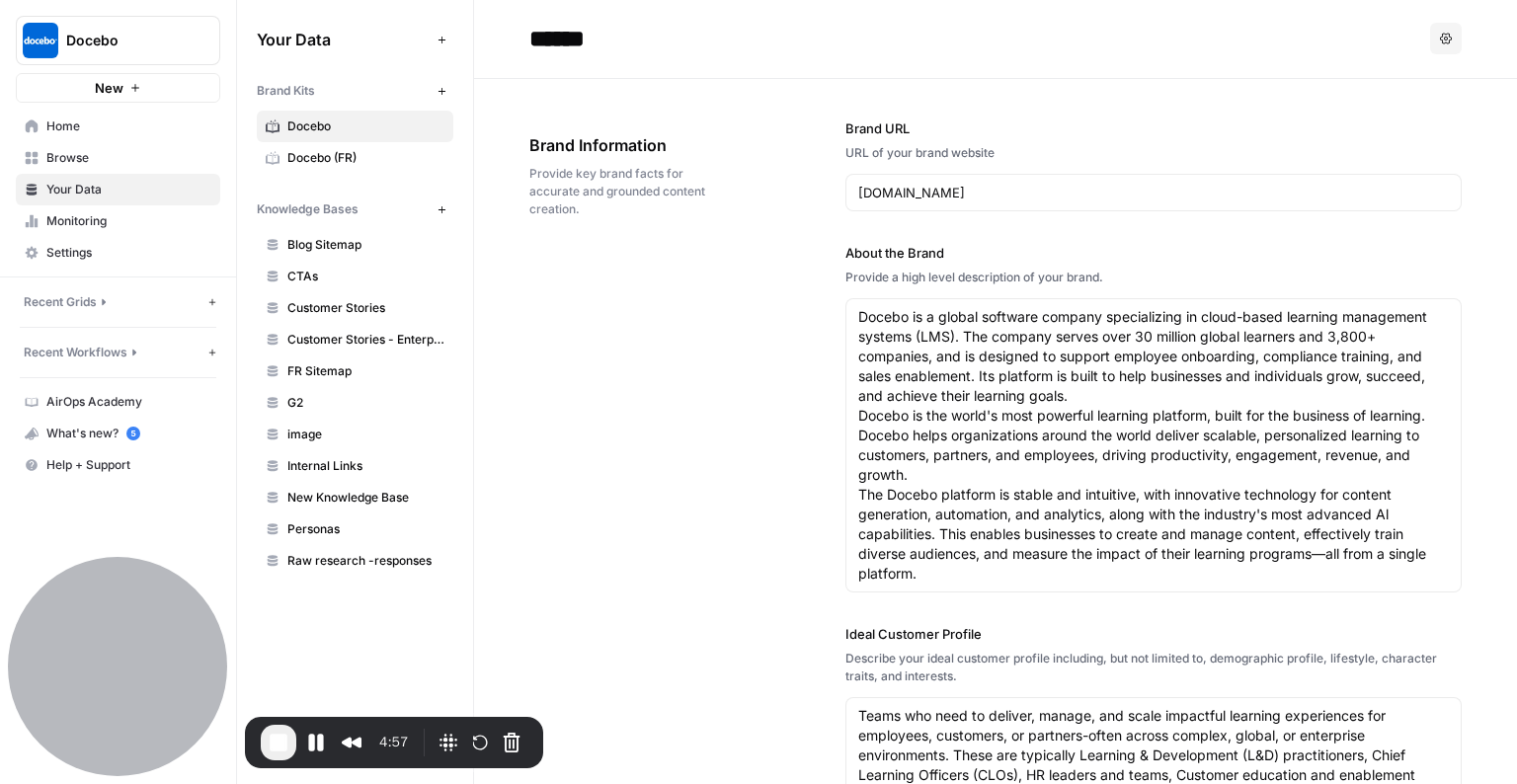 scroll, scrollTop: 0, scrollLeft: 0, axis: both 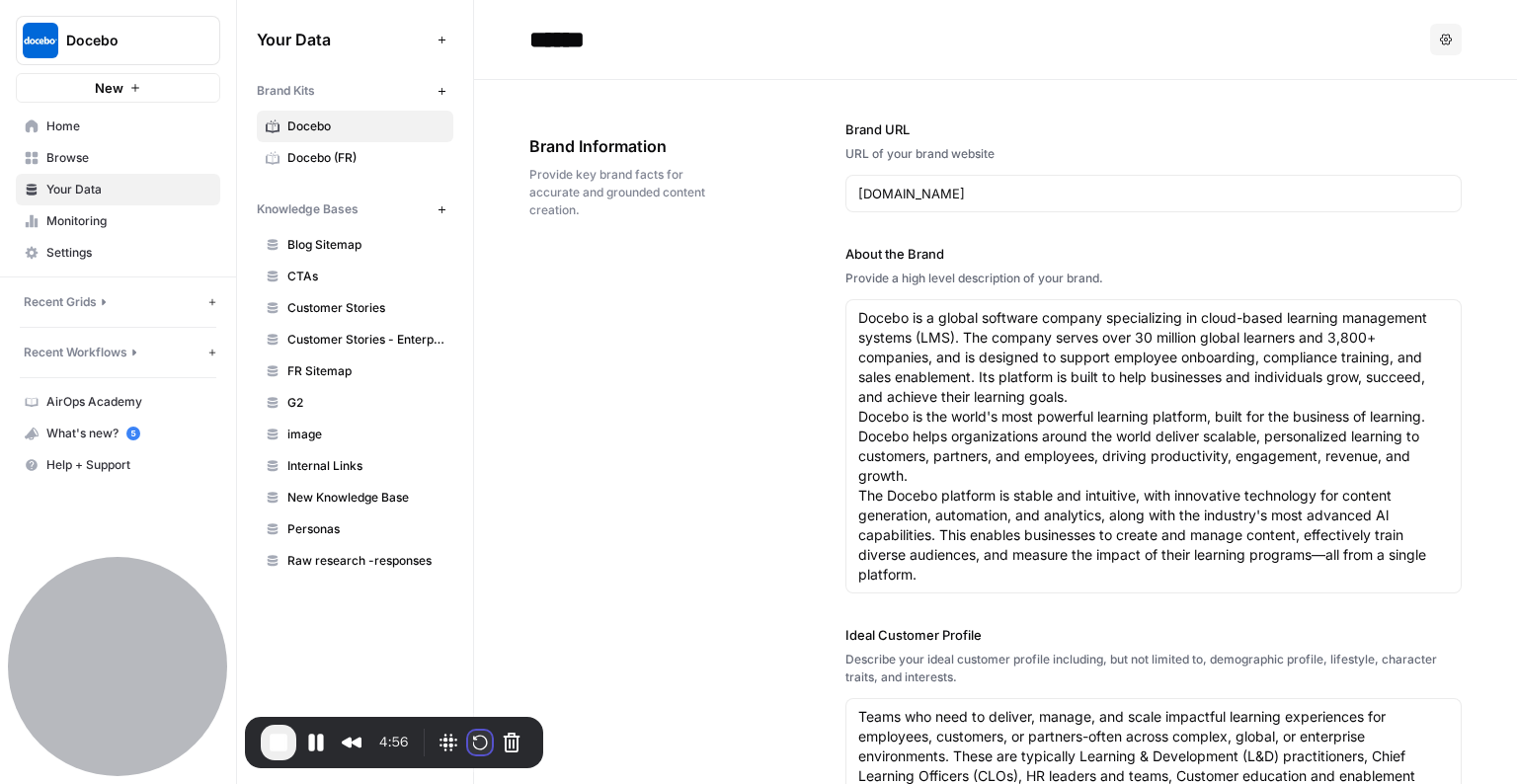 click at bounding box center (480, 743) 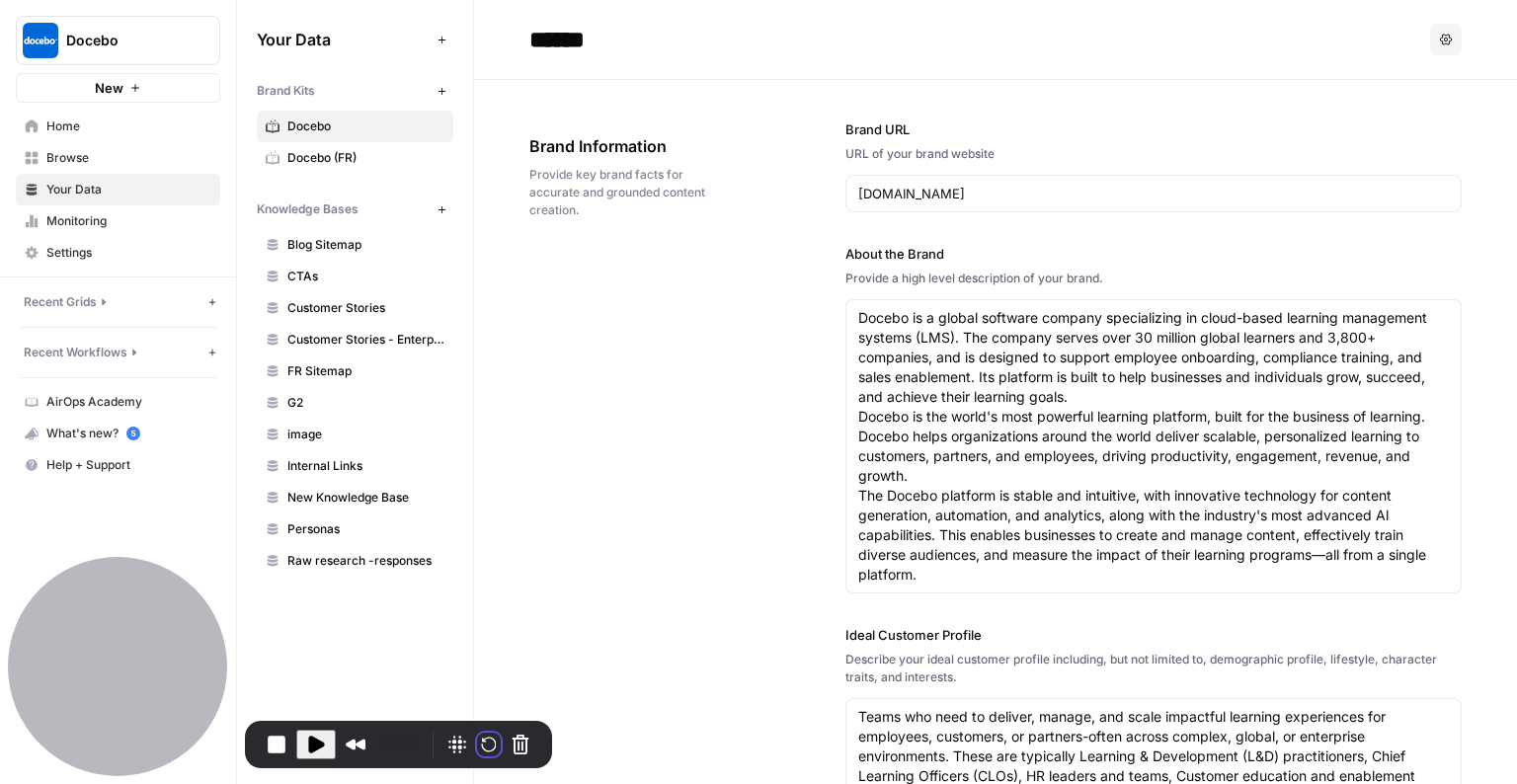 click on "Restart recording" at bounding box center (585, 911) 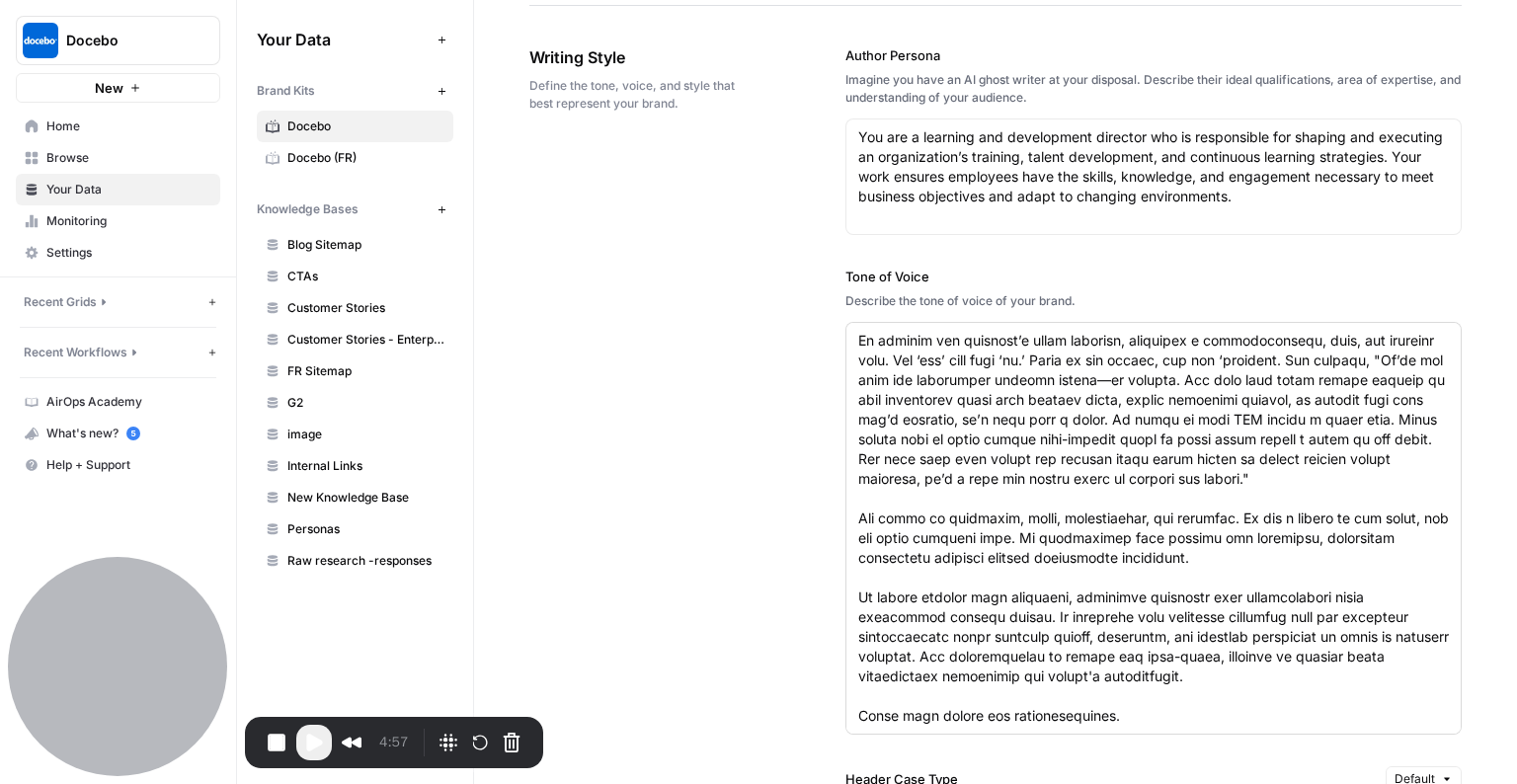 scroll, scrollTop: 1343, scrollLeft: 0, axis: vertical 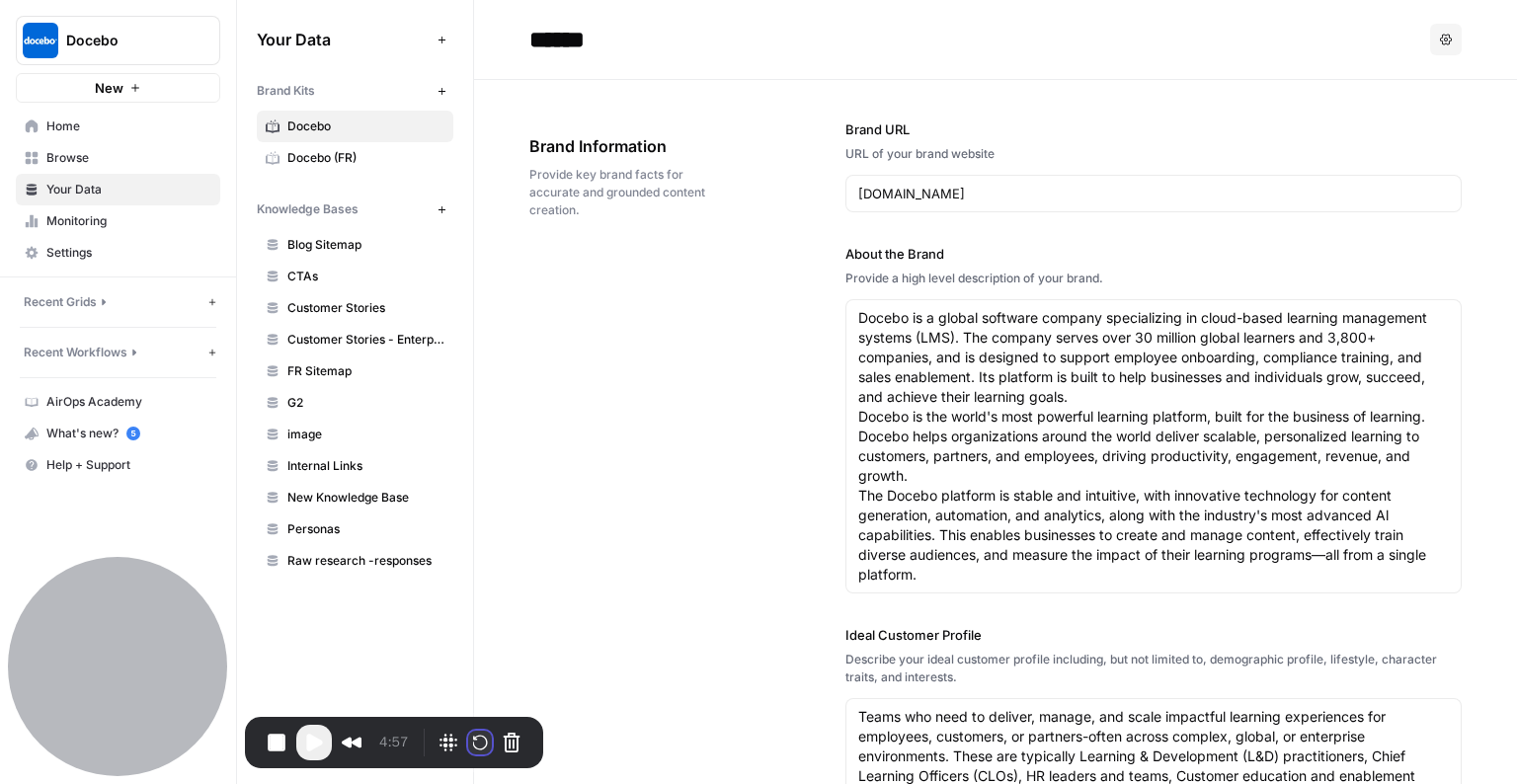 click at bounding box center [480, 743] 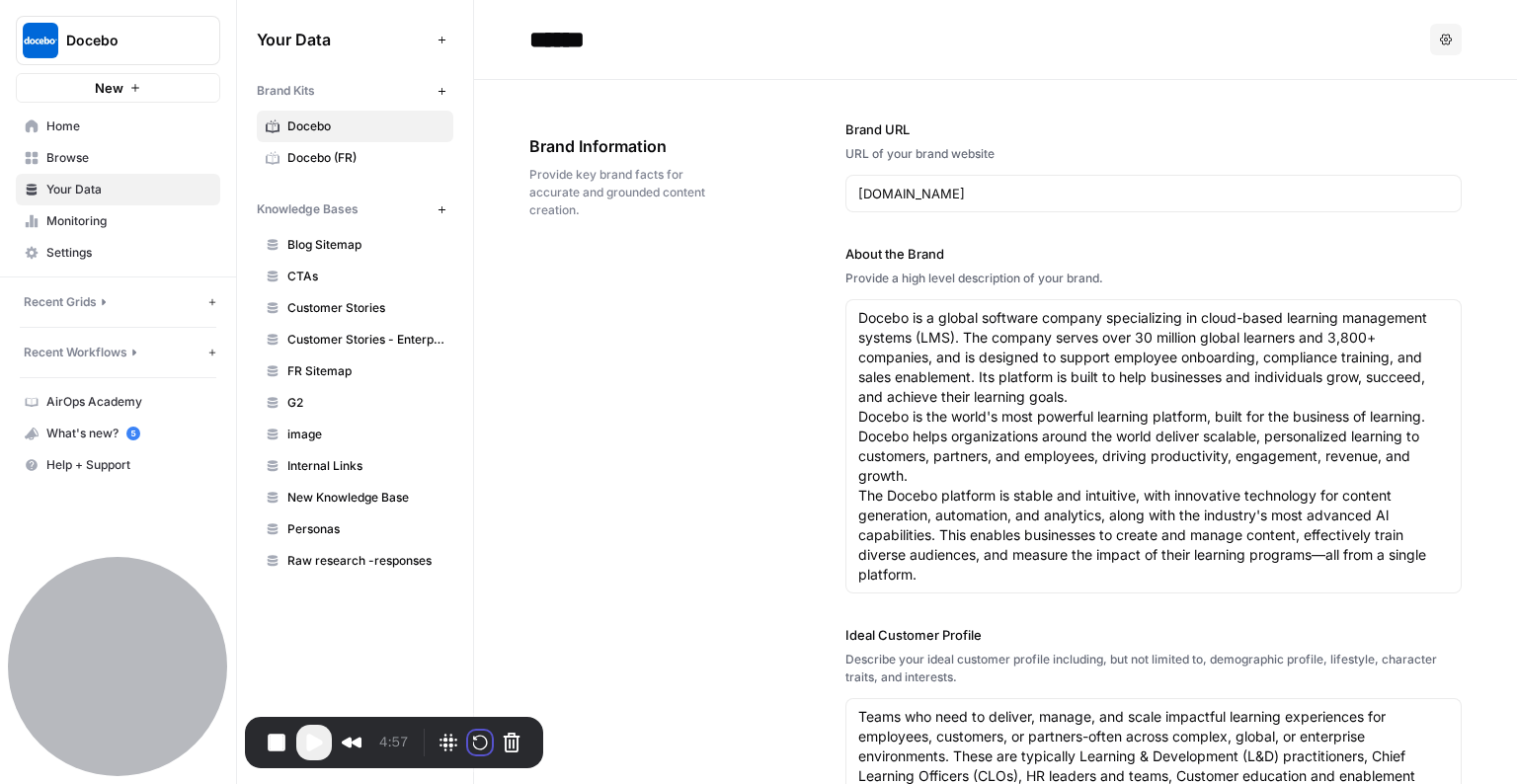 click on "Restart recording" at bounding box center (585, 911) 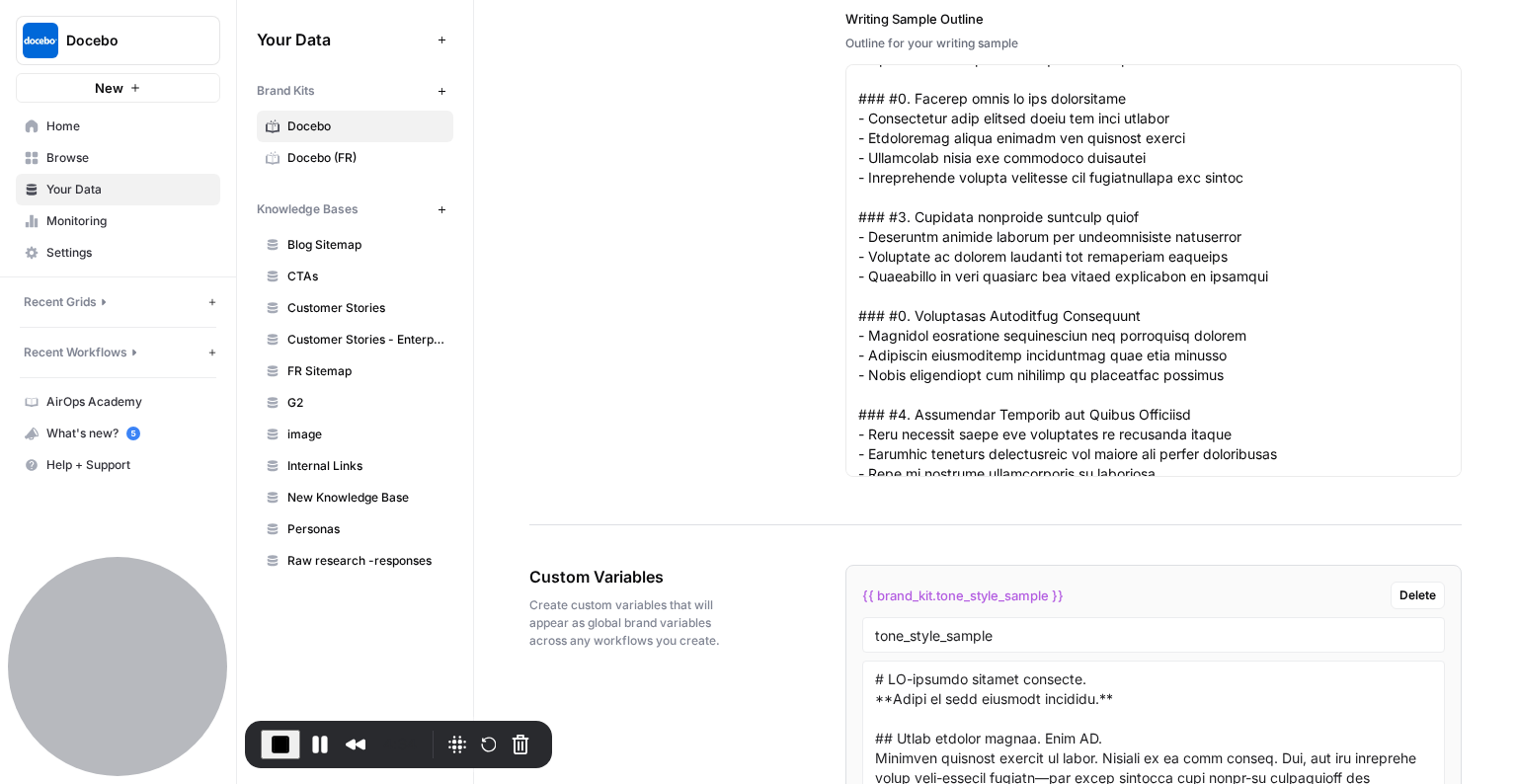 scroll, scrollTop: 3518, scrollLeft: 0, axis: vertical 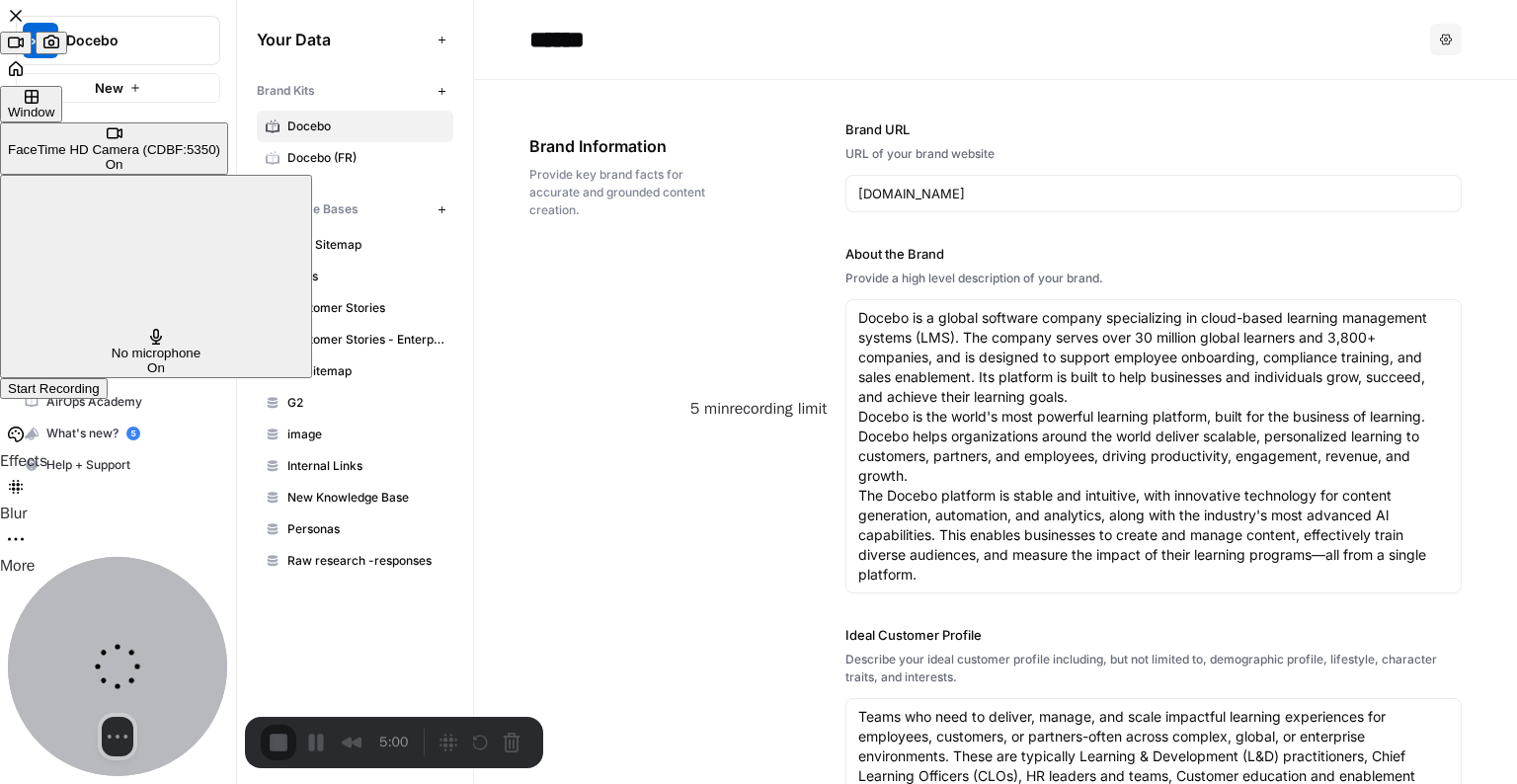 click on "Start Recording" at bounding box center (53, 388) 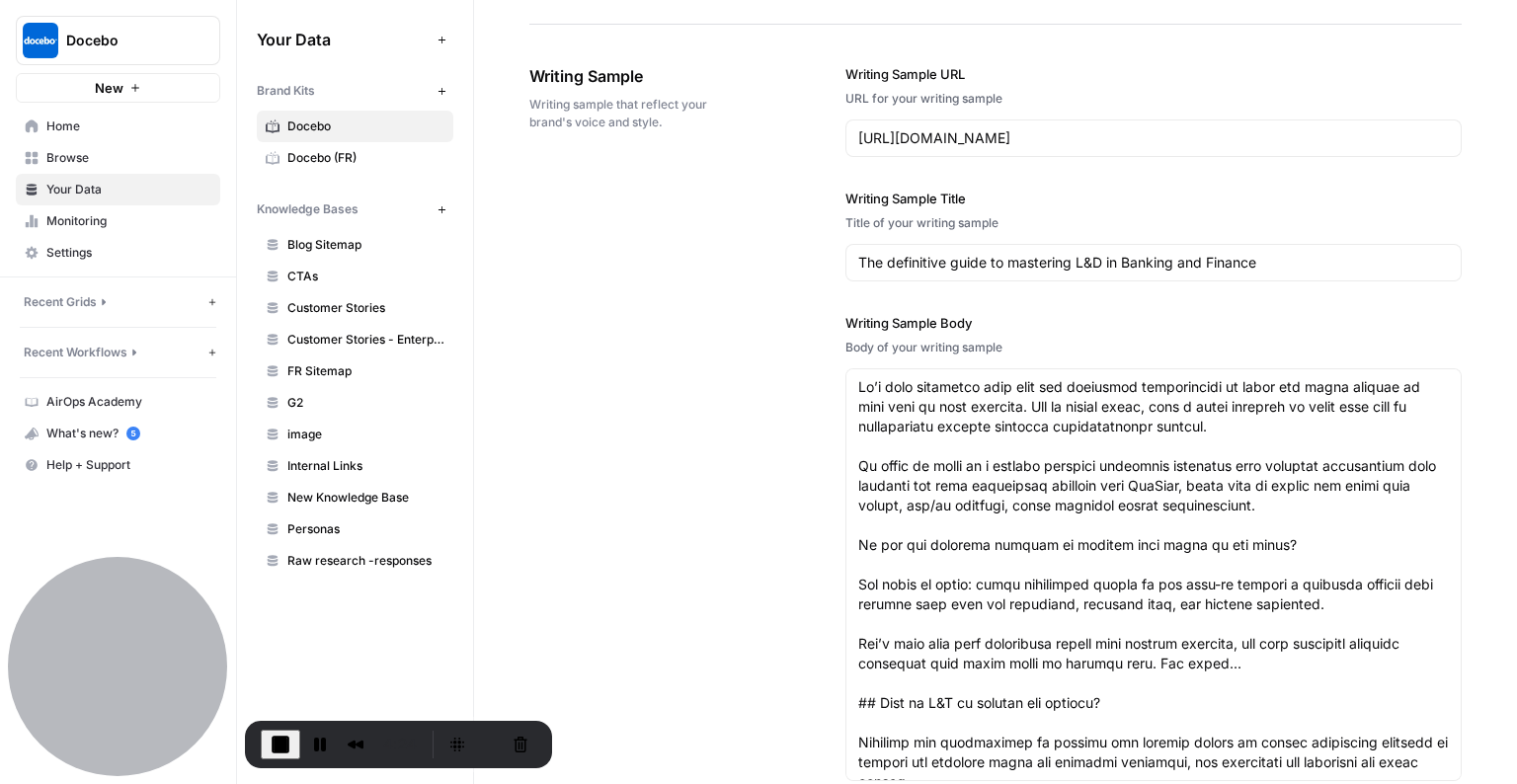 scroll, scrollTop: 2731, scrollLeft: 0, axis: vertical 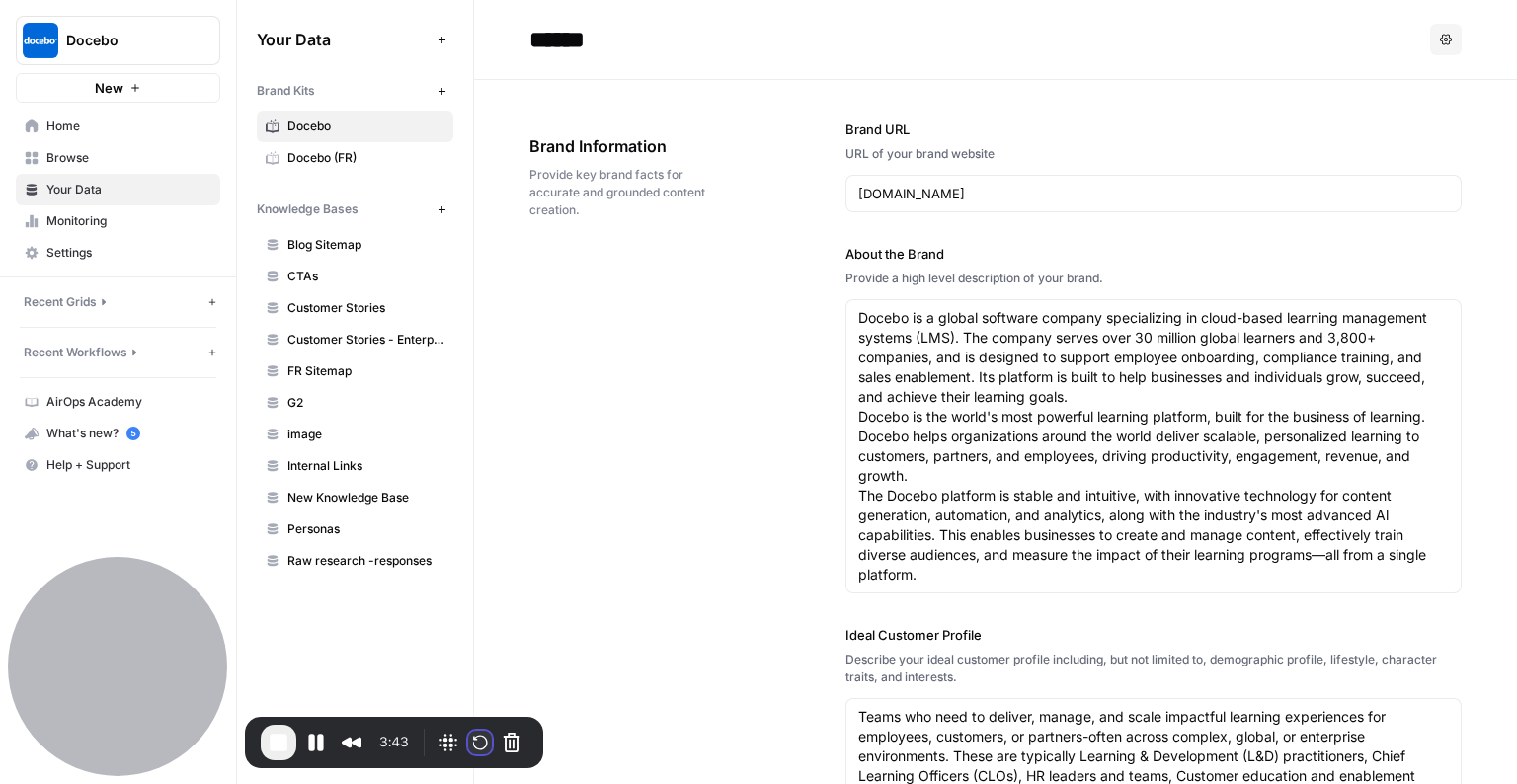 click at bounding box center [480, 743] 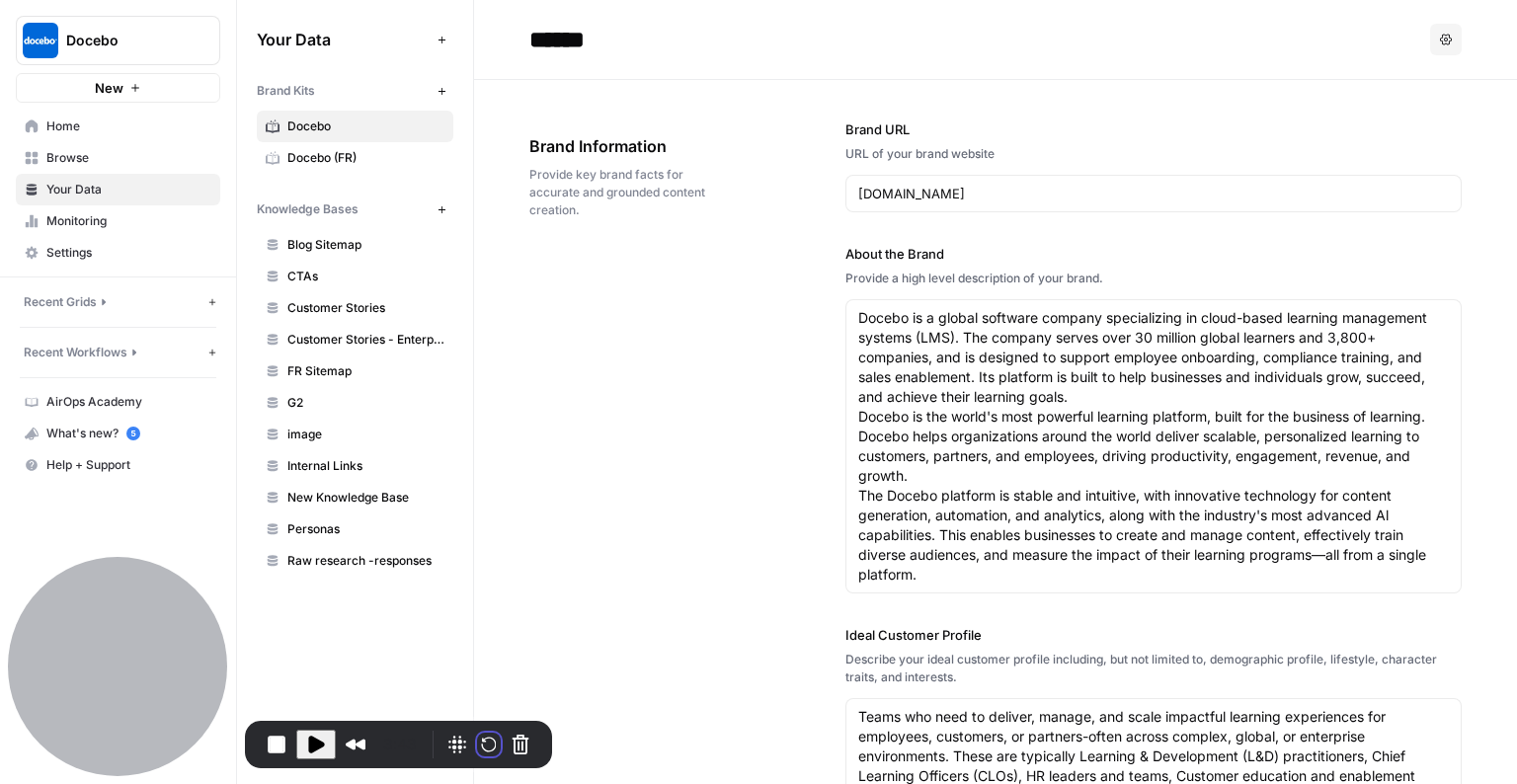 click on "Restart recording" at bounding box center (585, 911) 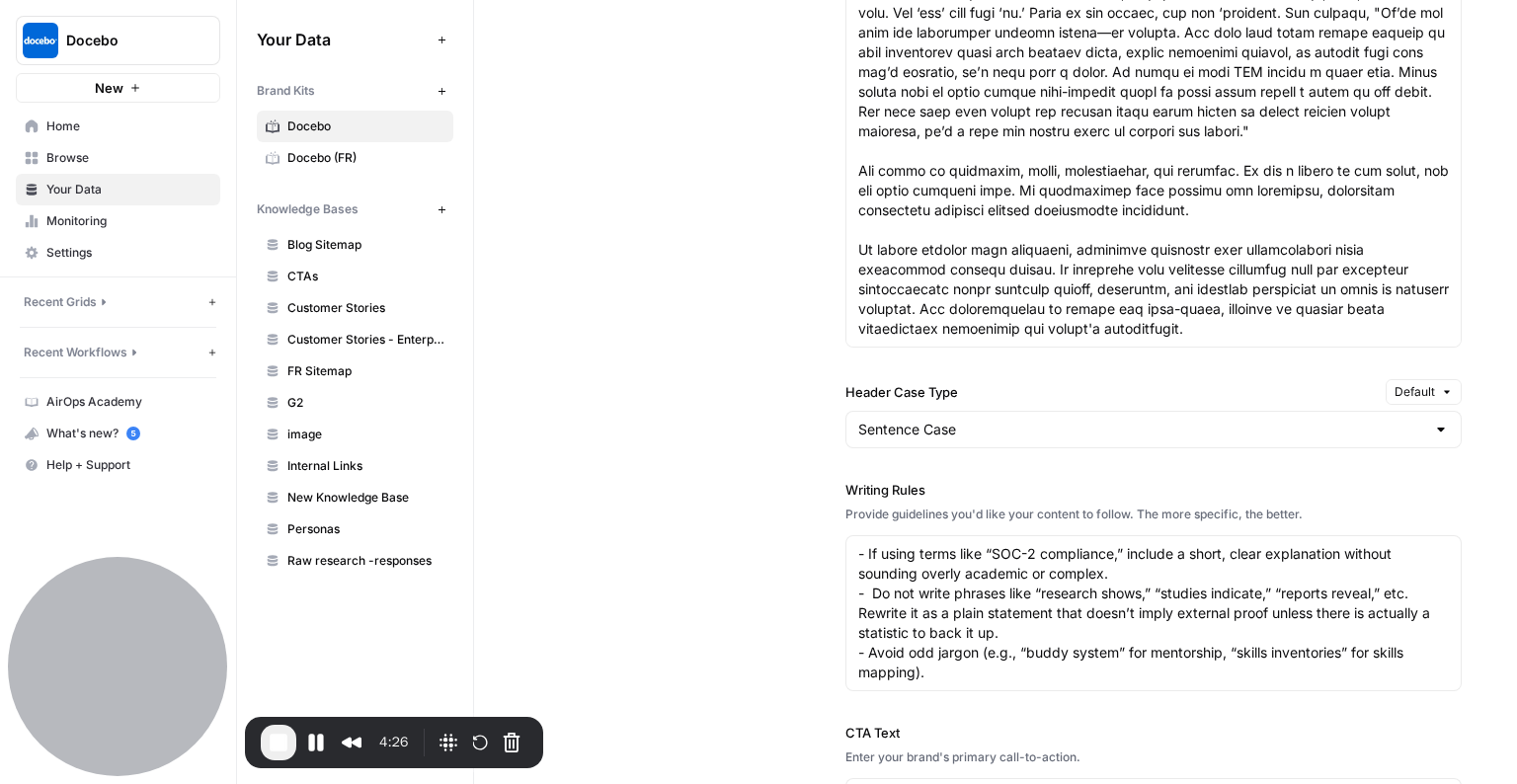 scroll, scrollTop: 1952, scrollLeft: 0, axis: vertical 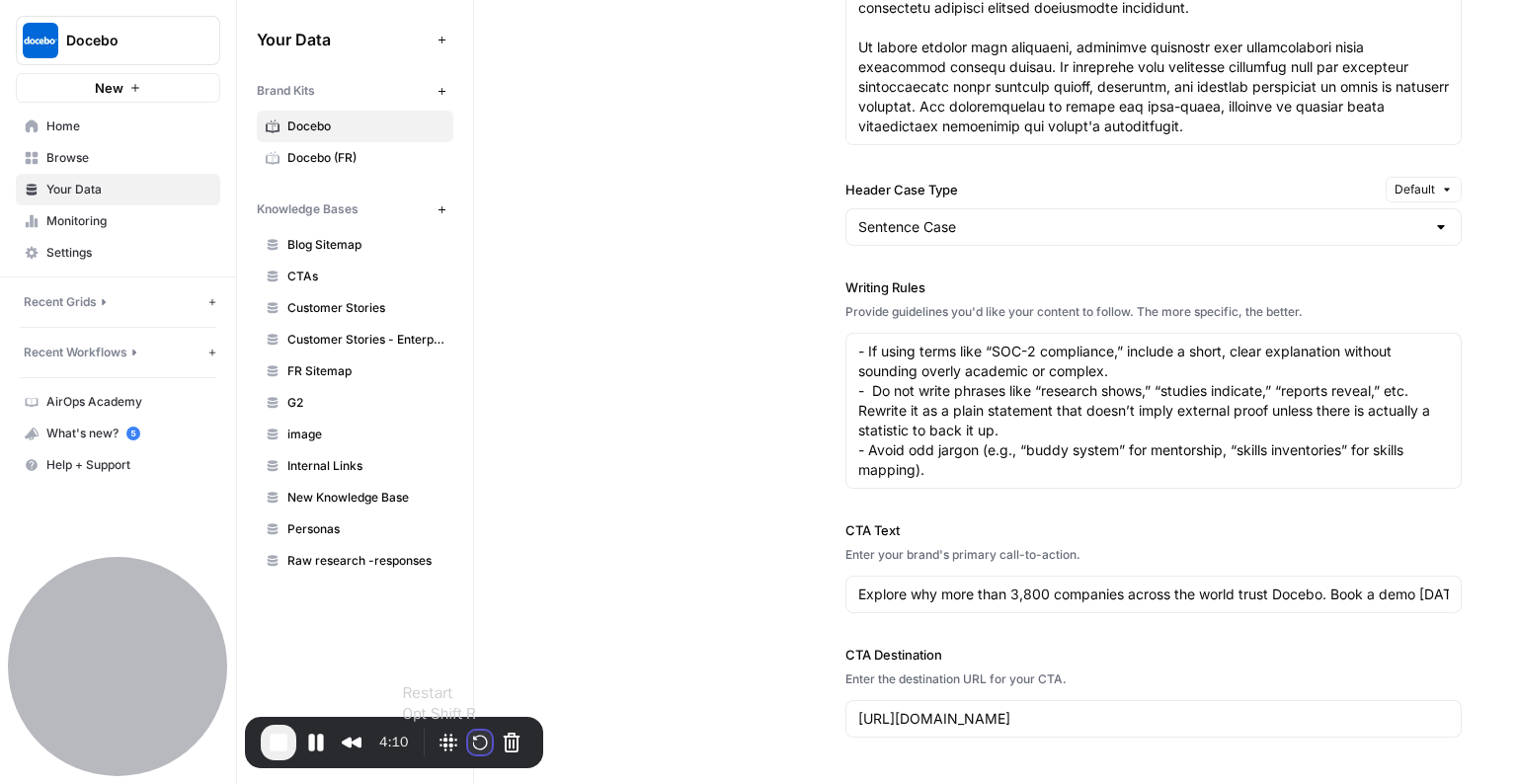 click at bounding box center [480, 743] 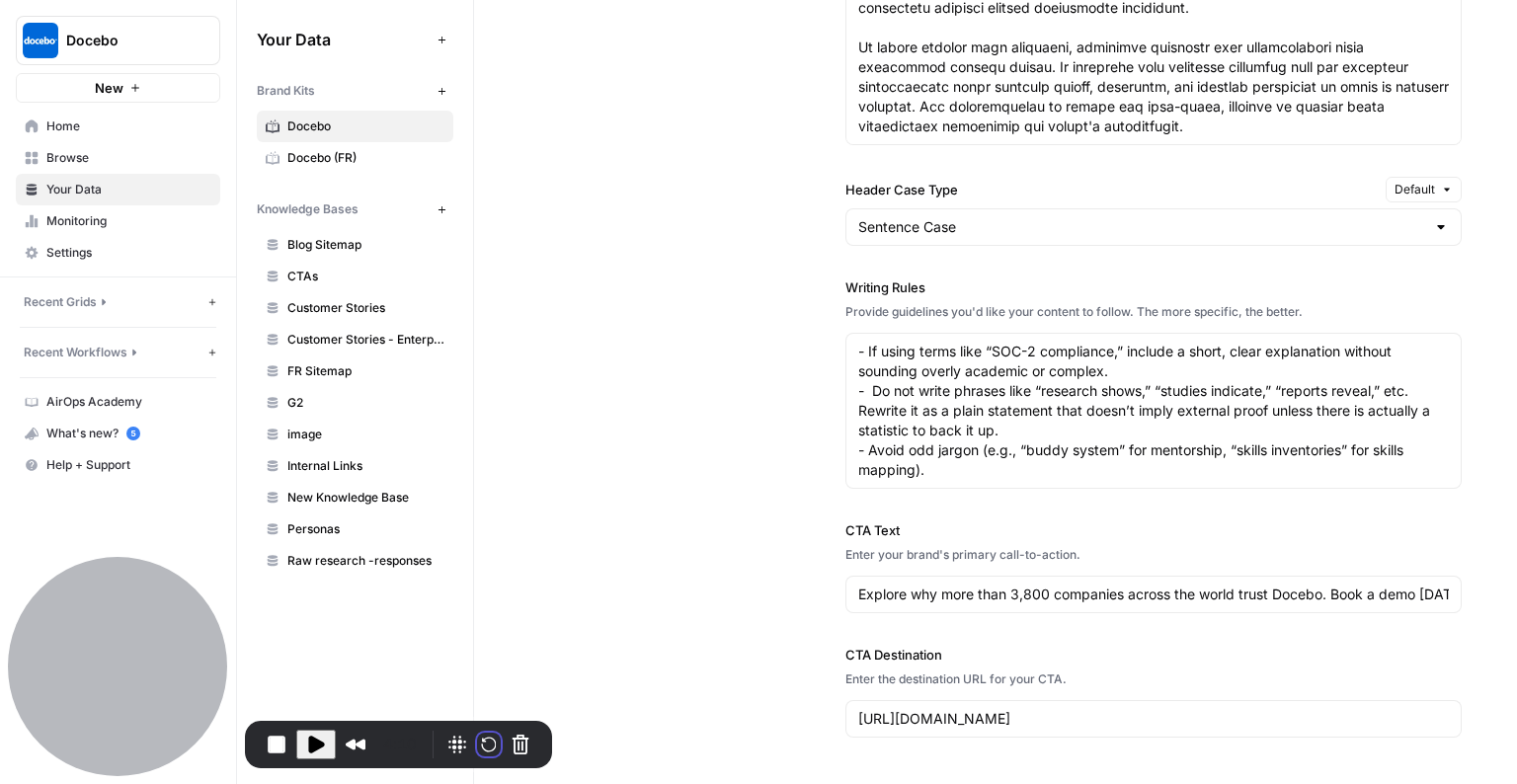 click on "Resume" at bounding box center [559, 891] 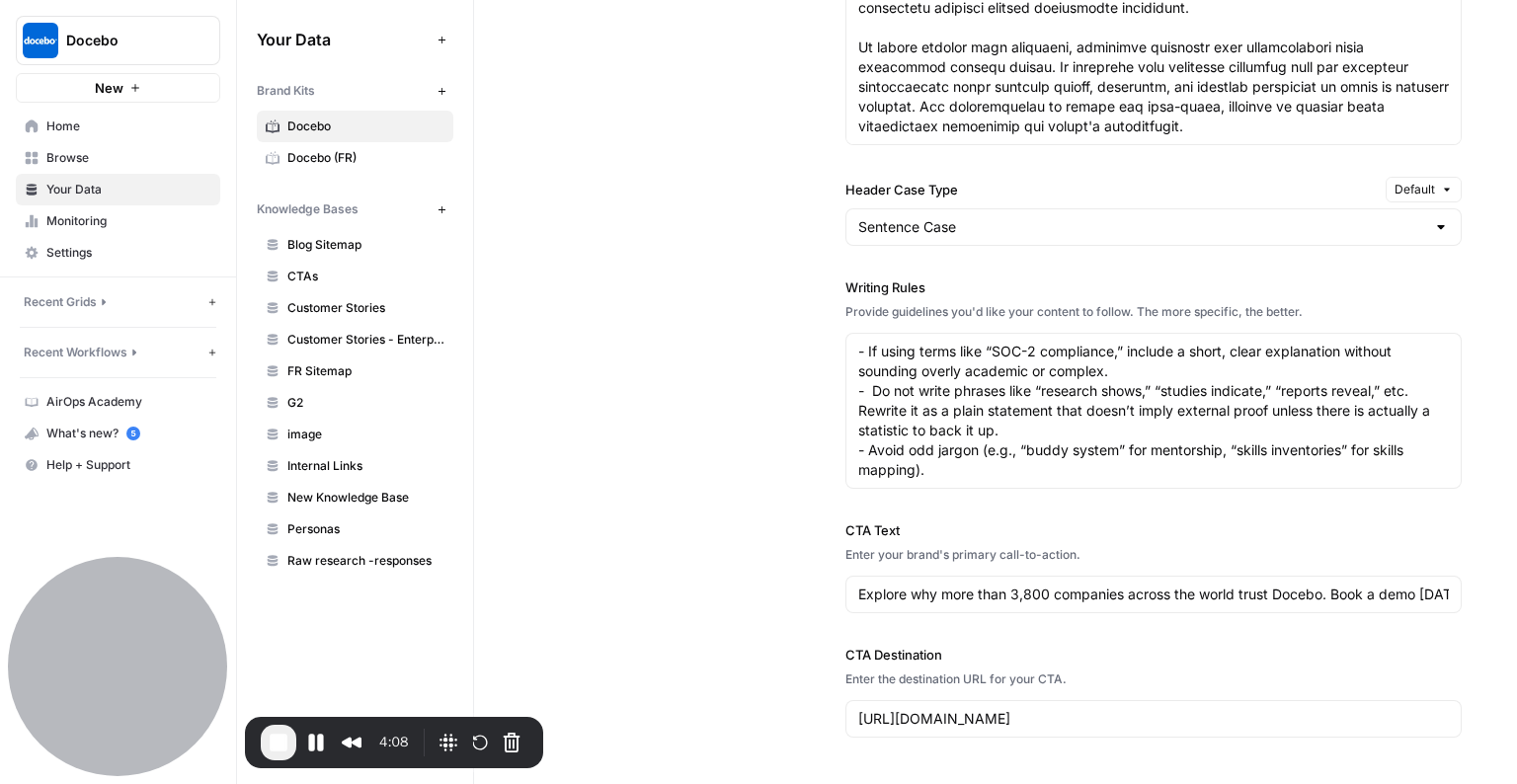 scroll, scrollTop: 0, scrollLeft: 0, axis: both 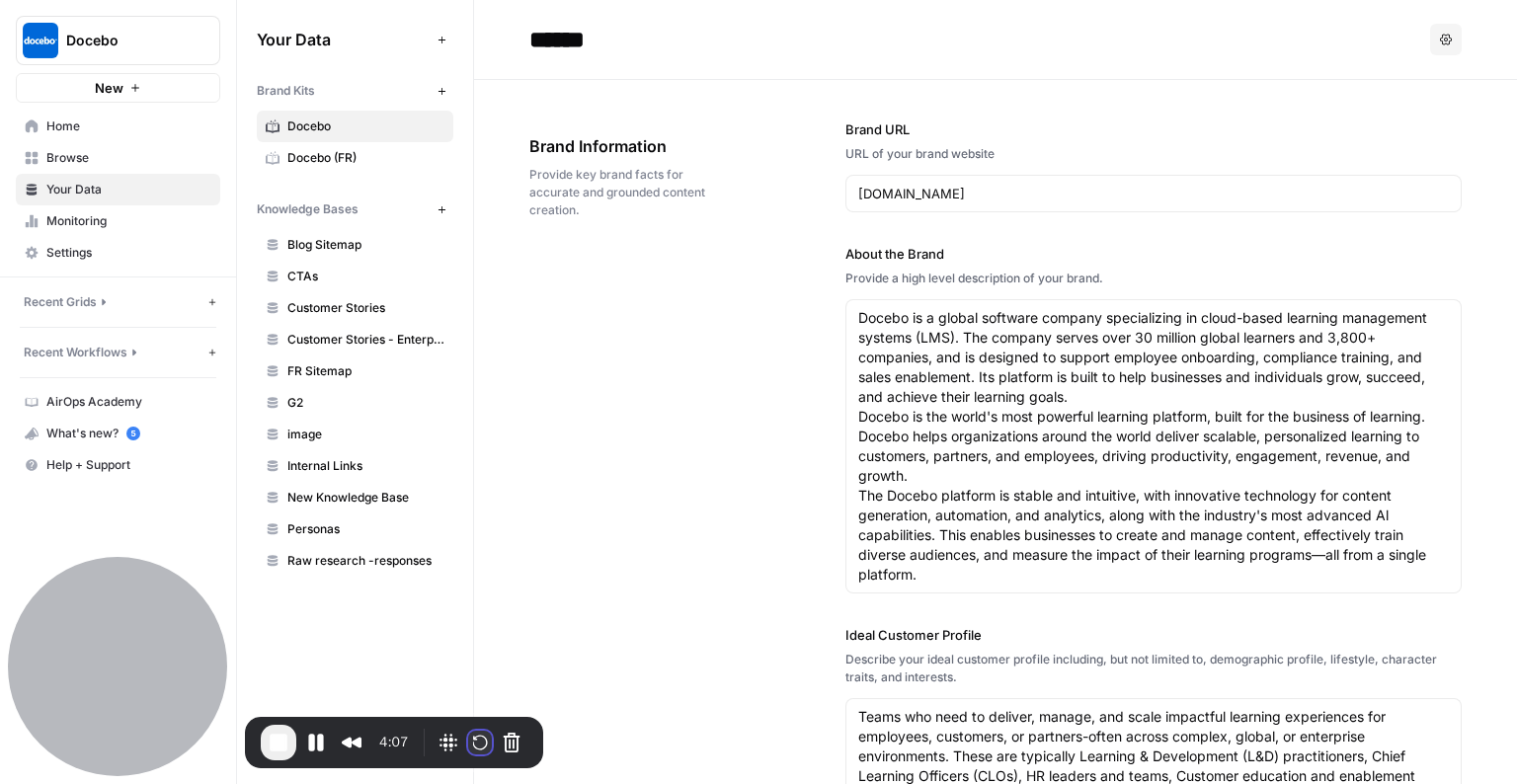click at bounding box center [480, 743] 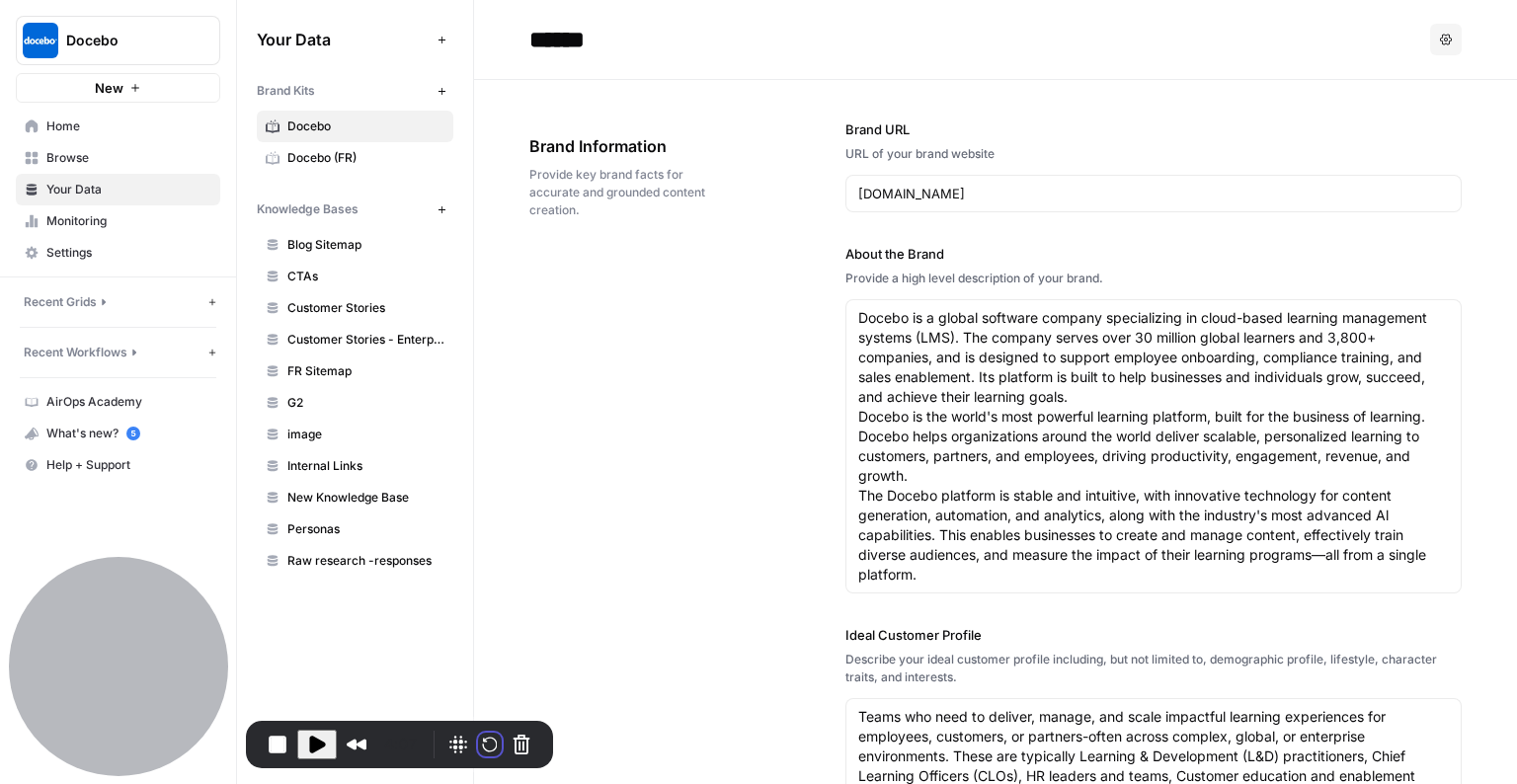 click on "Restart recording" at bounding box center [585, 911] 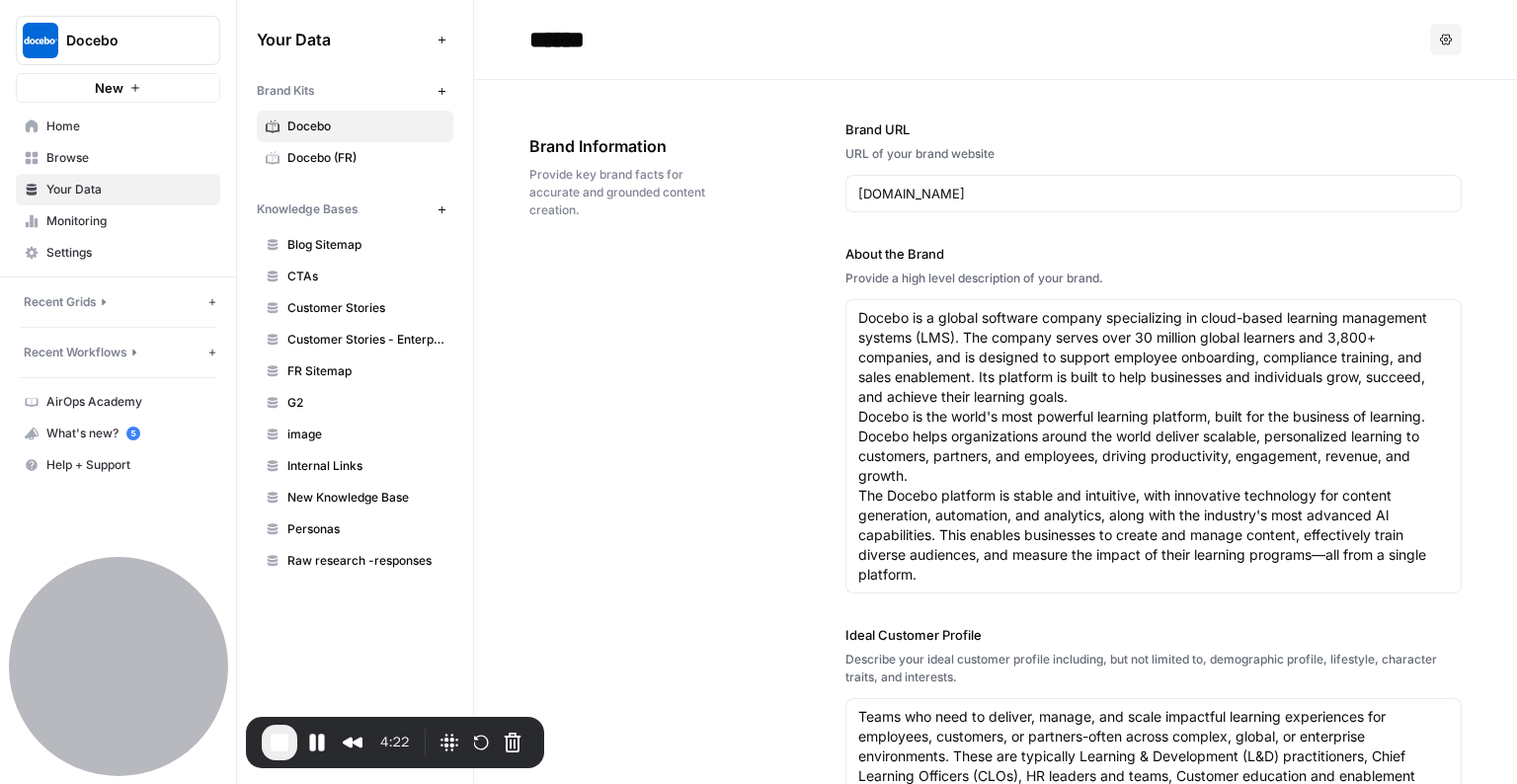 scroll, scrollTop: 11, scrollLeft: 0, axis: vertical 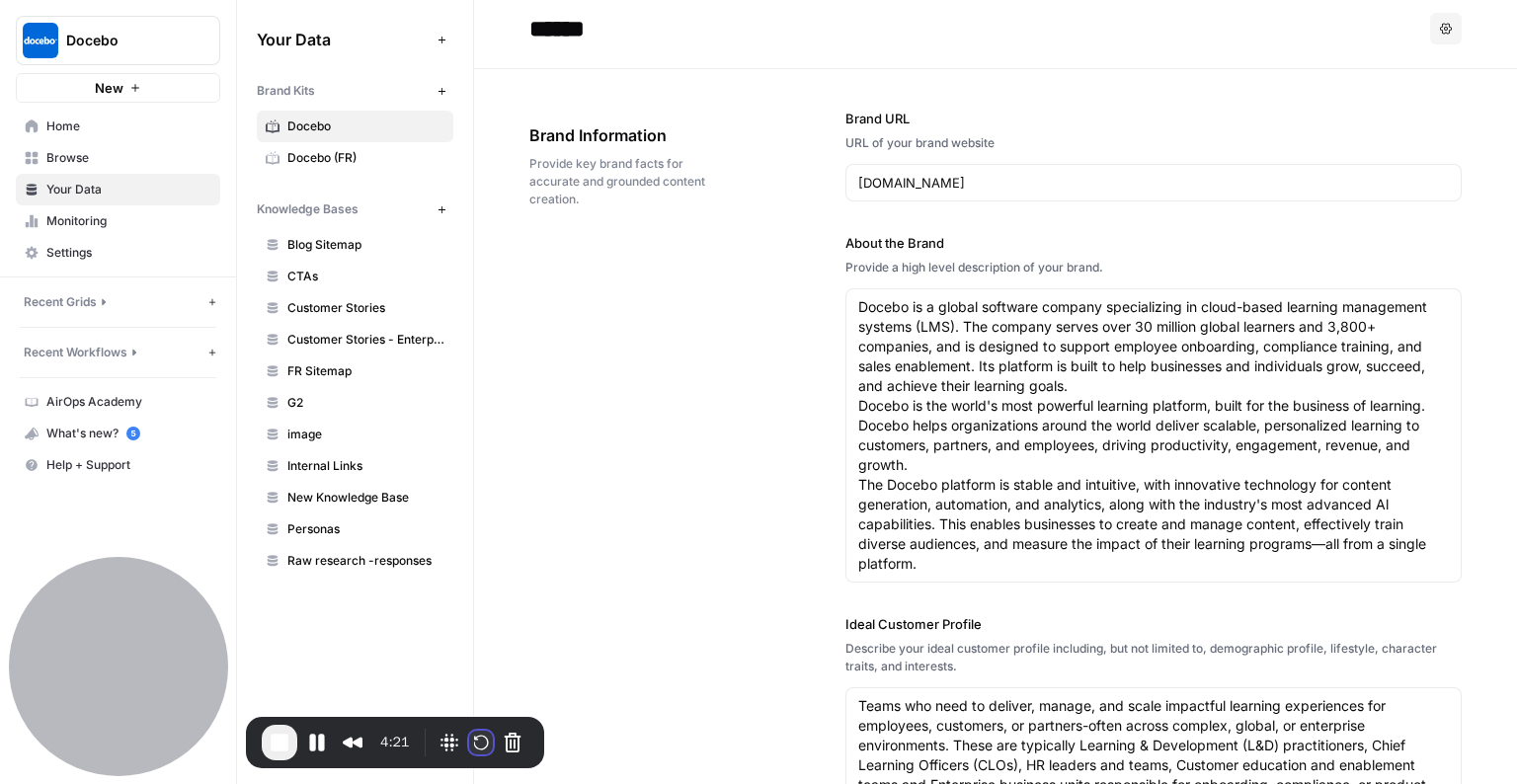click at bounding box center (481, 743) 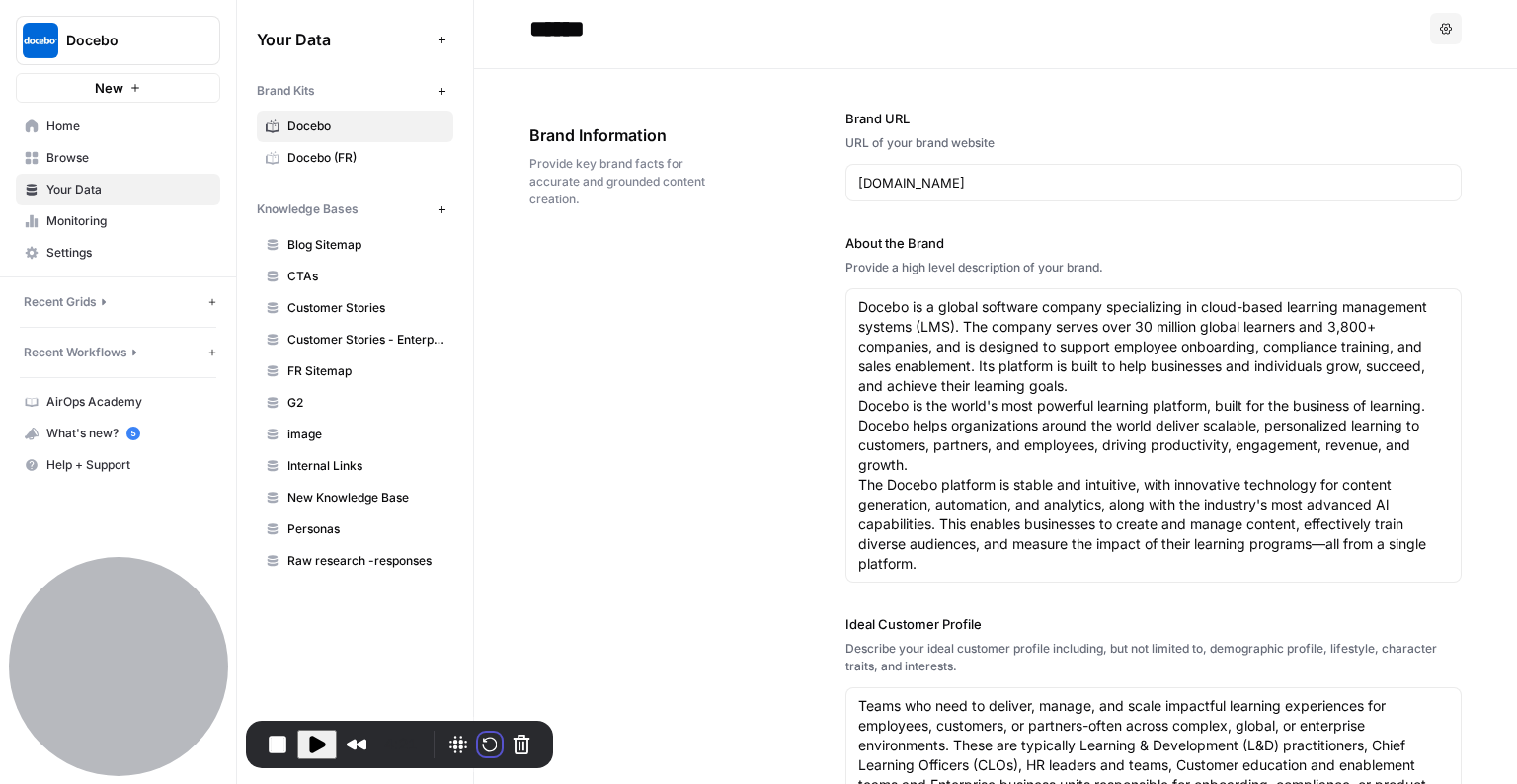 click on "Restart recording" at bounding box center [585, 911] 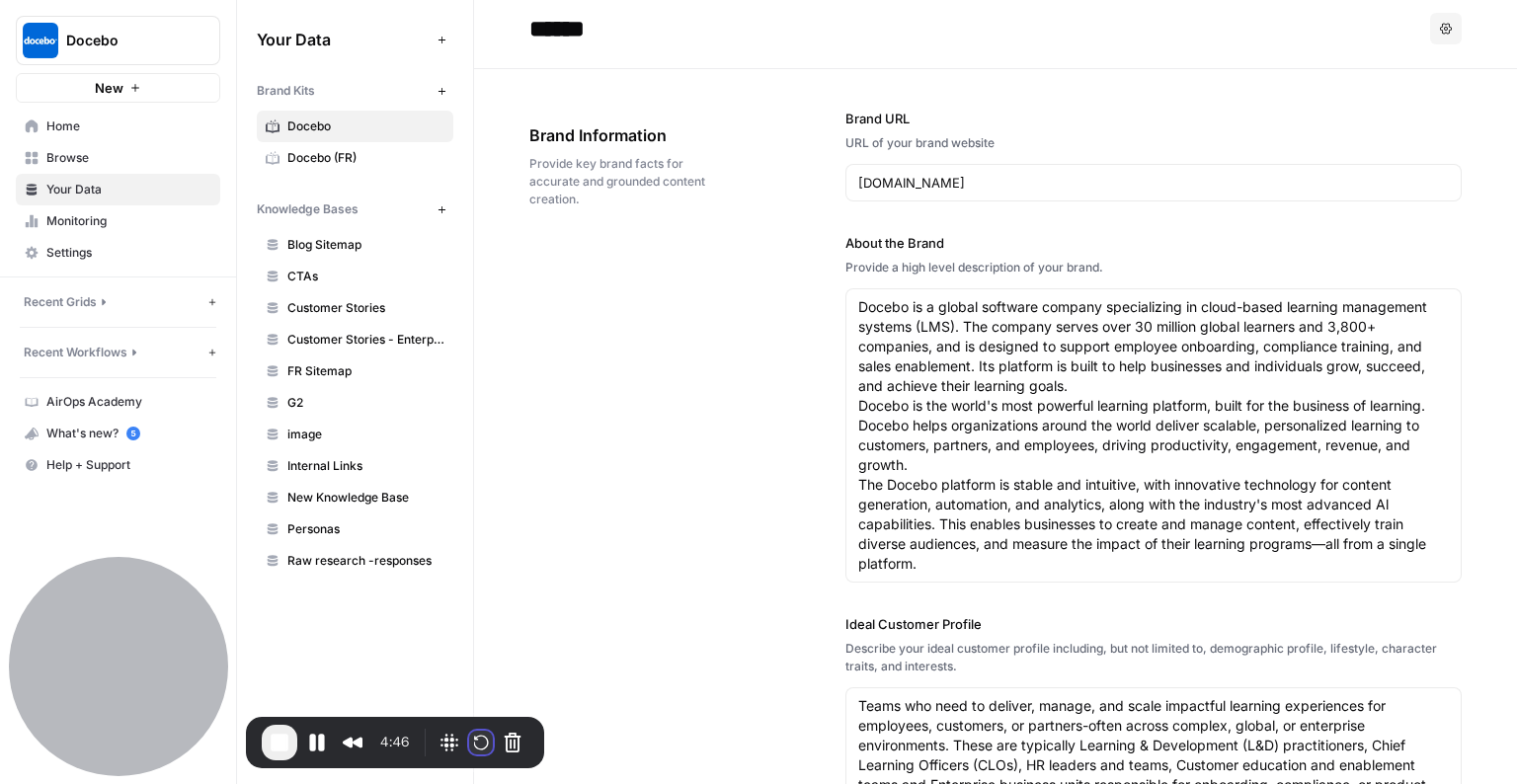 click at bounding box center [481, 743] 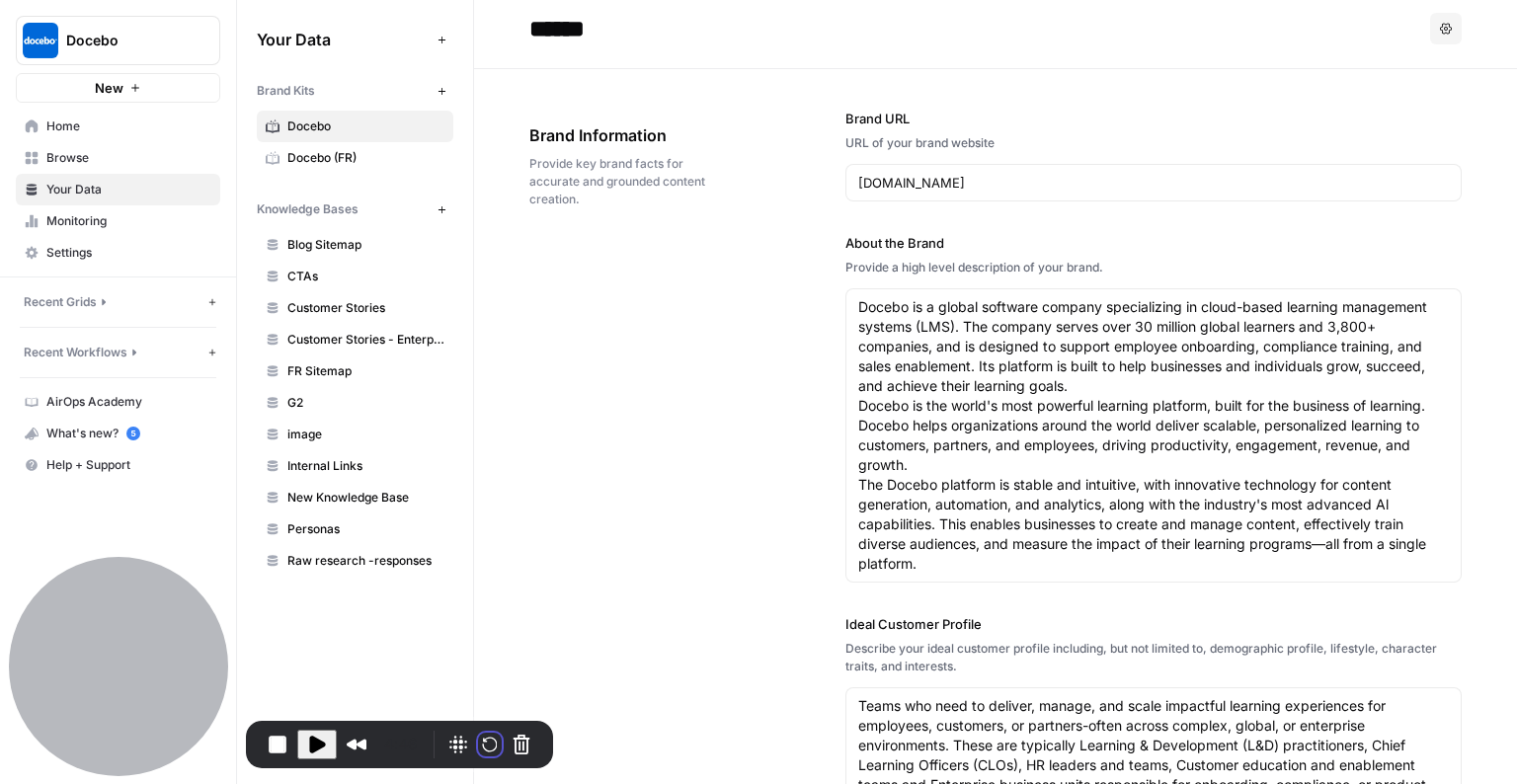 click on "Restart recording" at bounding box center (585, 911) 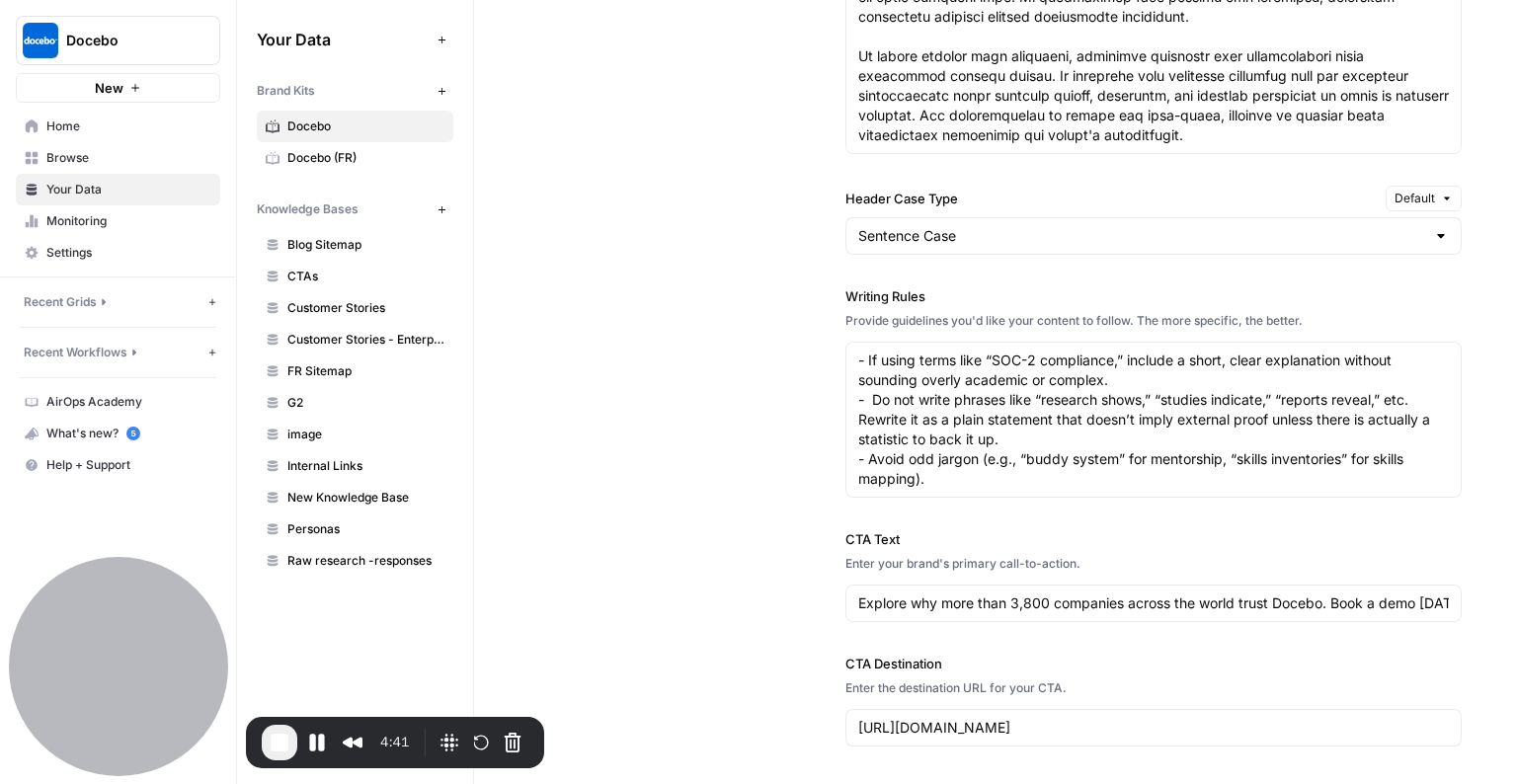 scroll, scrollTop: 1947, scrollLeft: 0, axis: vertical 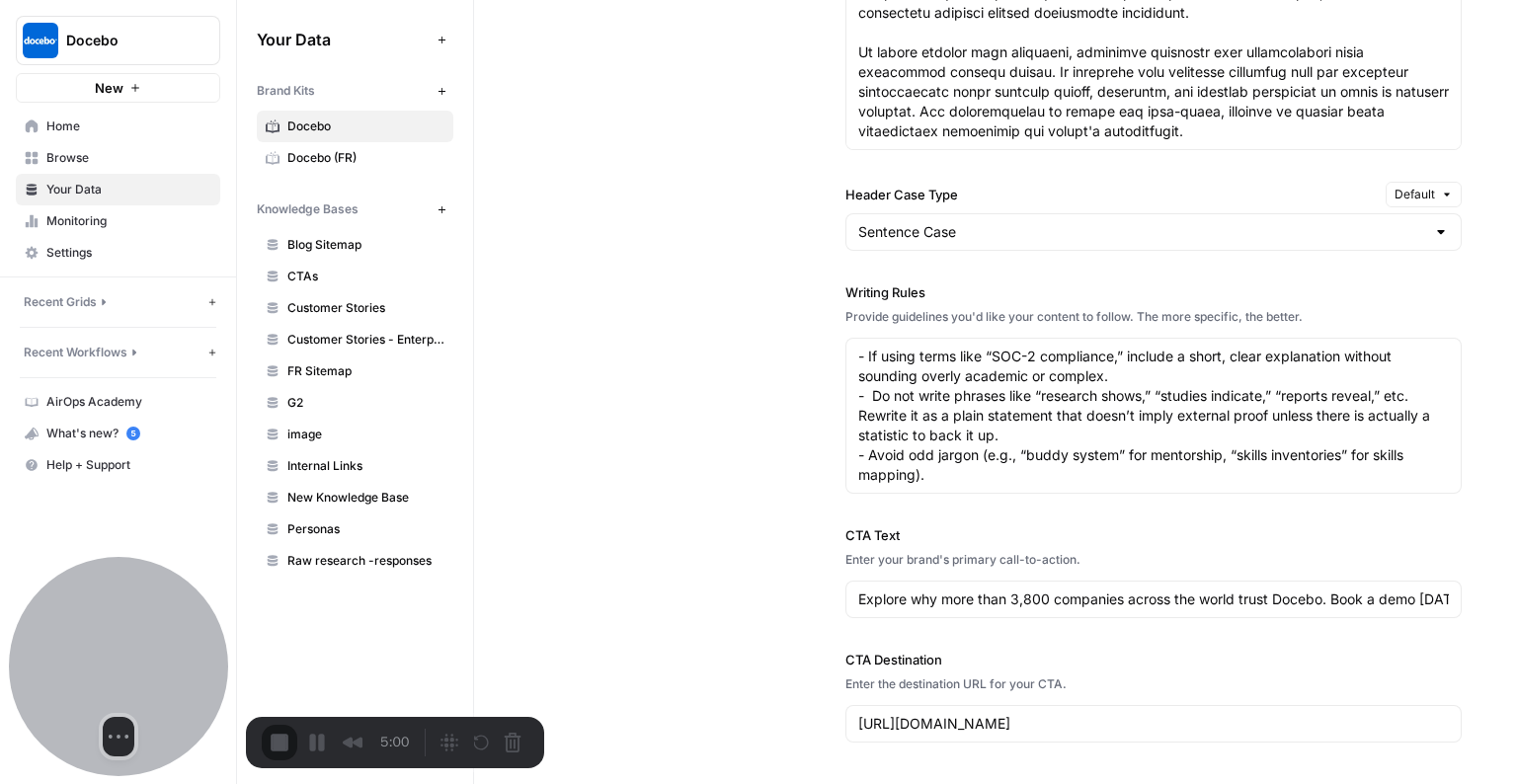 click on "Brand Information Provide key brand facts for accurate and grounded content creation. Brand URL URL of your brand website [DOMAIN_NAME] About the Brand Provide a high level description of your brand. Ideal Customer Profile Describe your ideal customer profile including, but not limited to, demographic profile, lifestyle, character traits, and interests. Teams who need to deliver, manage, and scale impactful learning experiences for employees, customers, or partners-often across complex, global, or enterprise environments. These are typically Learning & Development (L&D) practitioners, Chief Learning Officers (CLOs), HR leaders and teams, Customer education and enablement teams and Enterprise business units responsible for onboarding, compliance, or product adoption
Competitors List your main competitors. Use a "," to separate multiple competitors. Sana, Absorb, Cornerstone, Thrive, 360 Learning, ispring Sana, Absorb, Cornerstone, Thrive, 360 Learning, ispring Brand Point Of View Writing Style Default" at bounding box center [996, 1028] 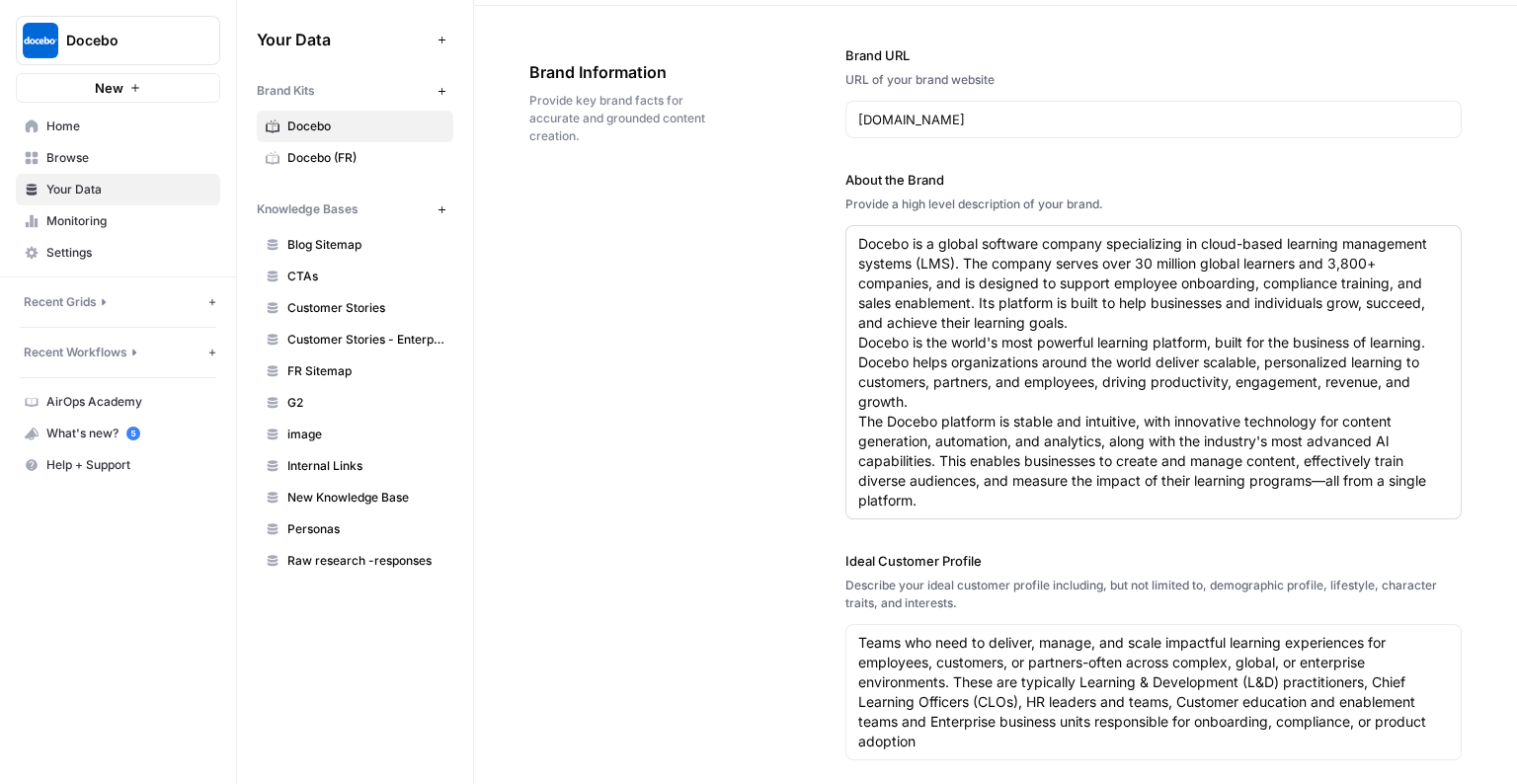 scroll, scrollTop: 0, scrollLeft: 0, axis: both 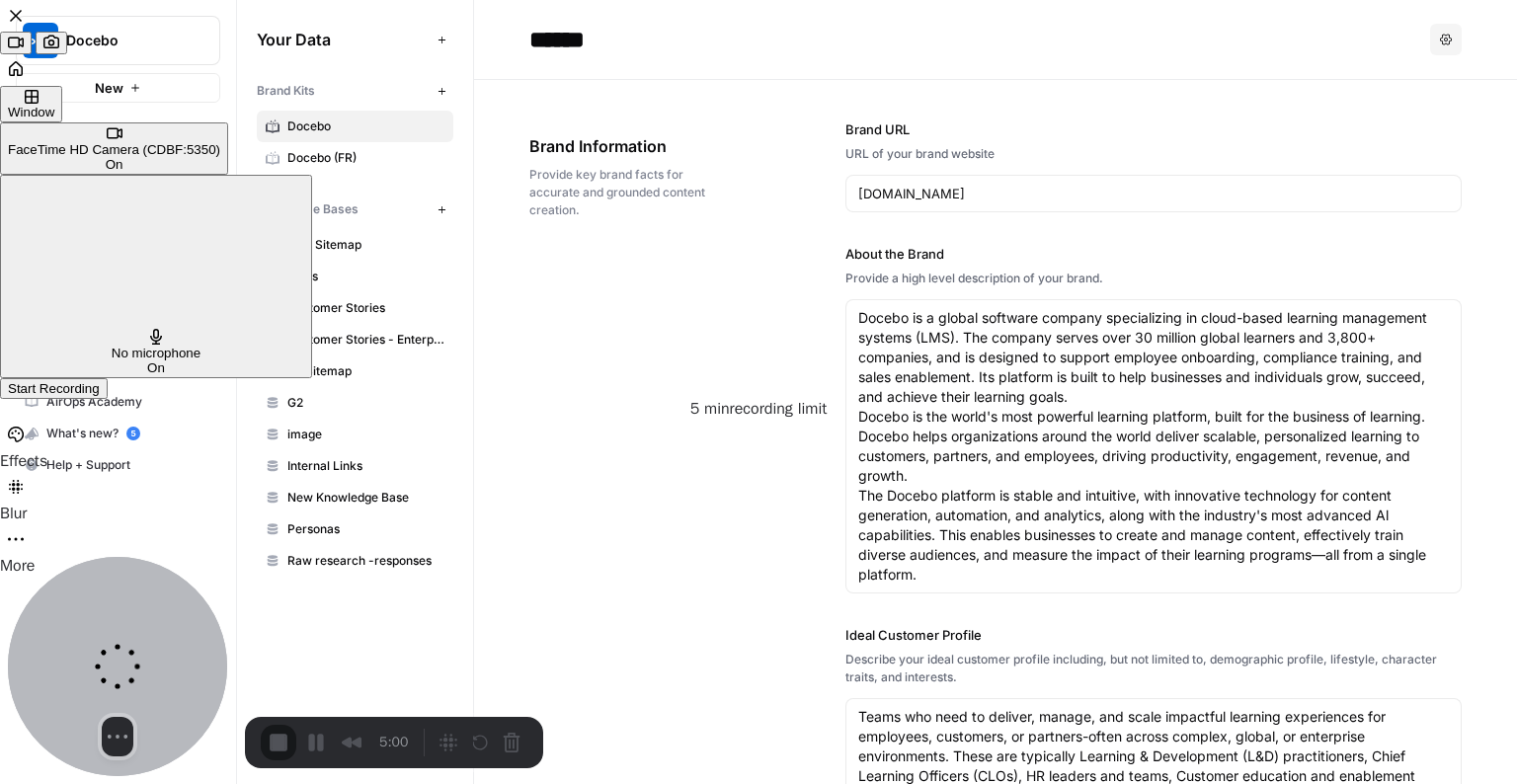 click on "Start Recording" at bounding box center (53, 388) 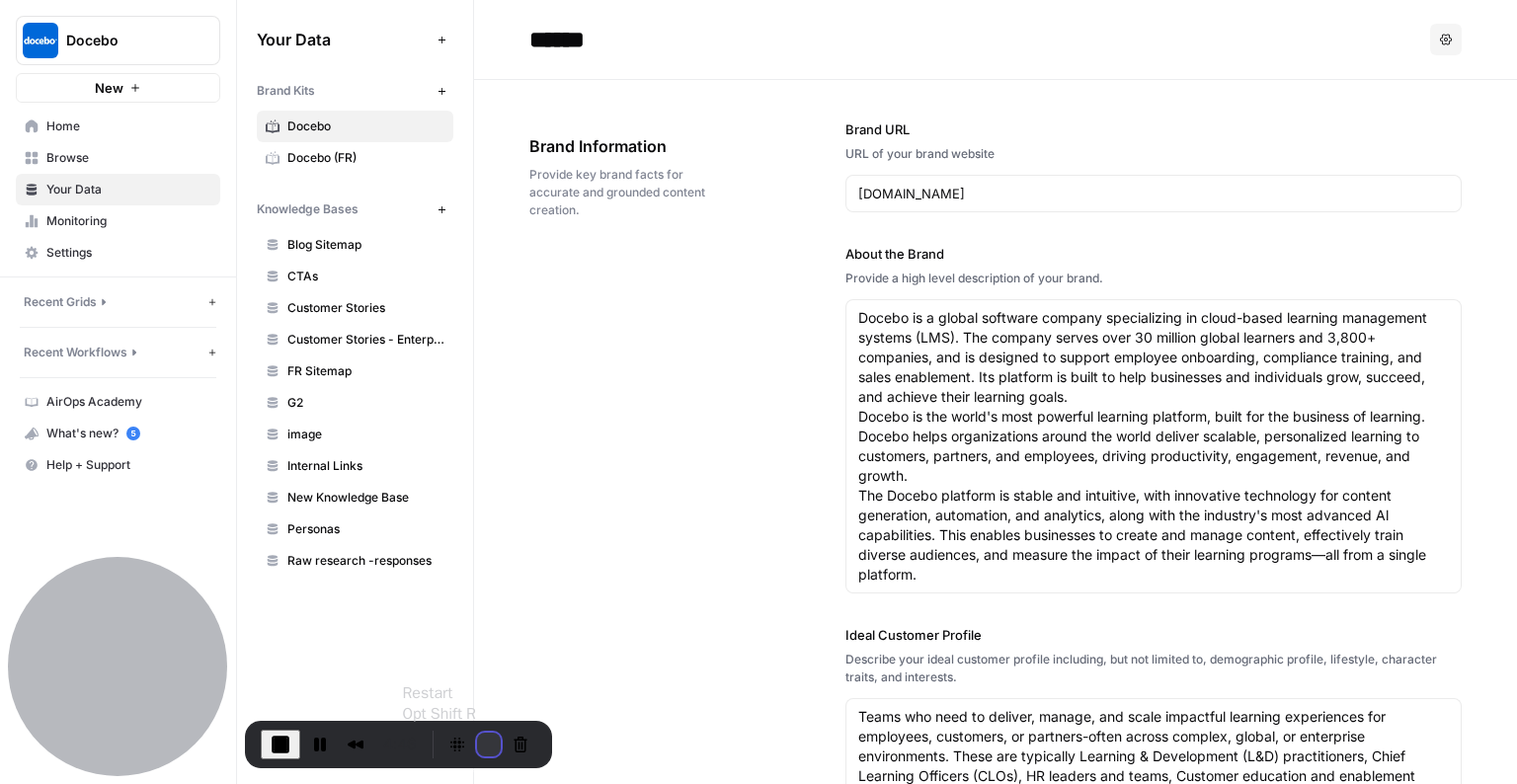 click at bounding box center [489, 745] 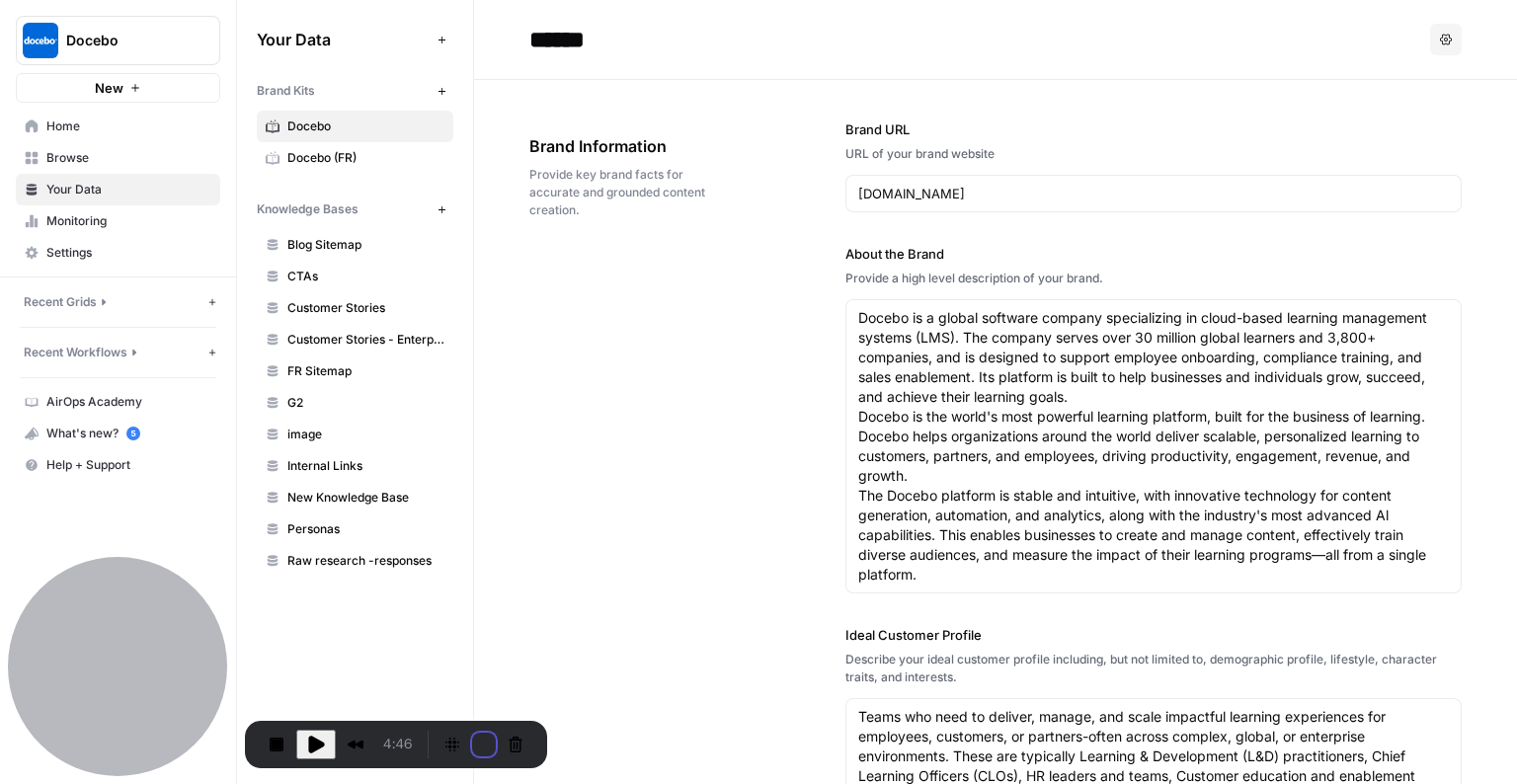 click on "Resume Restart recording" at bounding box center (758, 902) 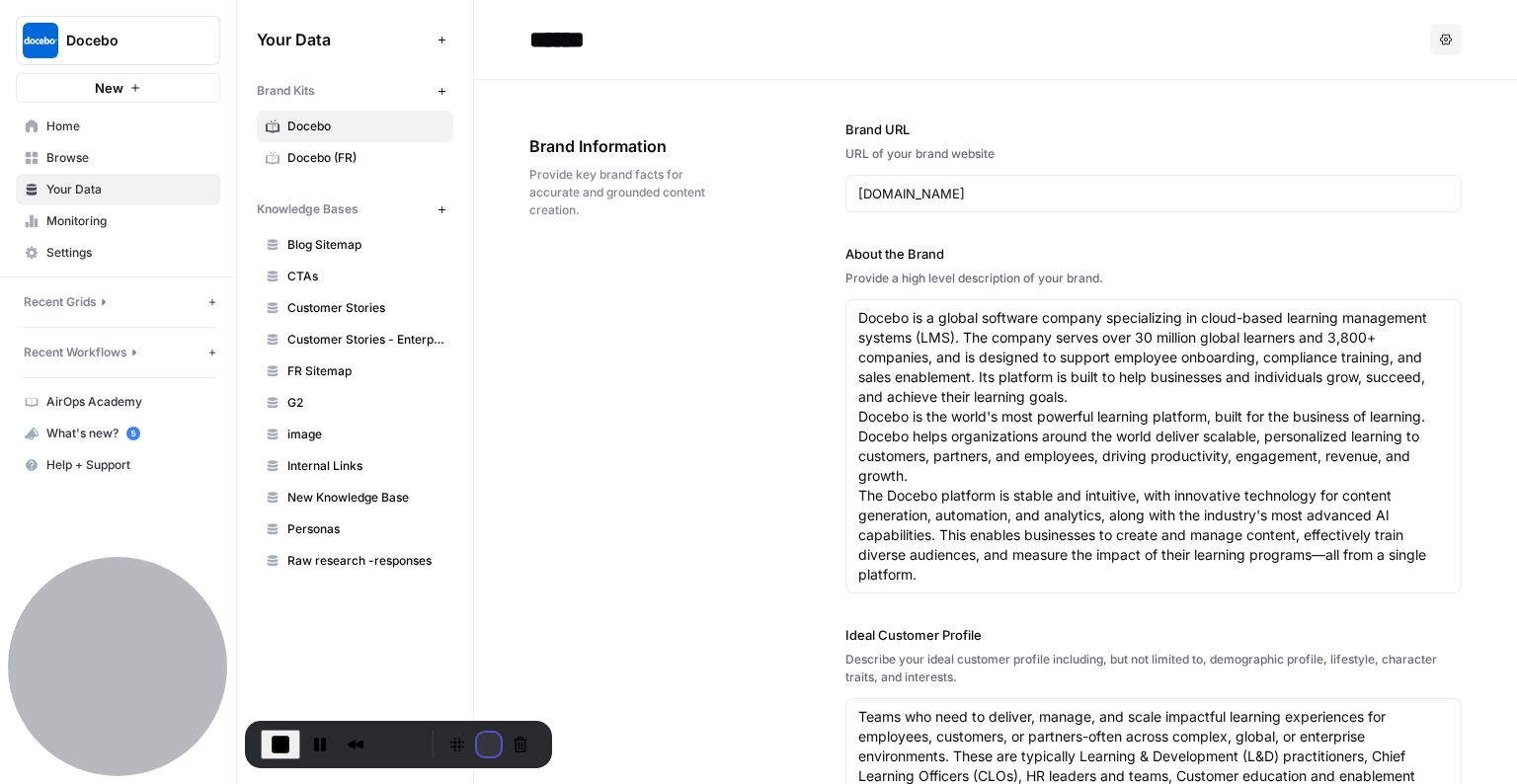 click at bounding box center [489, 745] 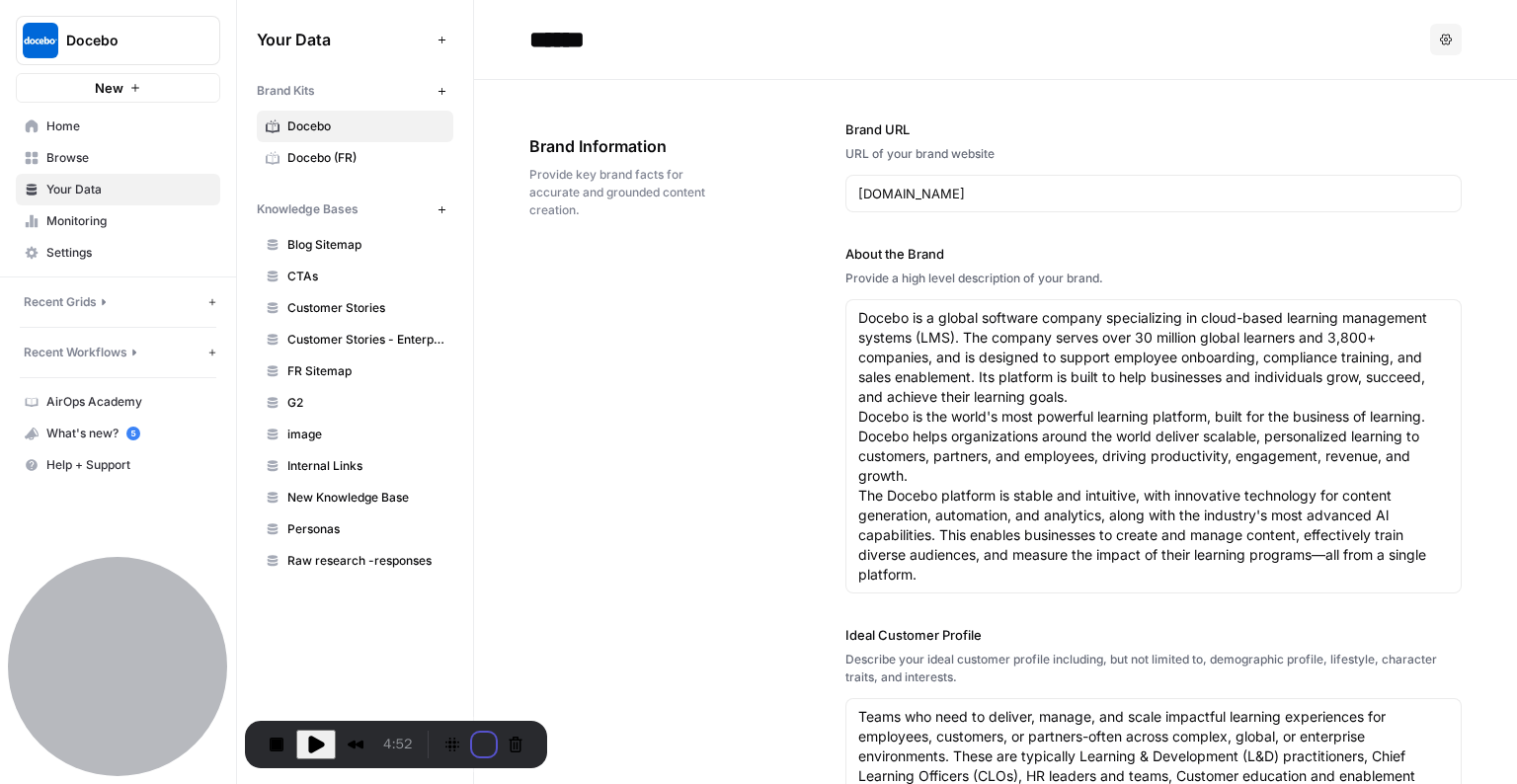 click on "Restart recording" at bounding box center (585, 911) 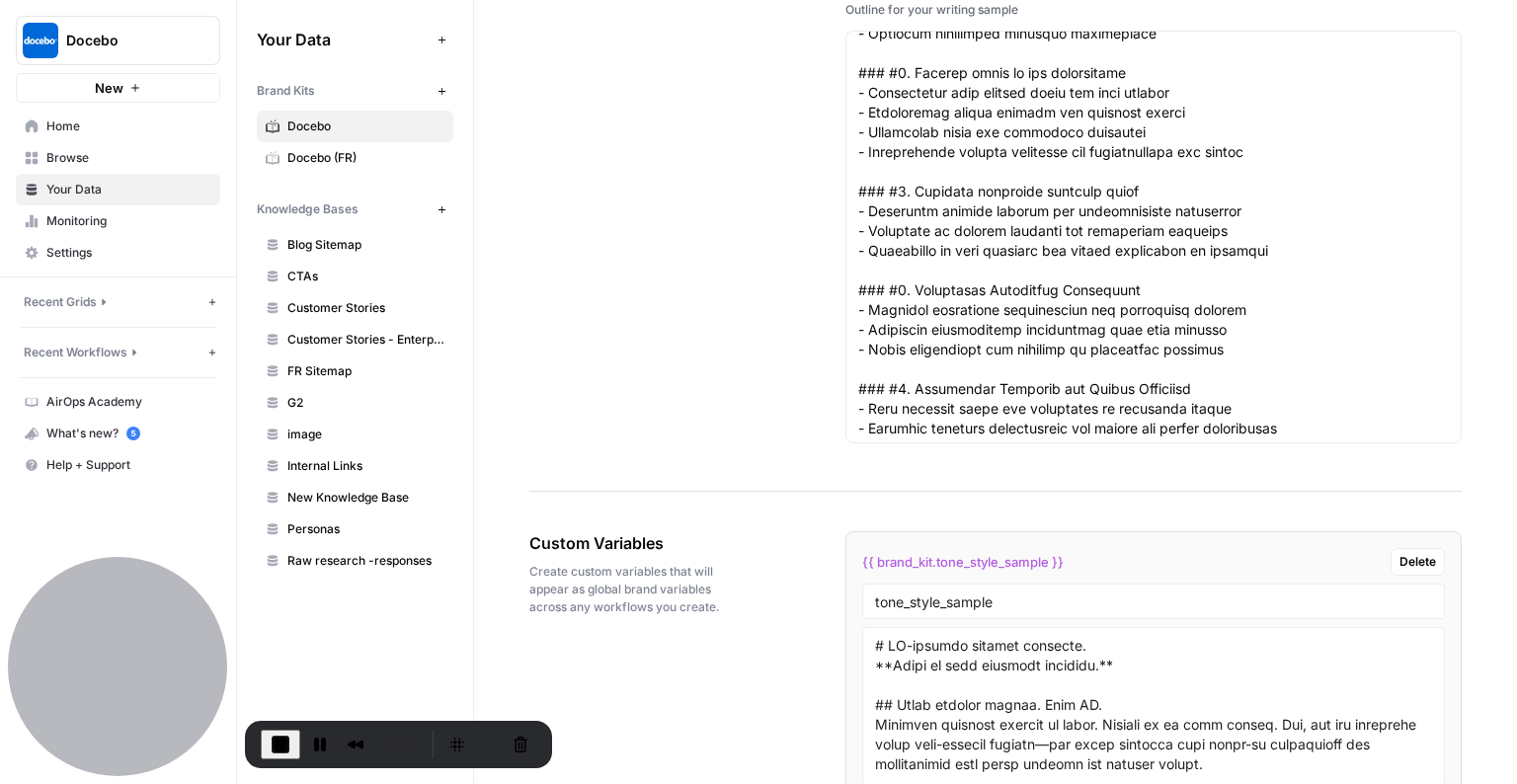 scroll, scrollTop: 3598, scrollLeft: 0, axis: vertical 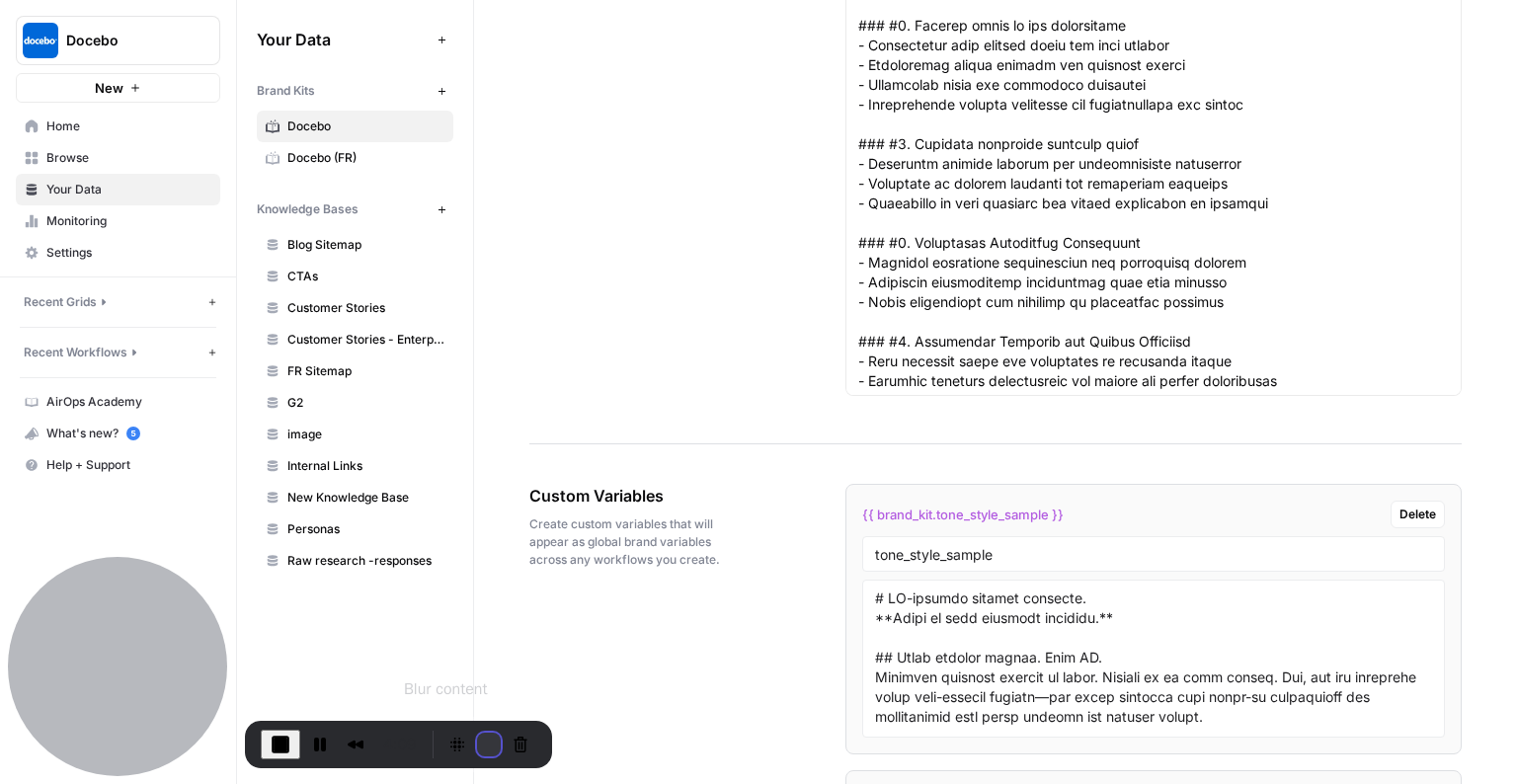 click at bounding box center (489, 745) 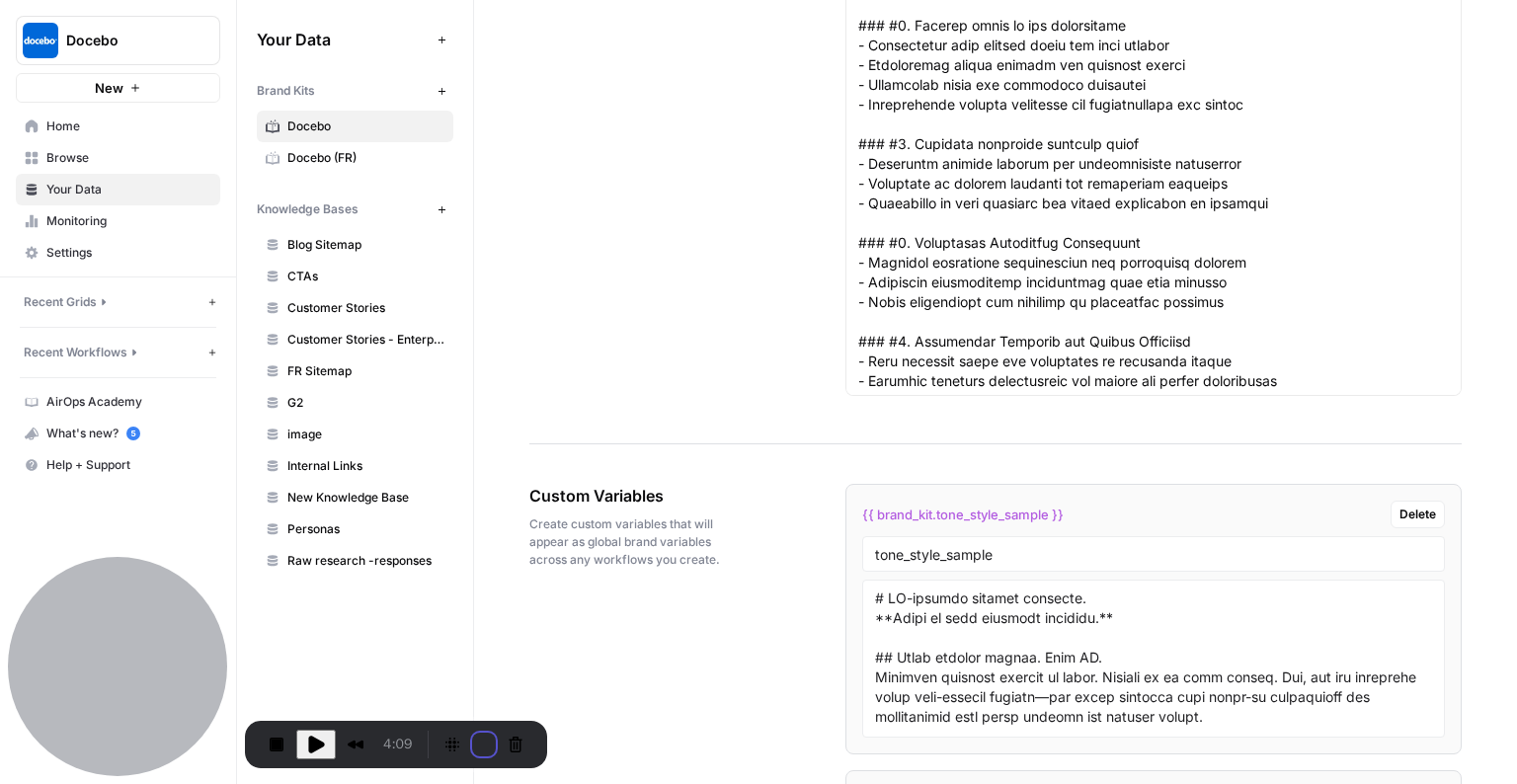 click on "Restart recording" at bounding box center [585, 911] 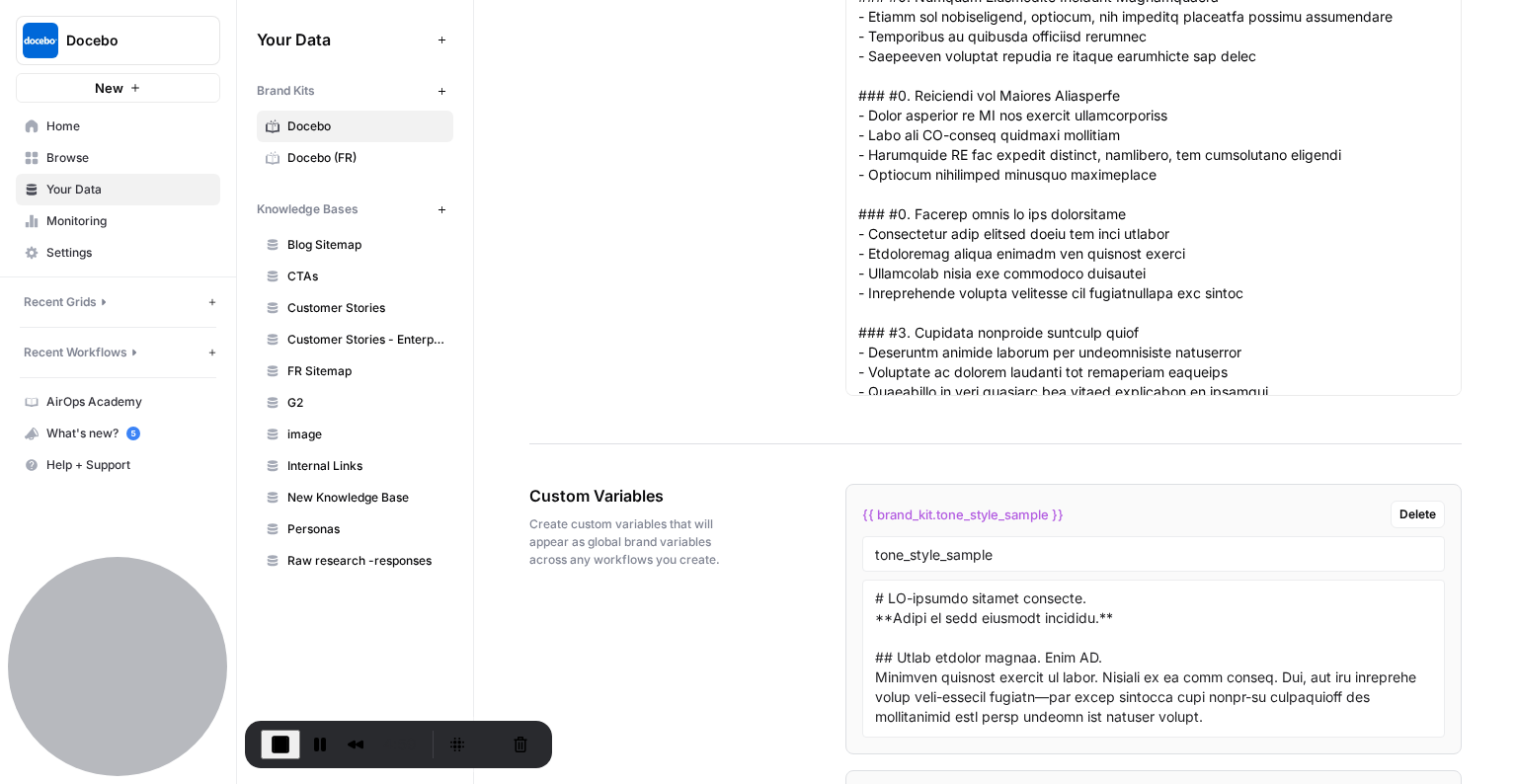 scroll, scrollTop: 297, scrollLeft: 0, axis: vertical 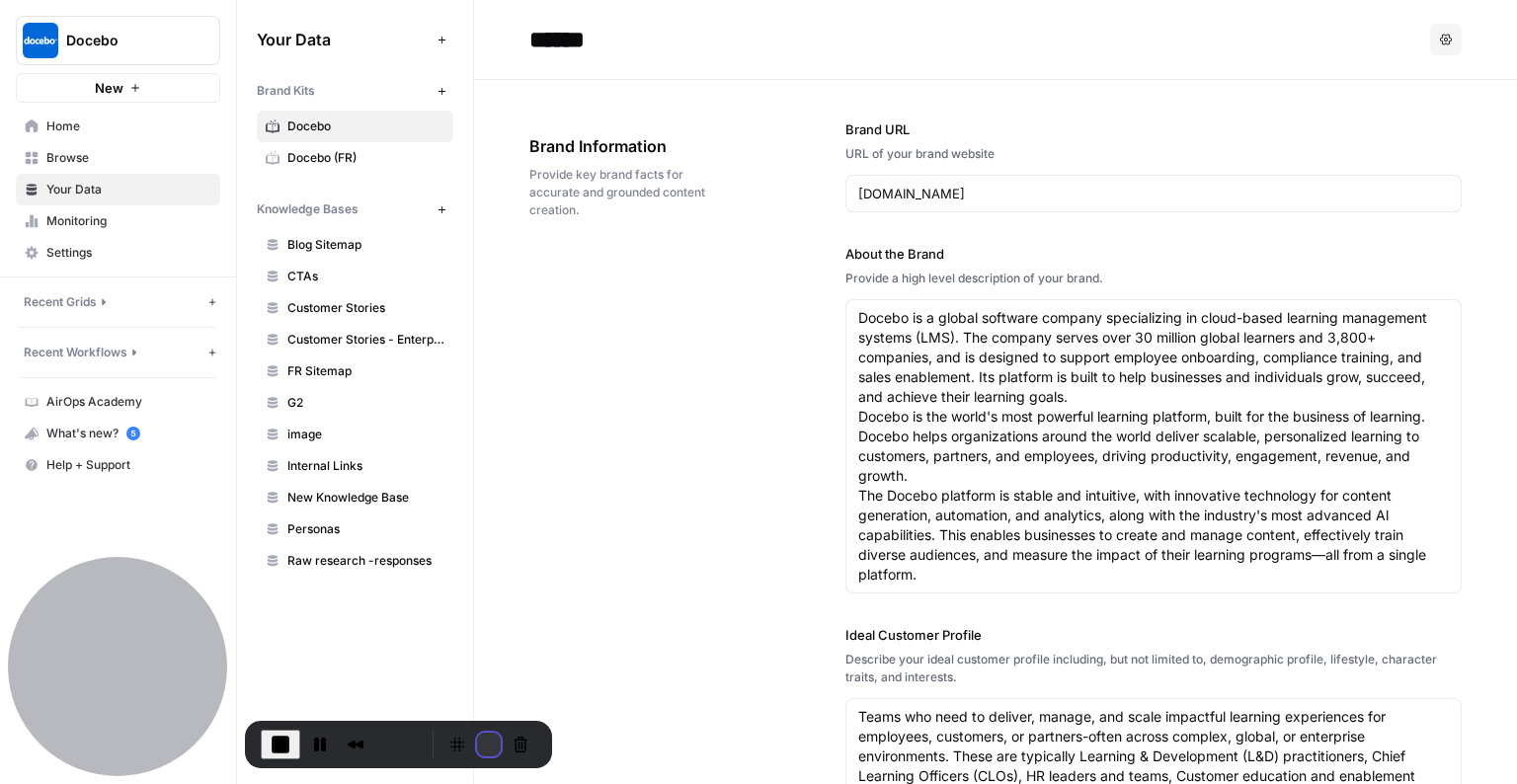 click at bounding box center (489, 745) 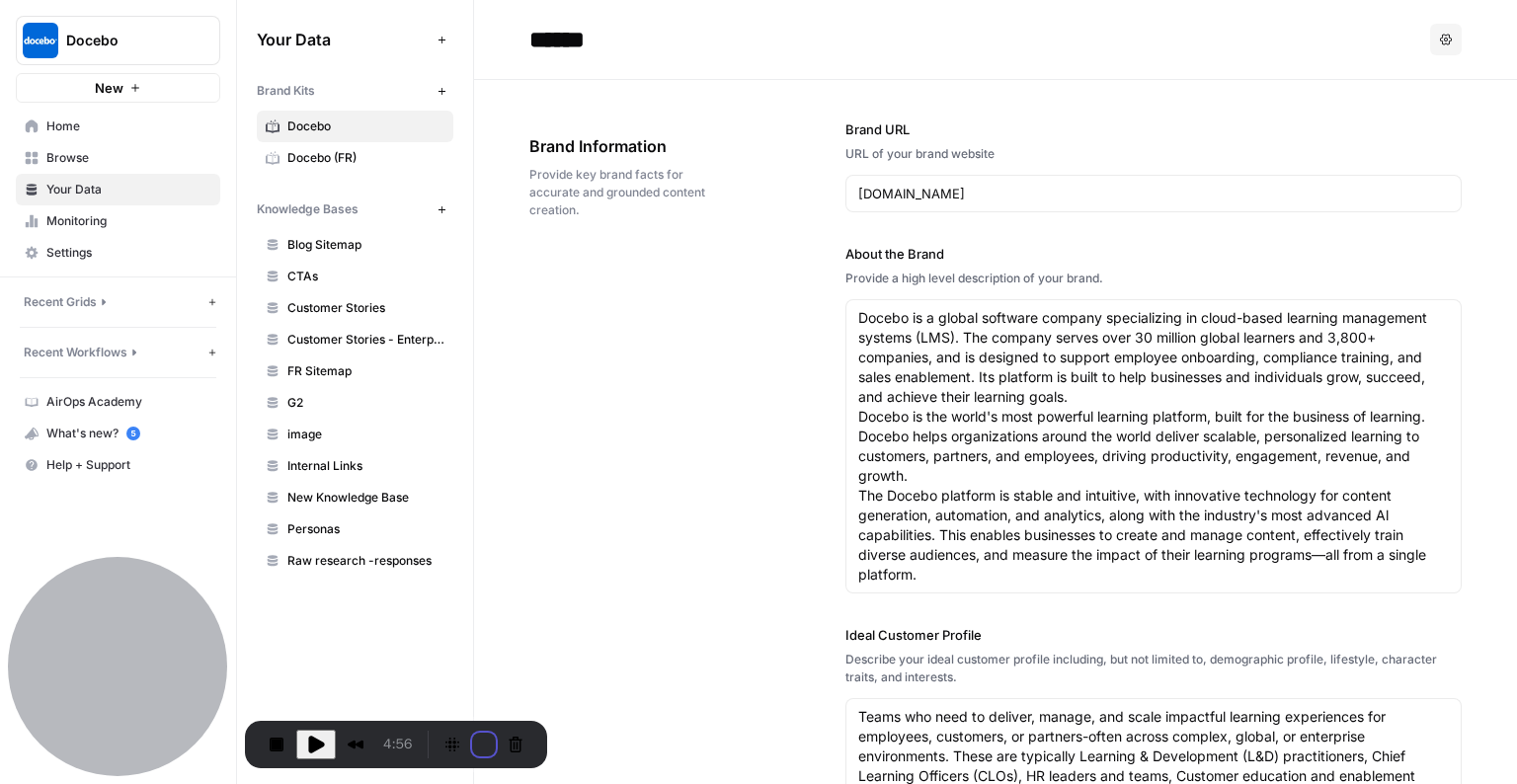 click on "Restart recording" at bounding box center [585, 911] 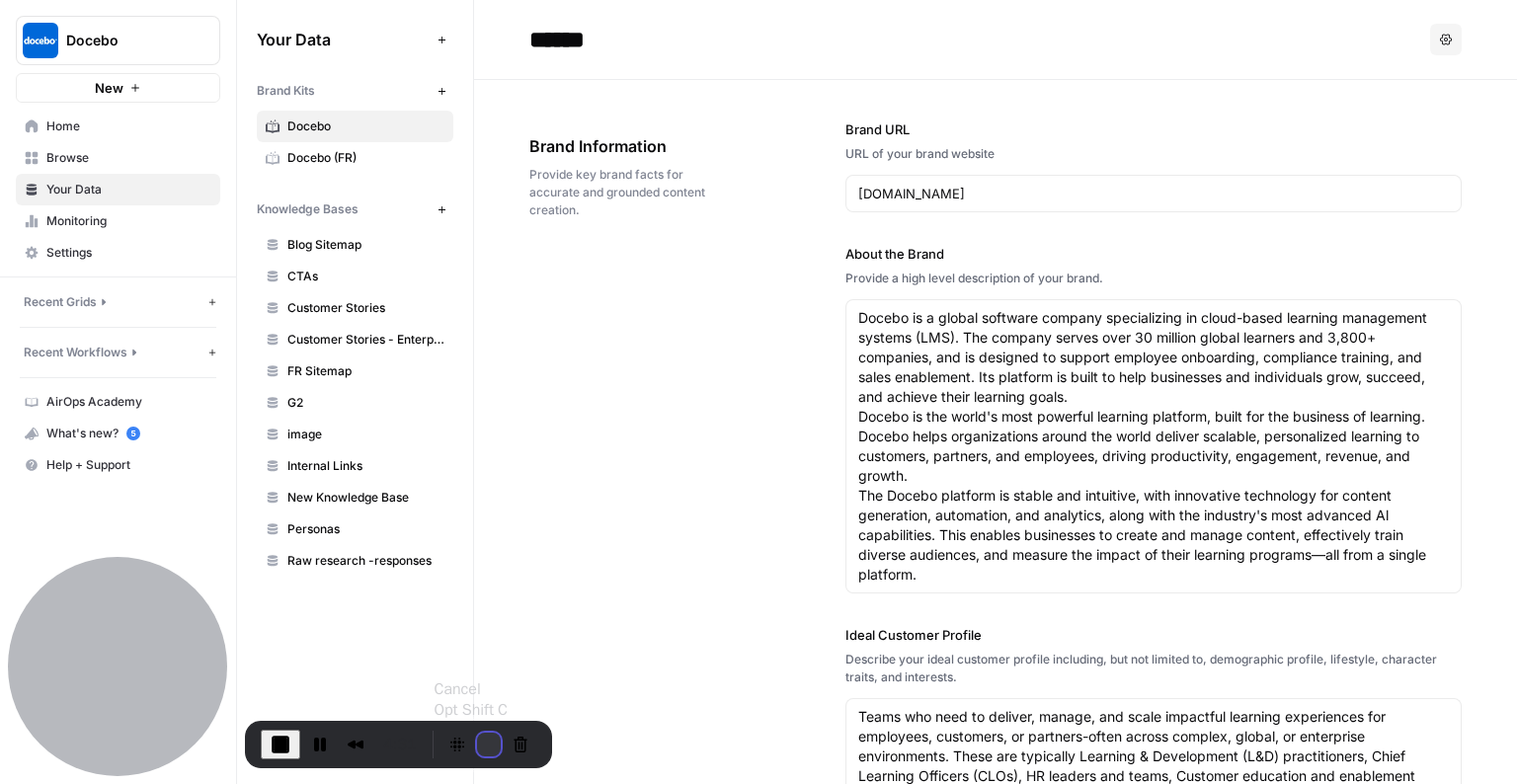 click at bounding box center (489, 745) 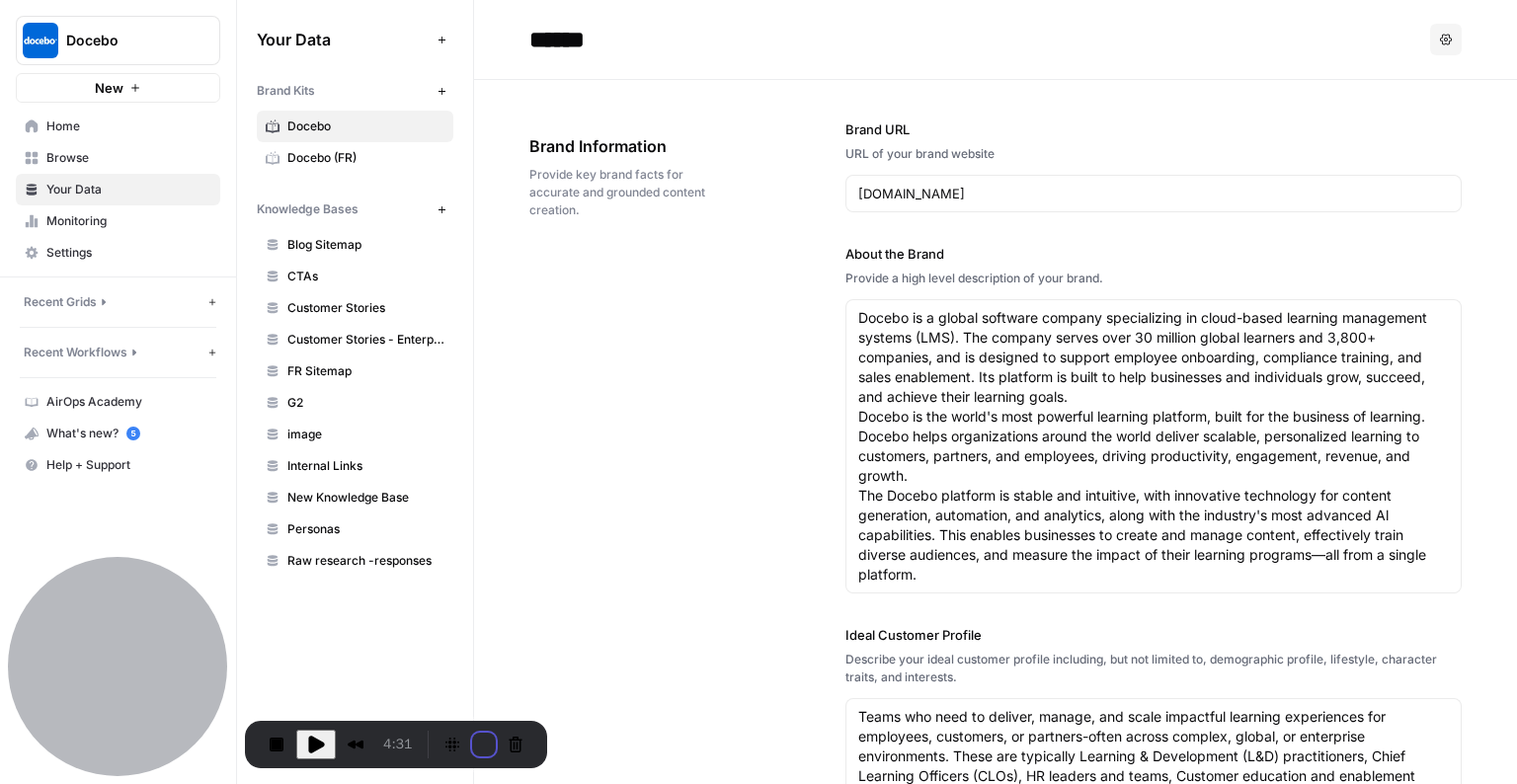 click on "Restart recording" at bounding box center (585, 911) 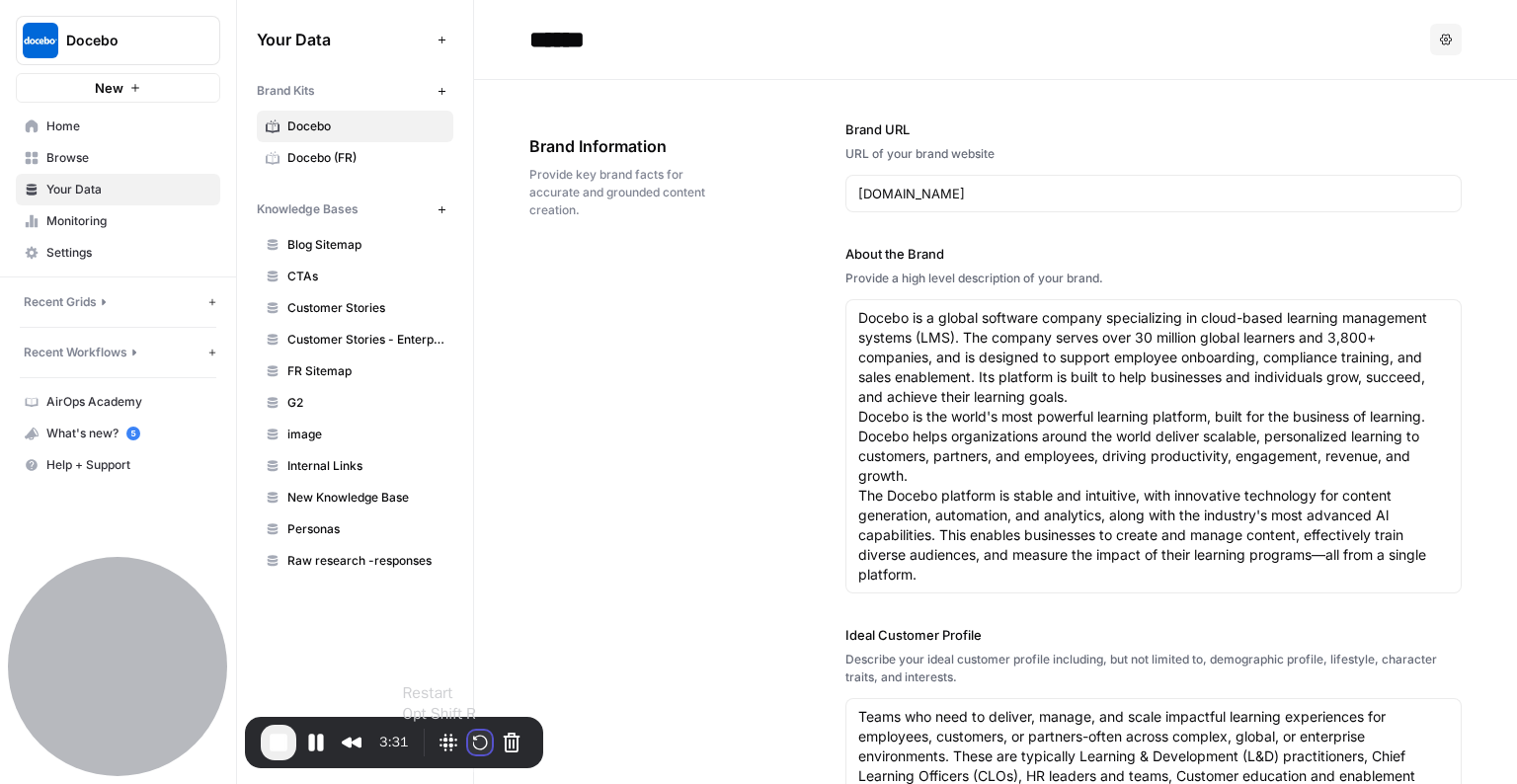 click at bounding box center (480, 743) 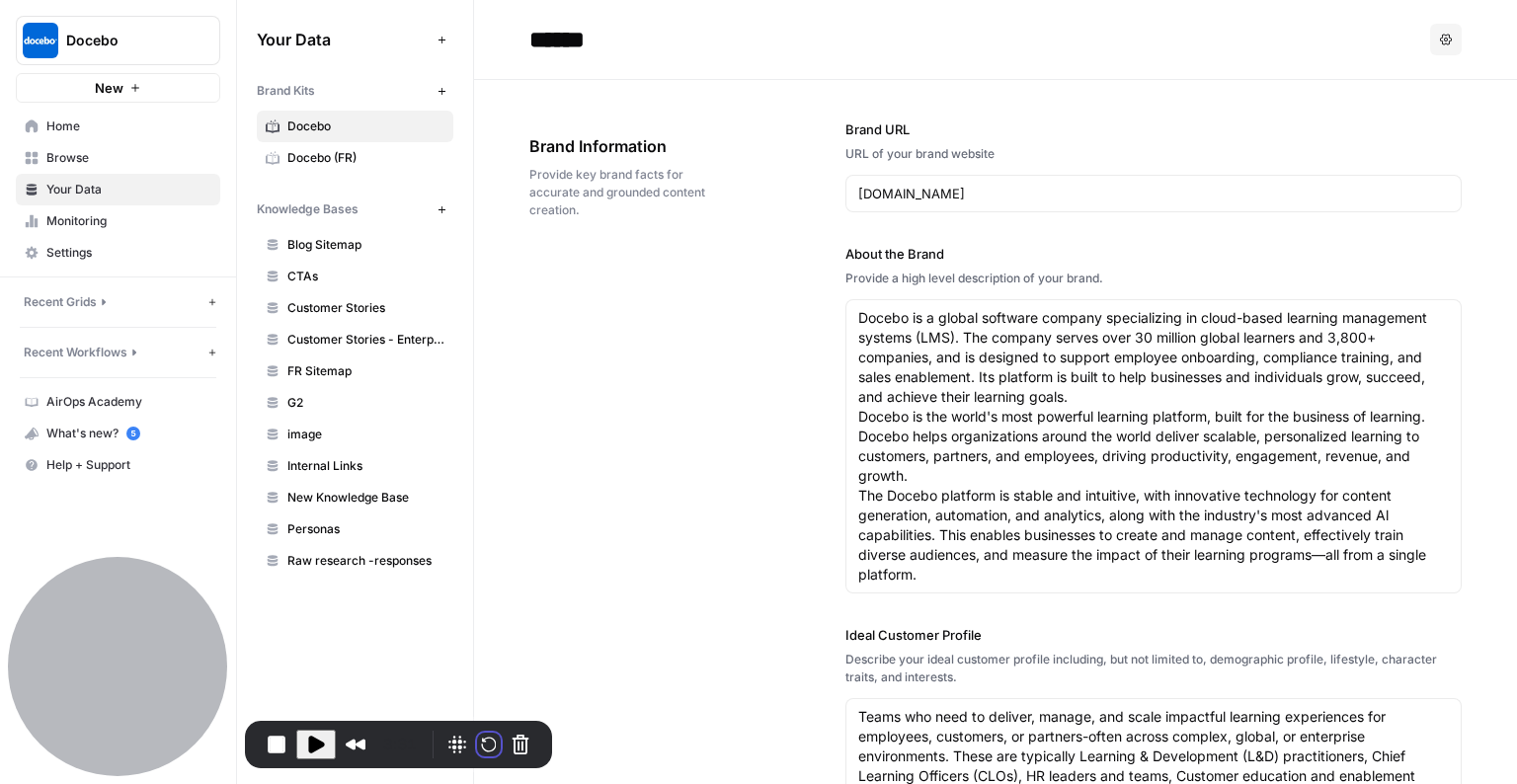 click on "Restart recording" at bounding box center (585, 911) 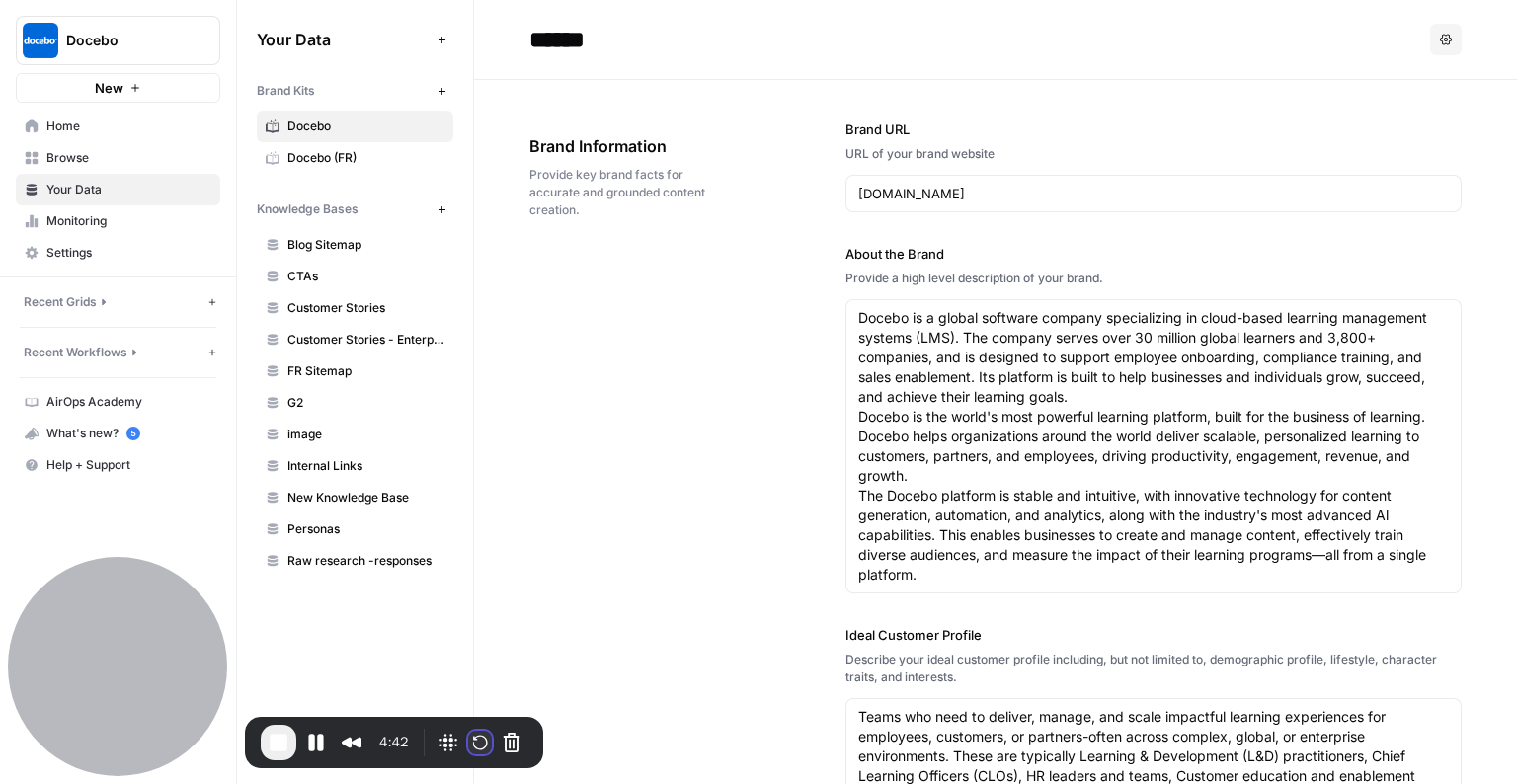 click at bounding box center [480, 743] 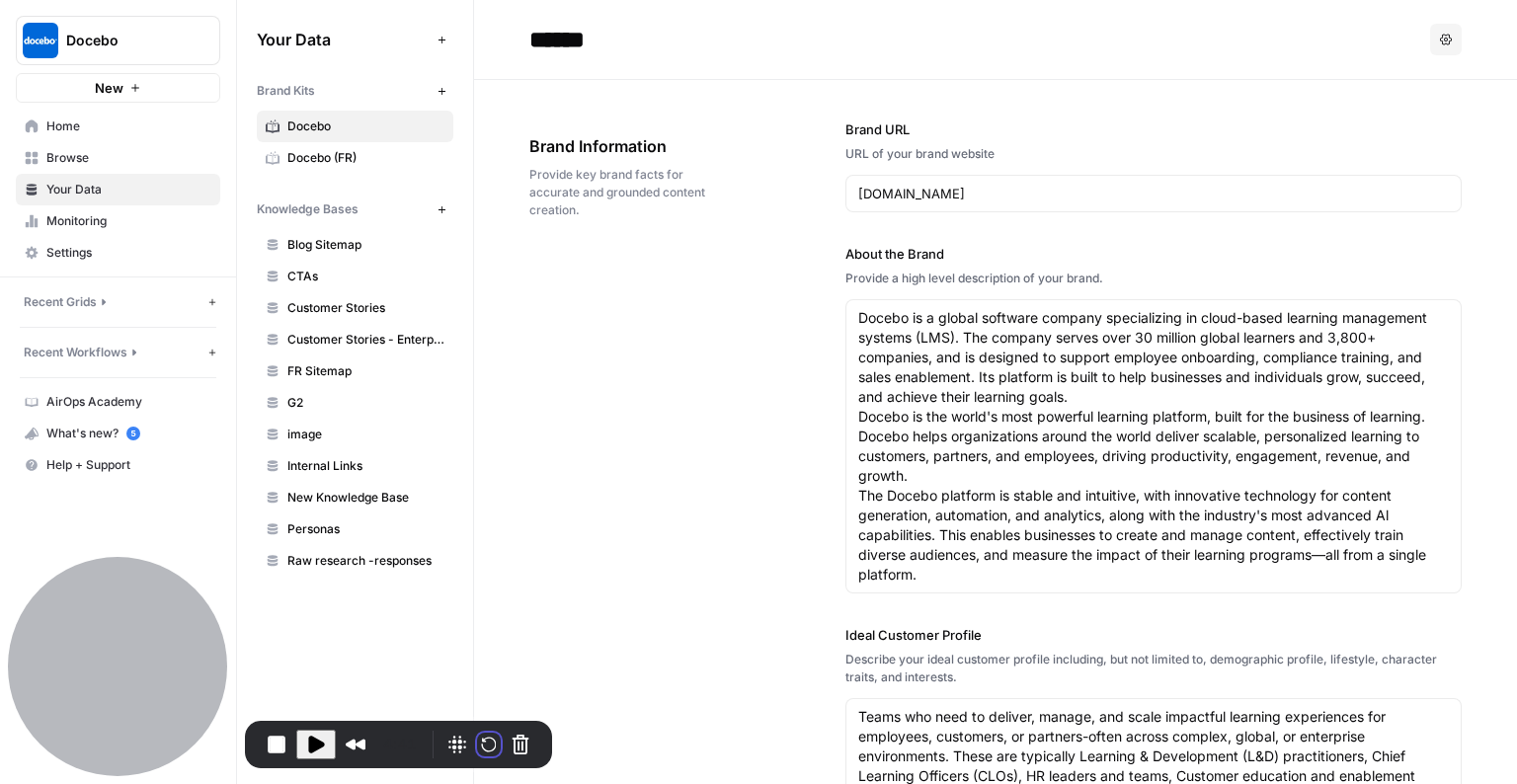 click on "Restart recording" at bounding box center (585, 911) 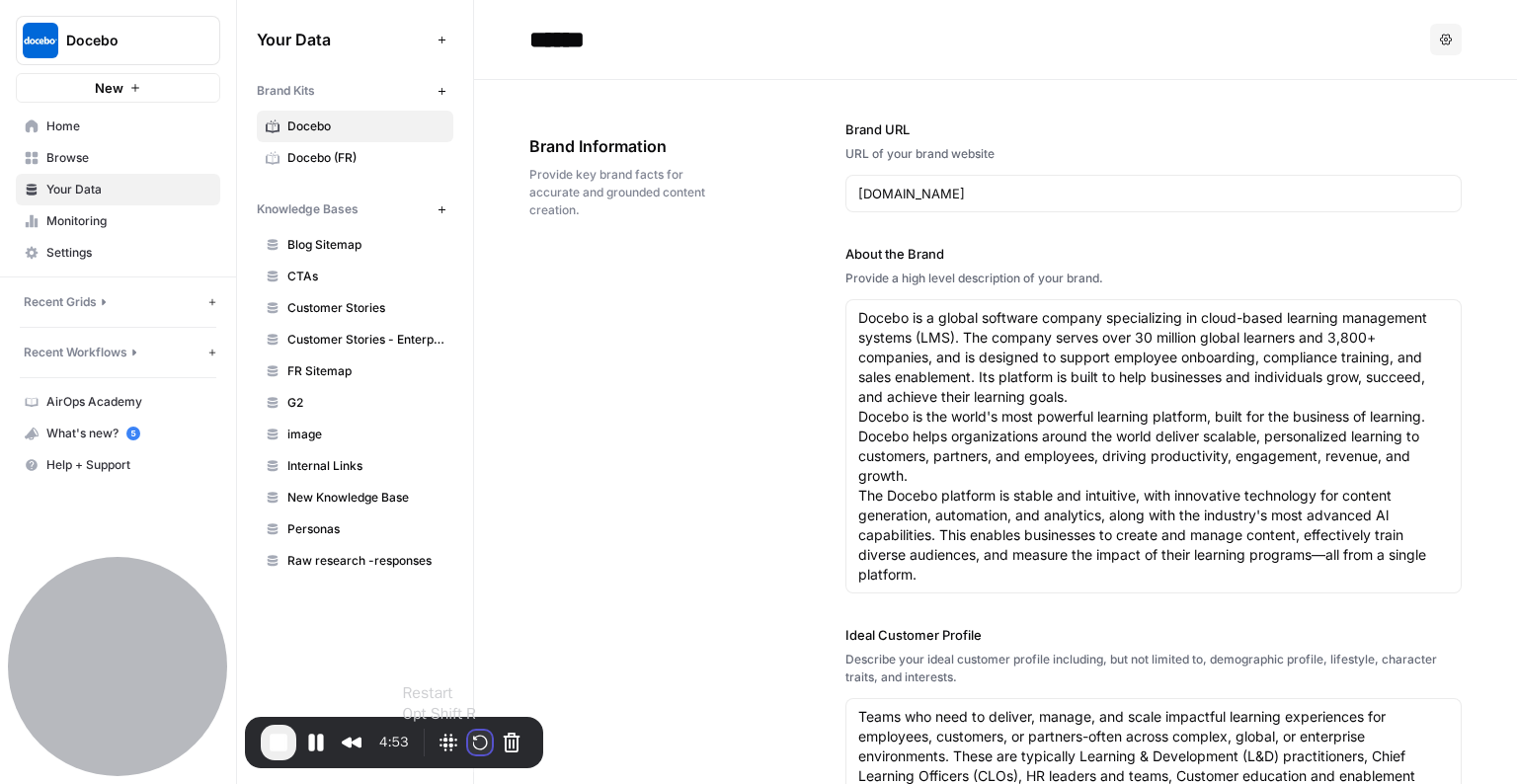 click at bounding box center [480, 743] 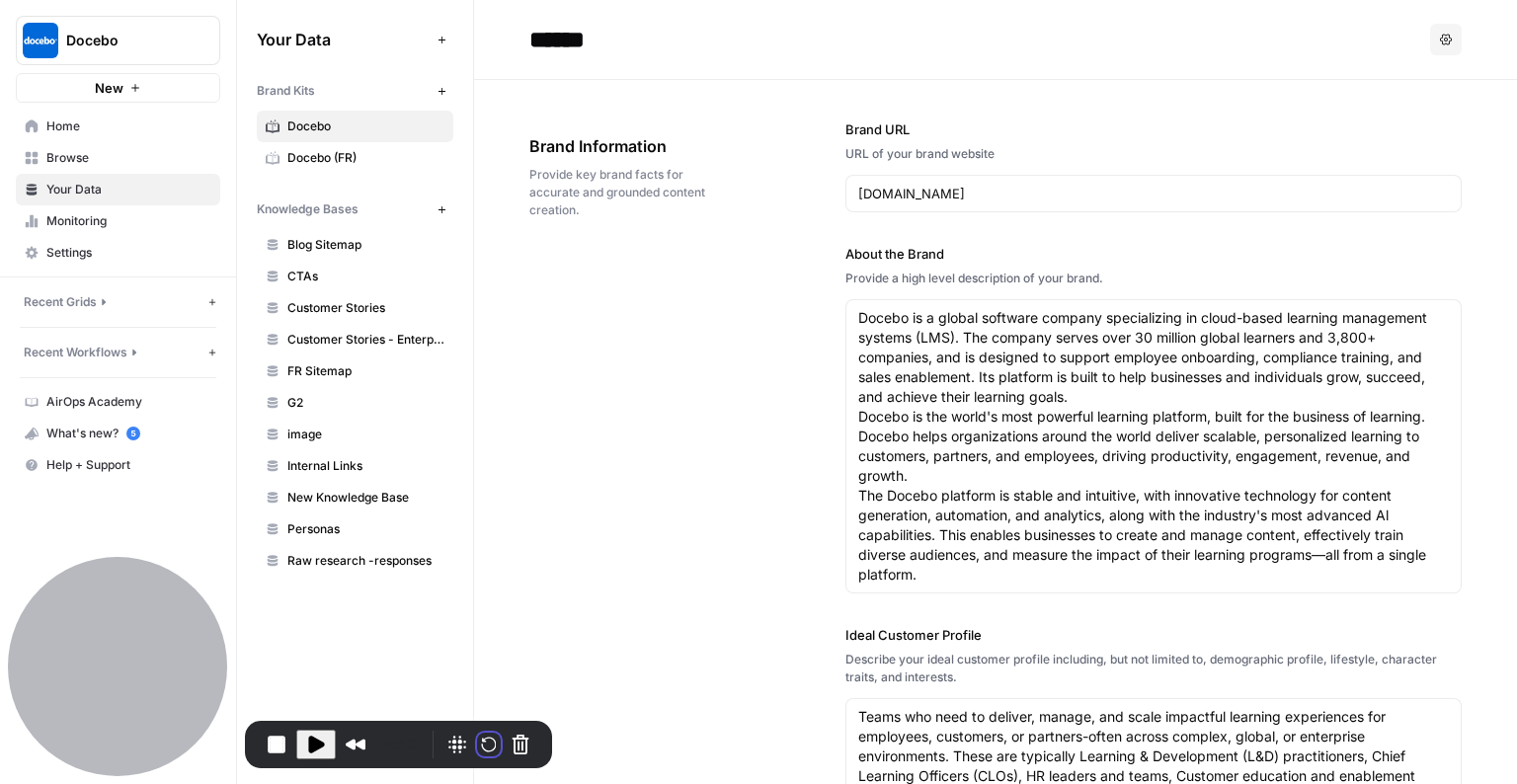 click on "Restart recording" at bounding box center [585, 911] 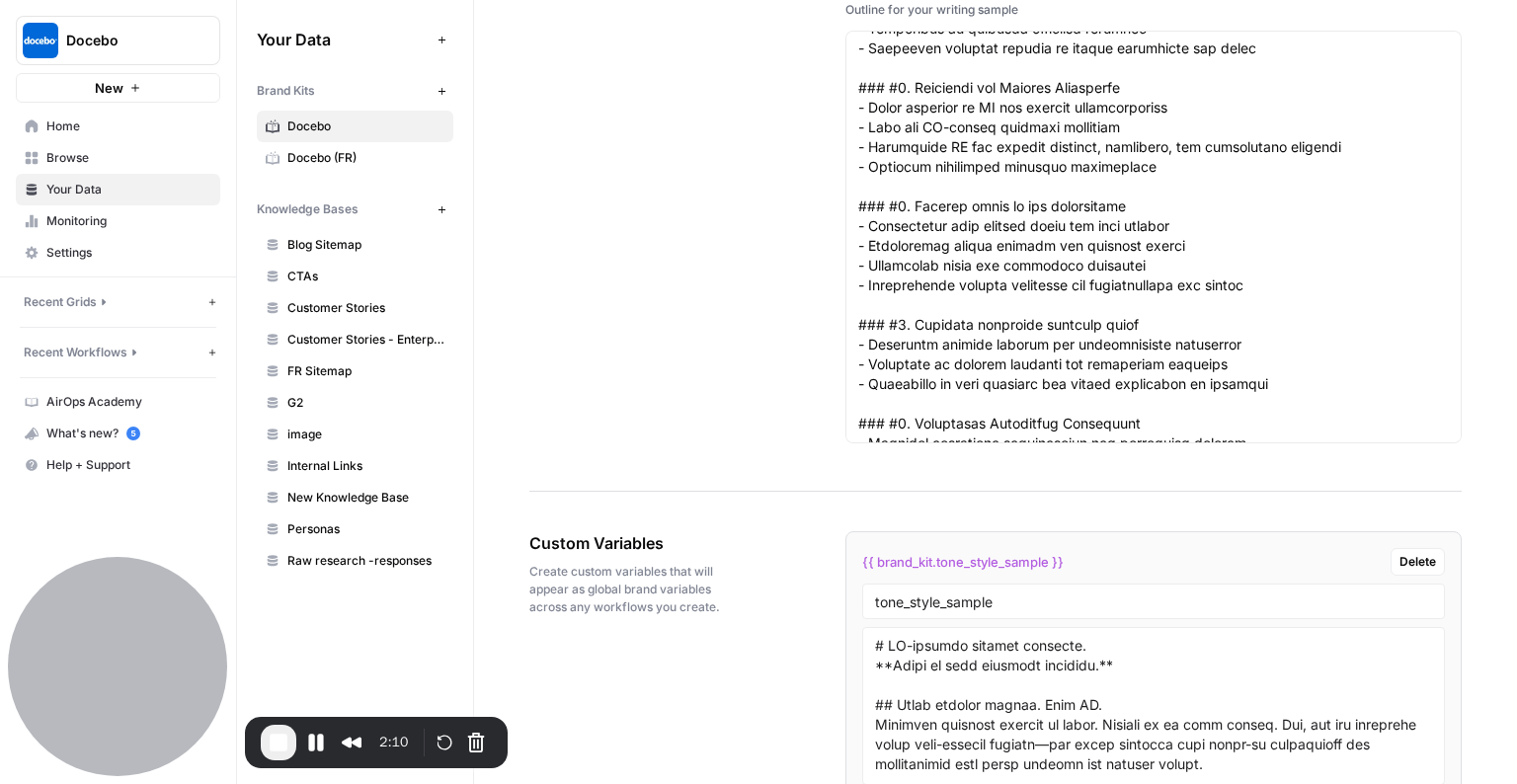 scroll, scrollTop: 3179, scrollLeft: 0, axis: vertical 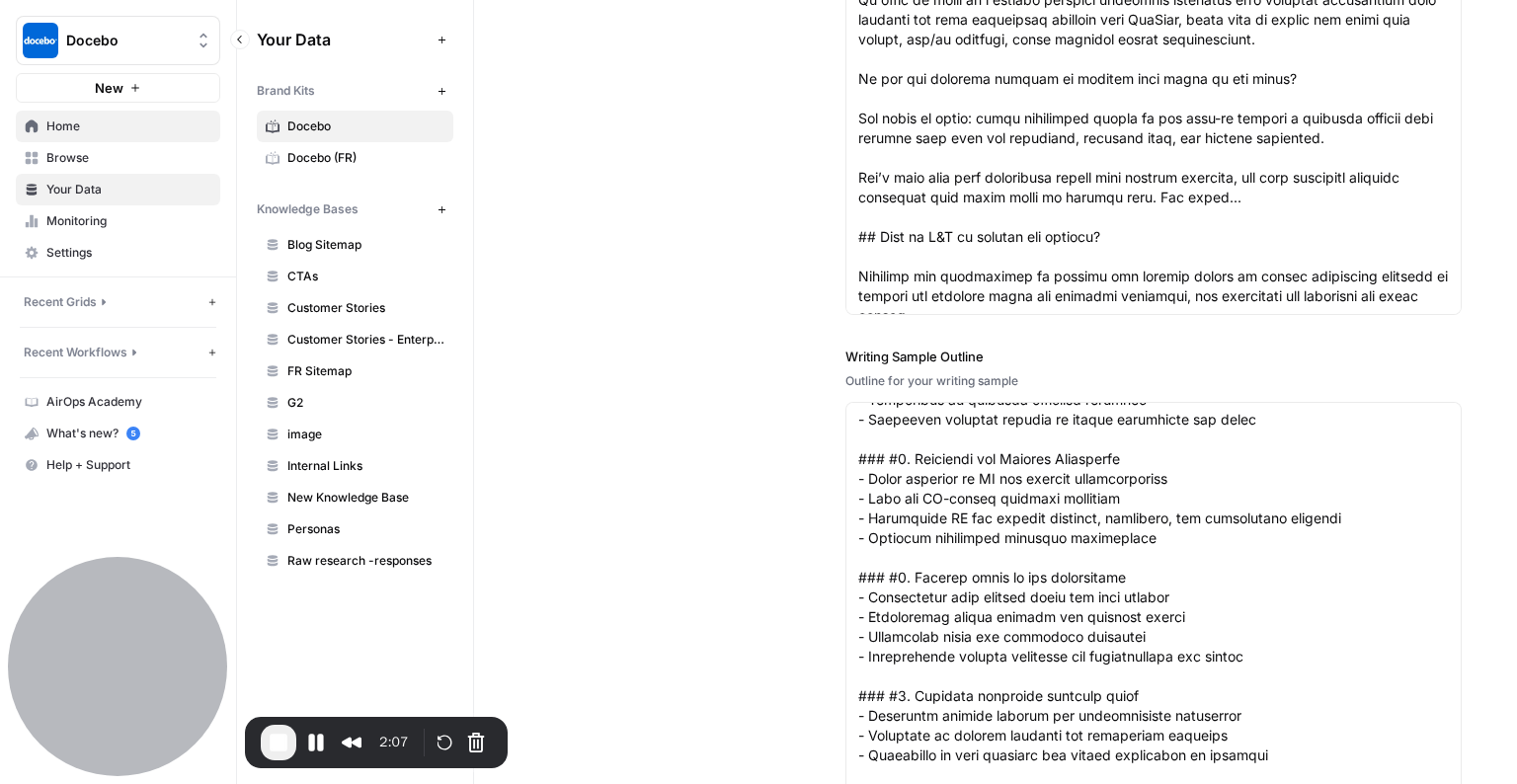 click on "Home" at bounding box center [128, 126] 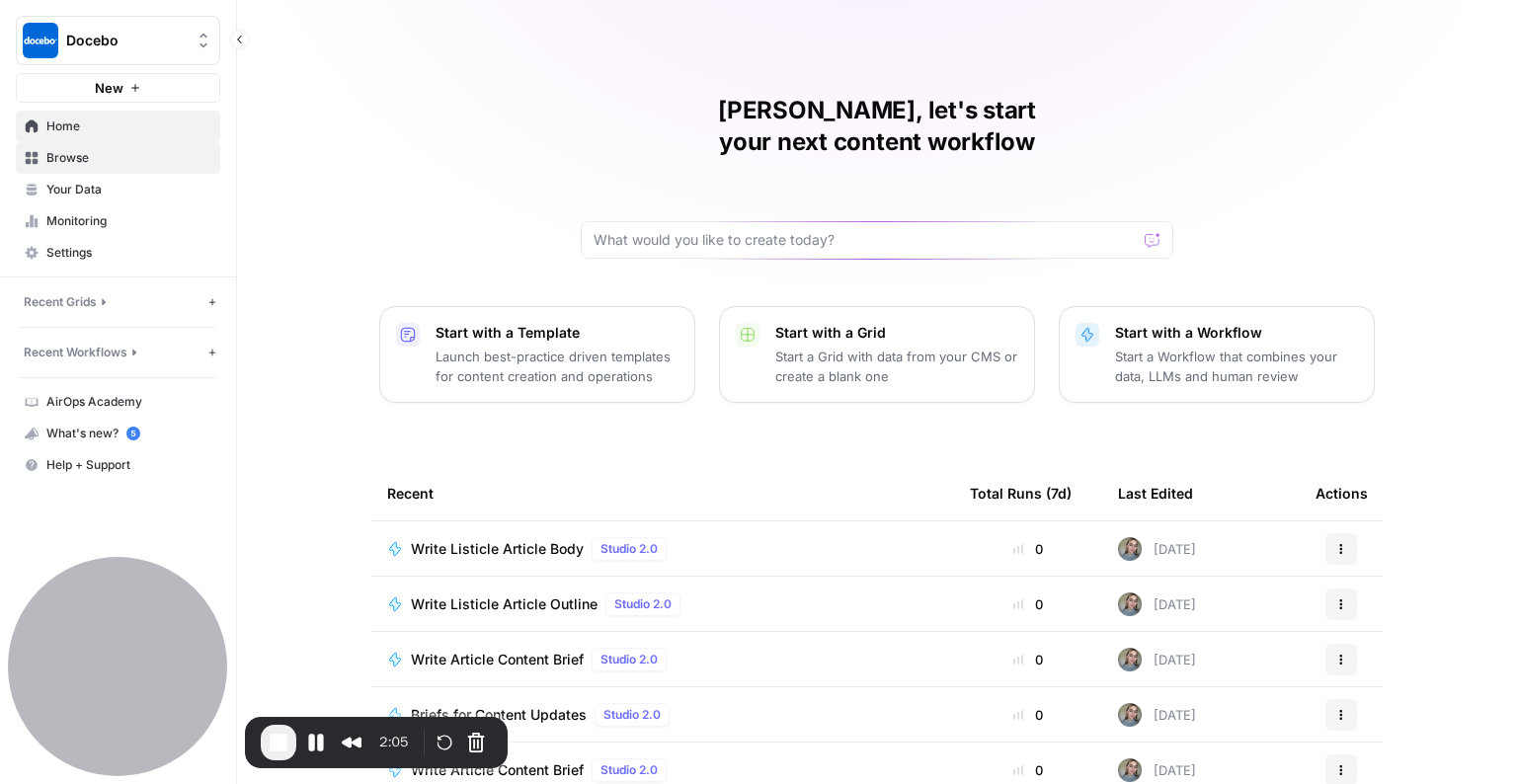 click on "Browse" at bounding box center (128, 158) 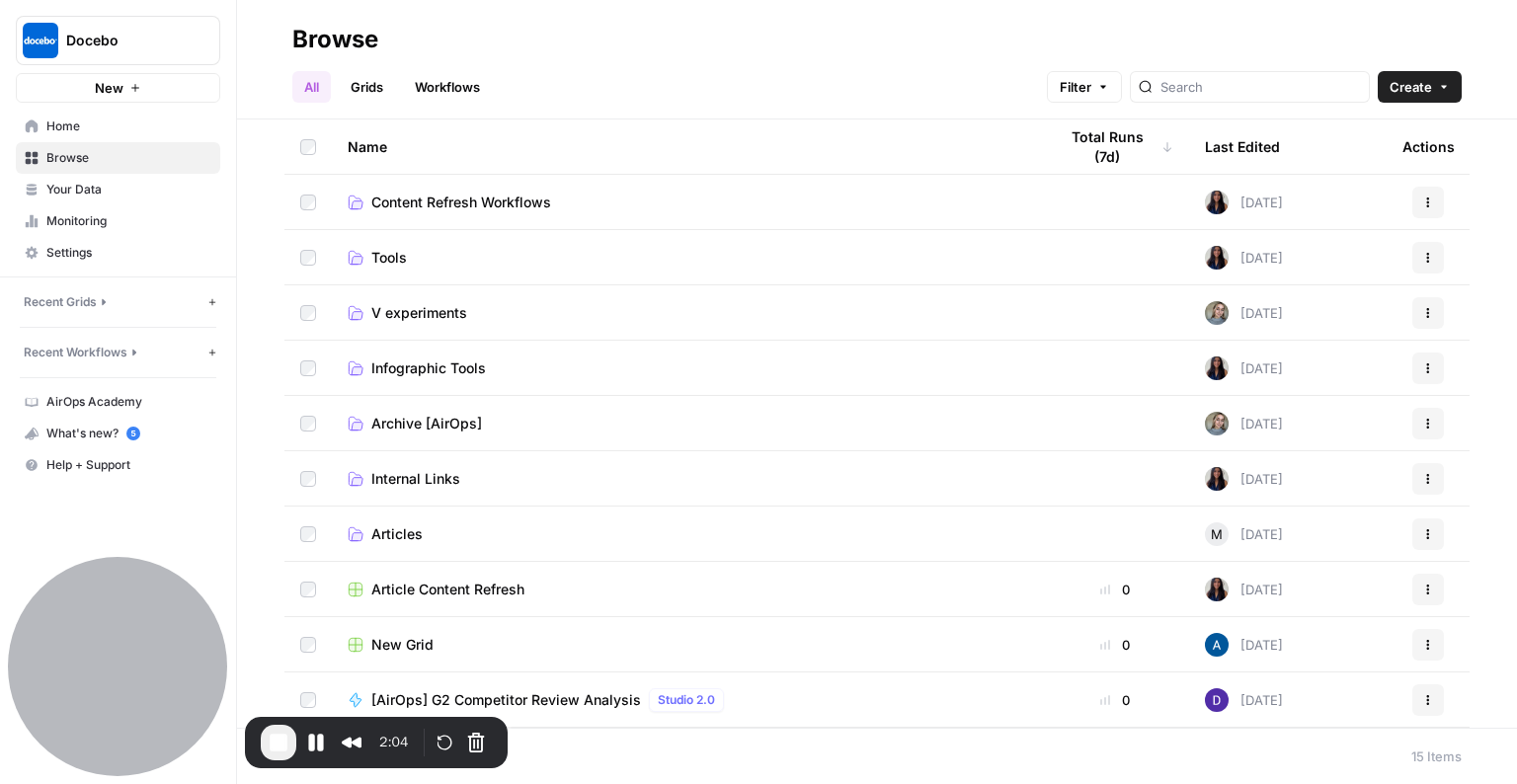click on "V experiments" at bounding box center (686, 312) 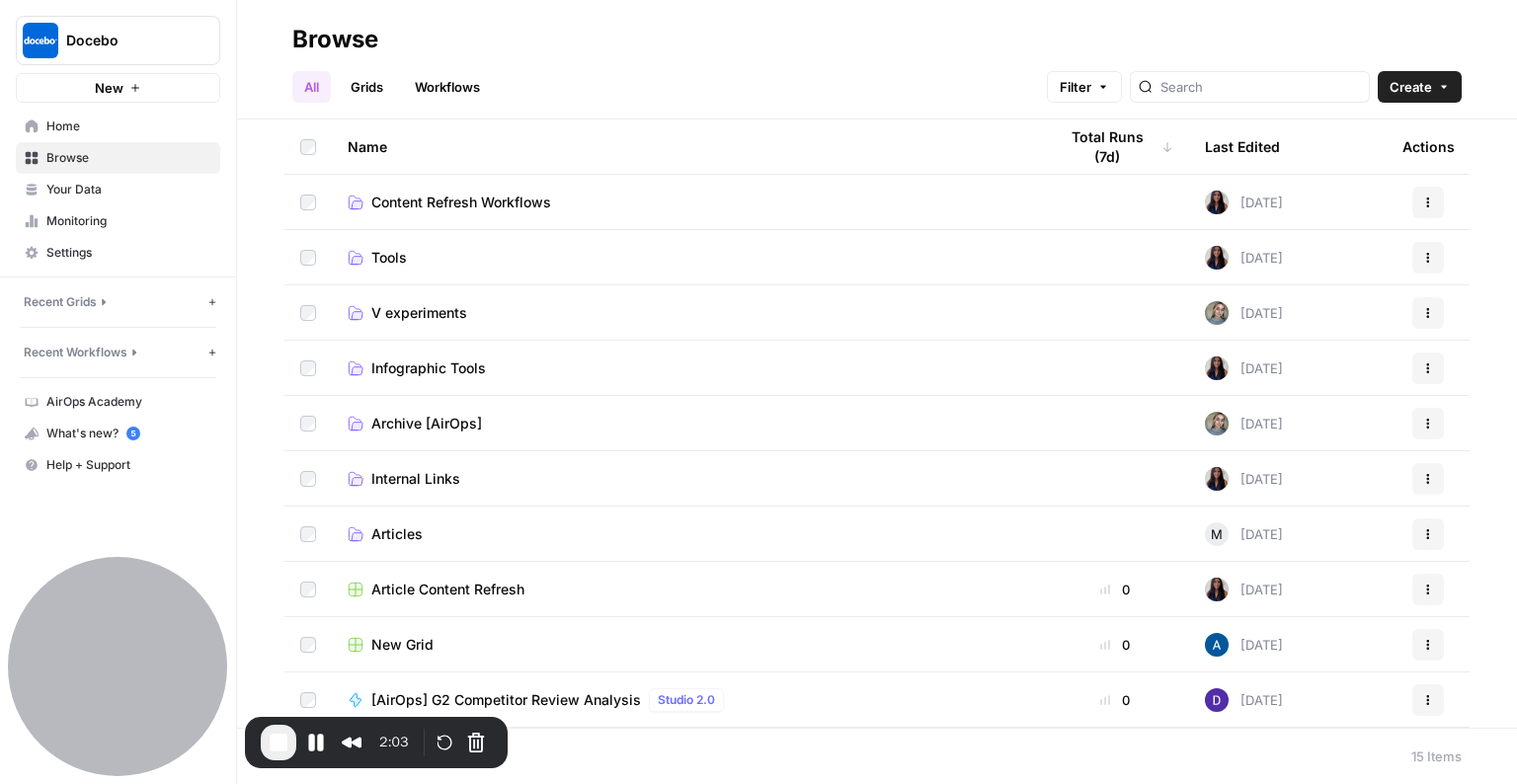 click on "V experiments" at bounding box center (419, 313) 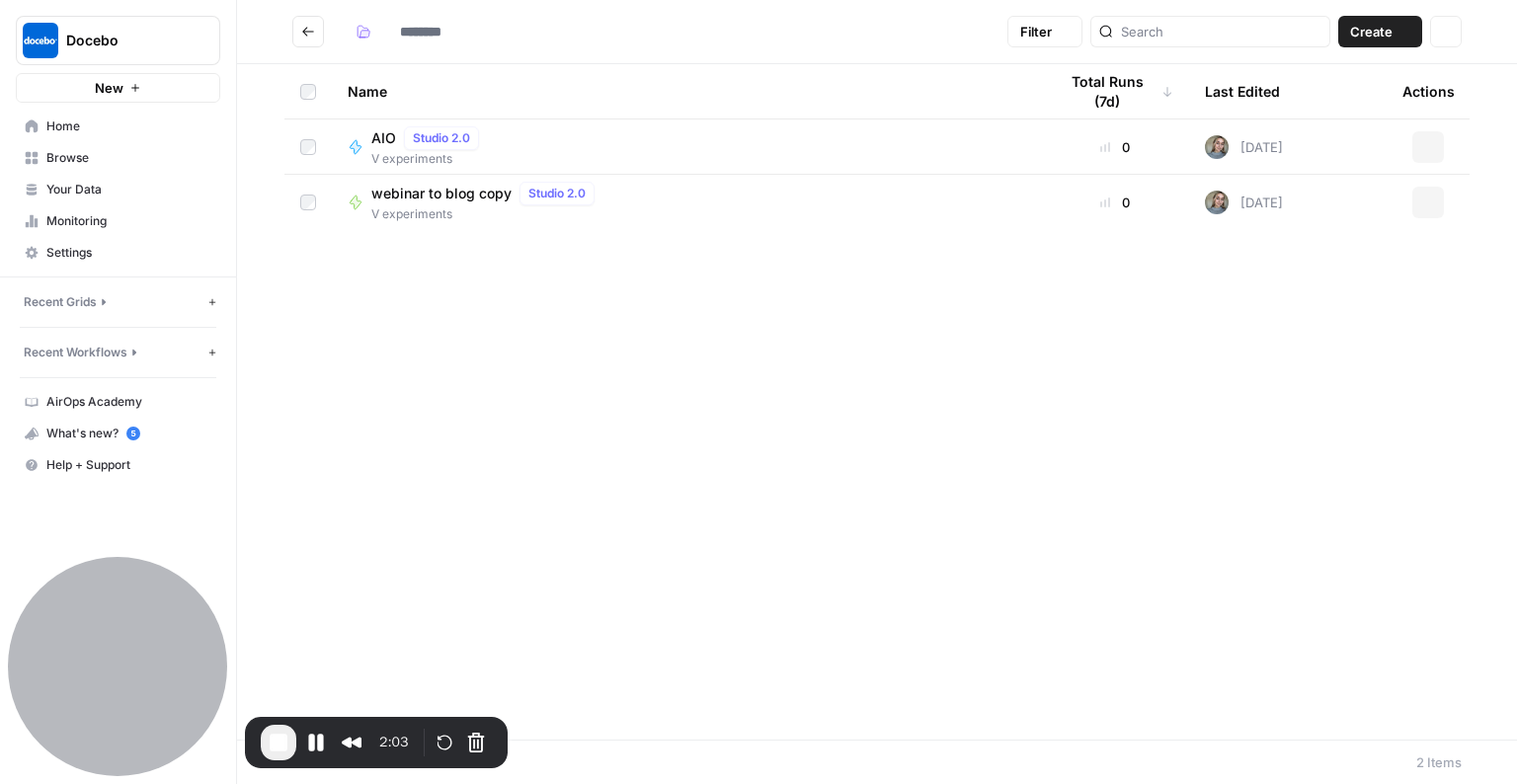 type on "**********" 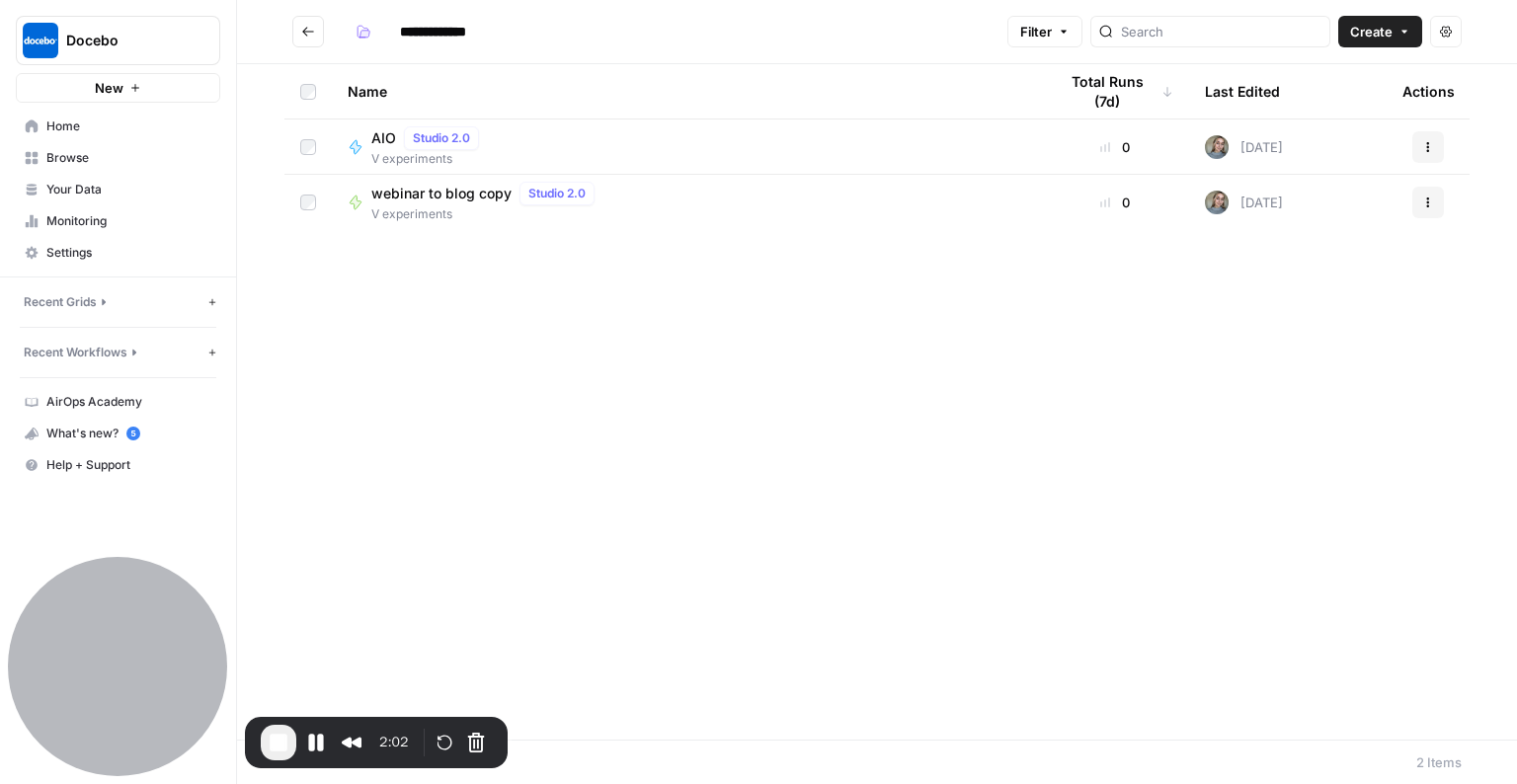 click on "AIO" at bounding box center (383, 138) 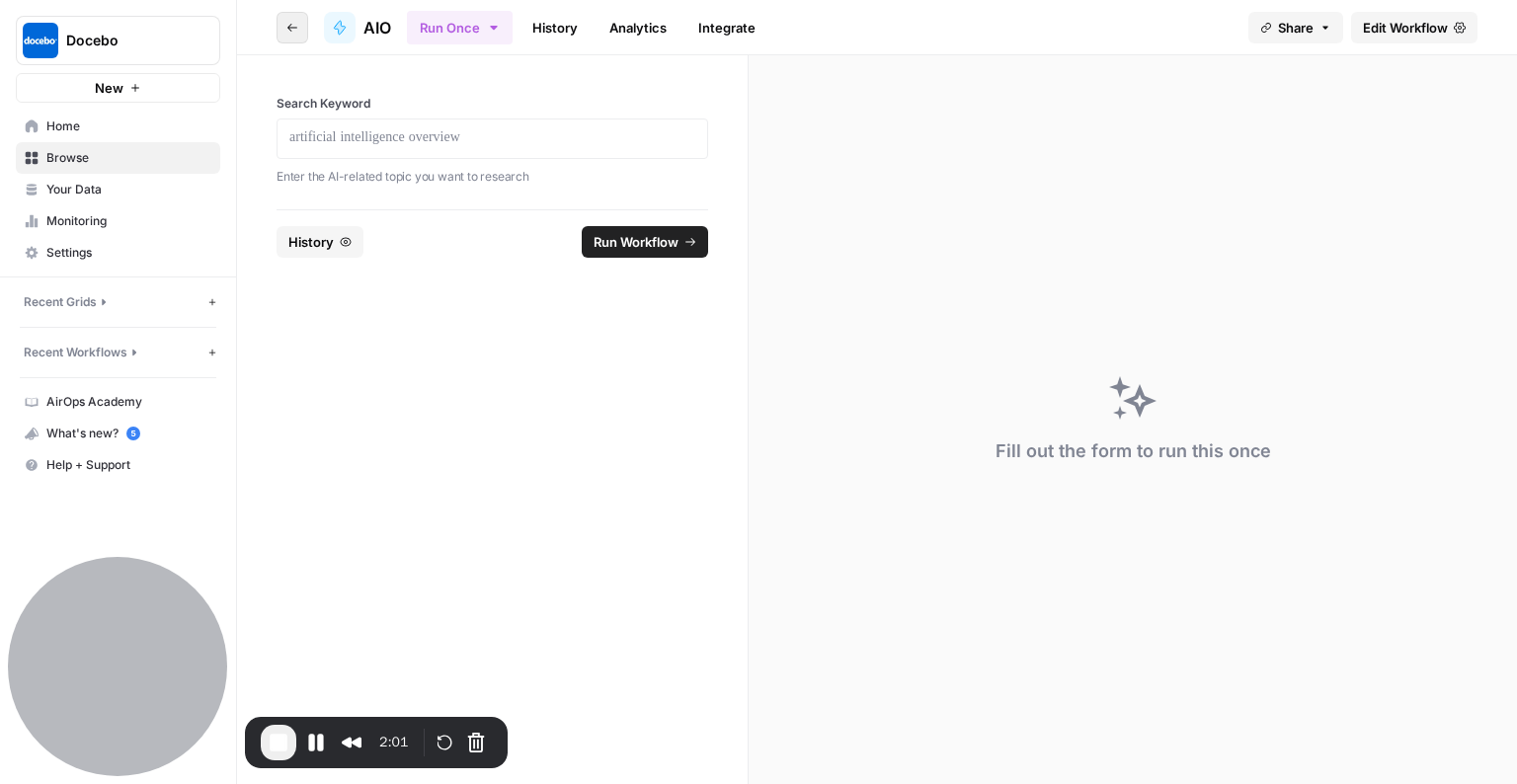click 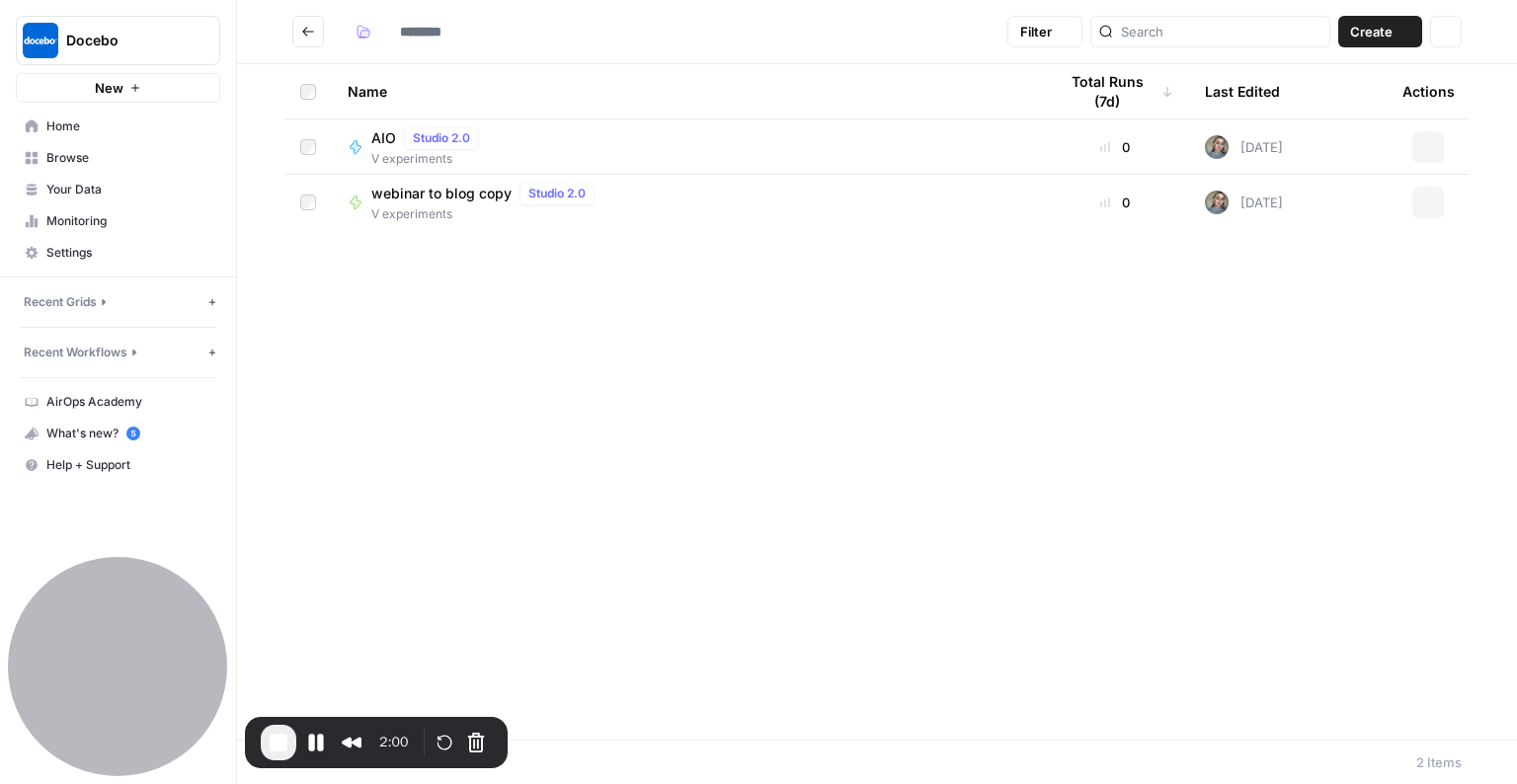 type on "**********" 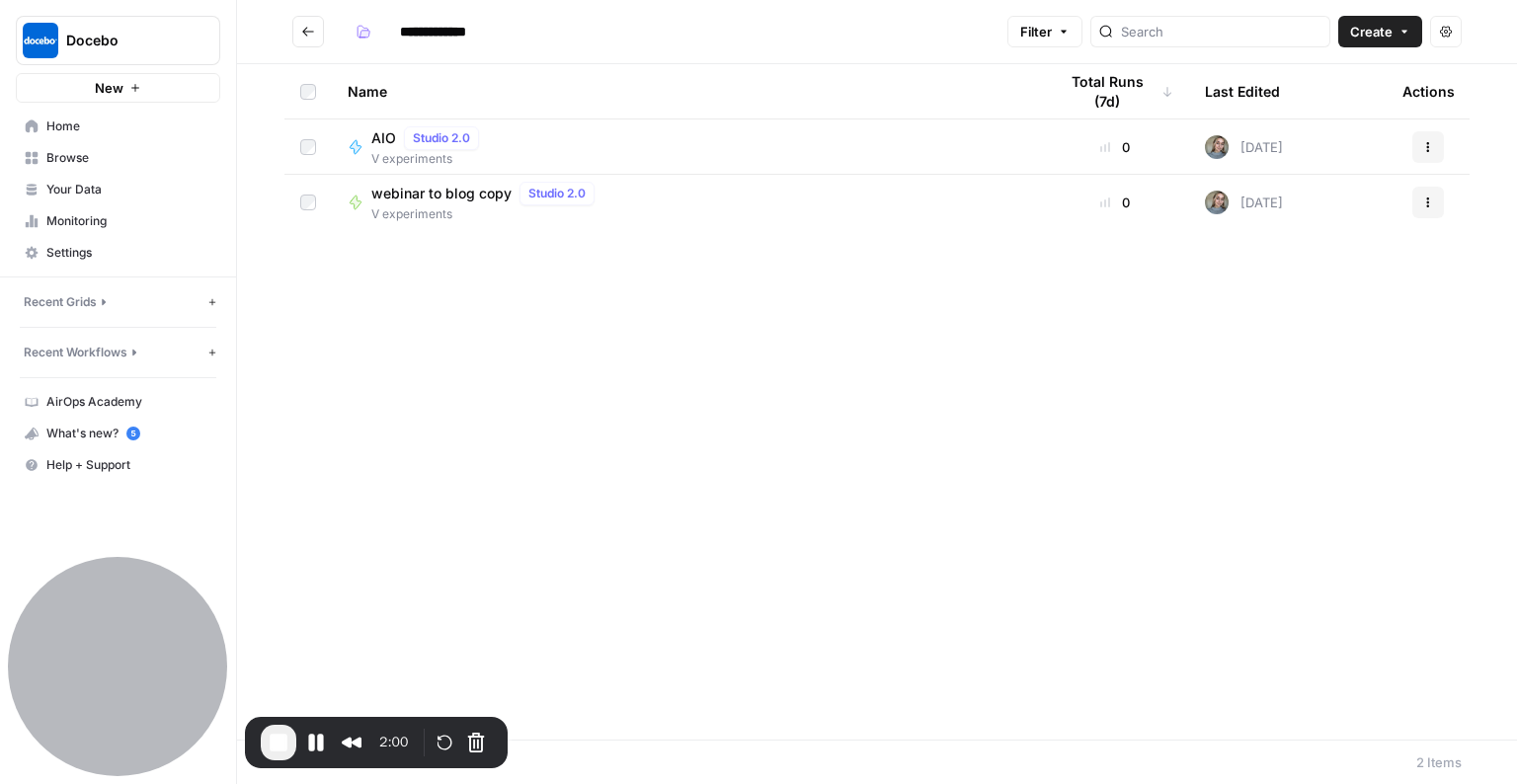 click on "V experiments" at bounding box center (487, 214) 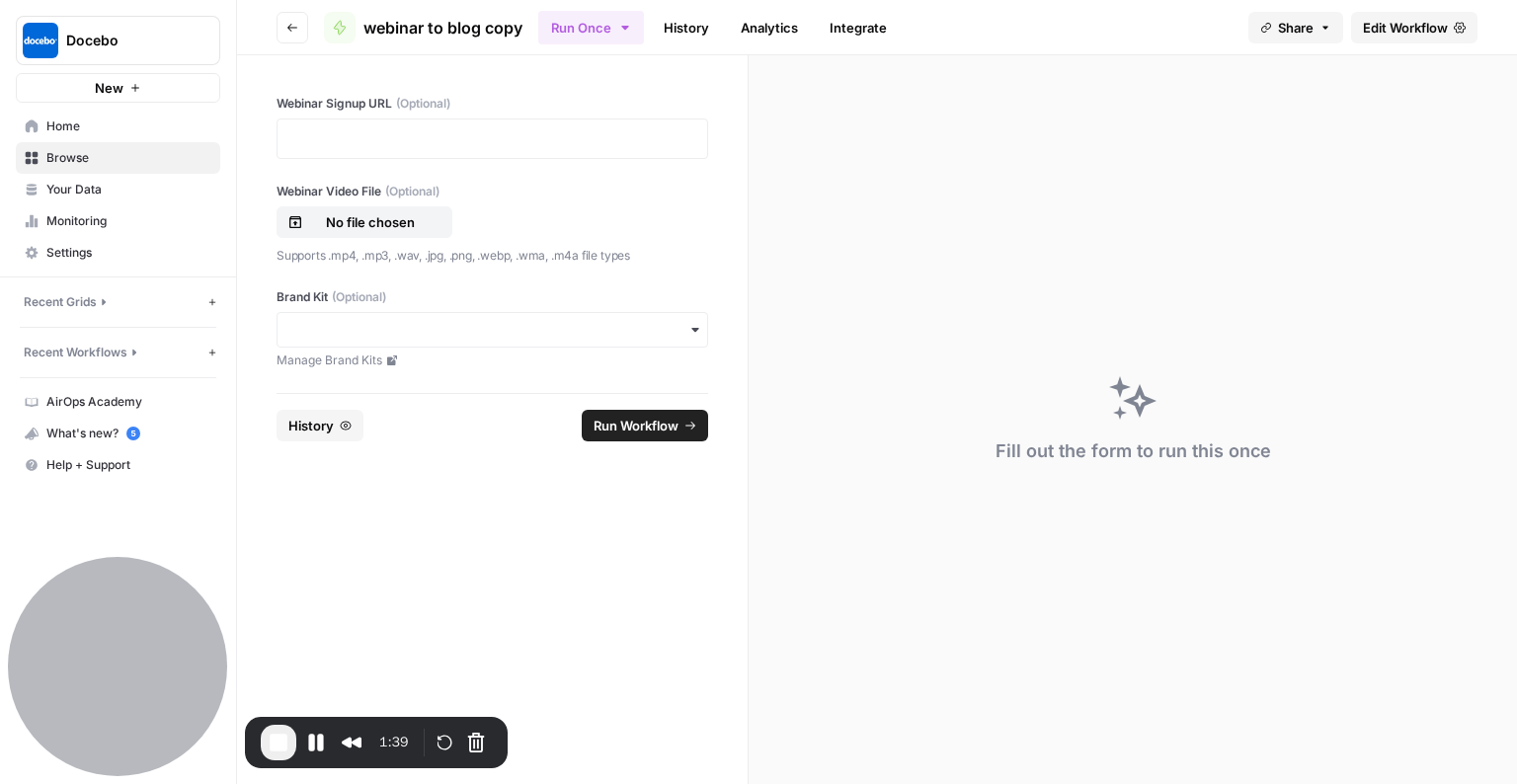 click at bounding box center [492, 330] 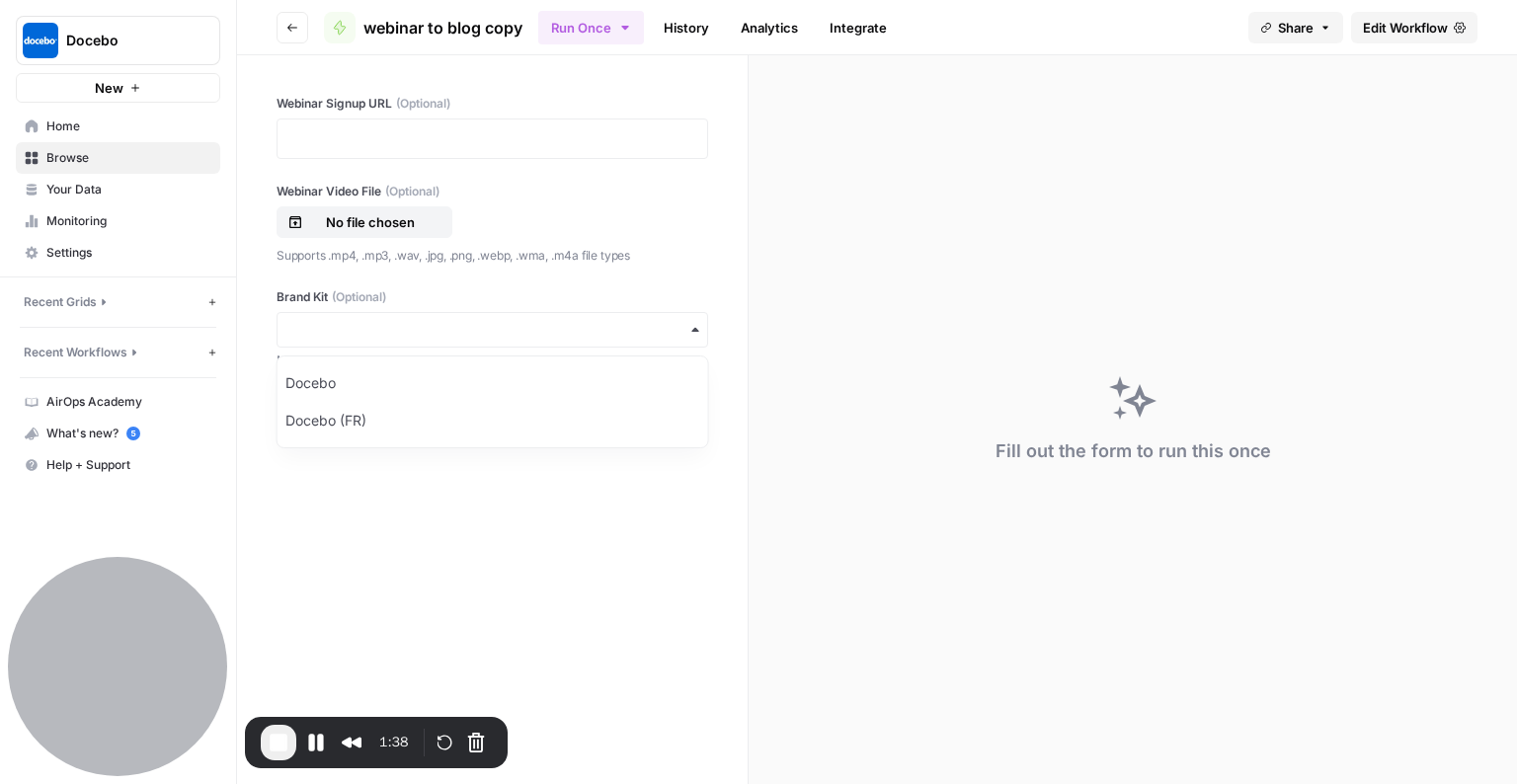 click on "Fill out the form to run this once" at bounding box center [1133, 420] 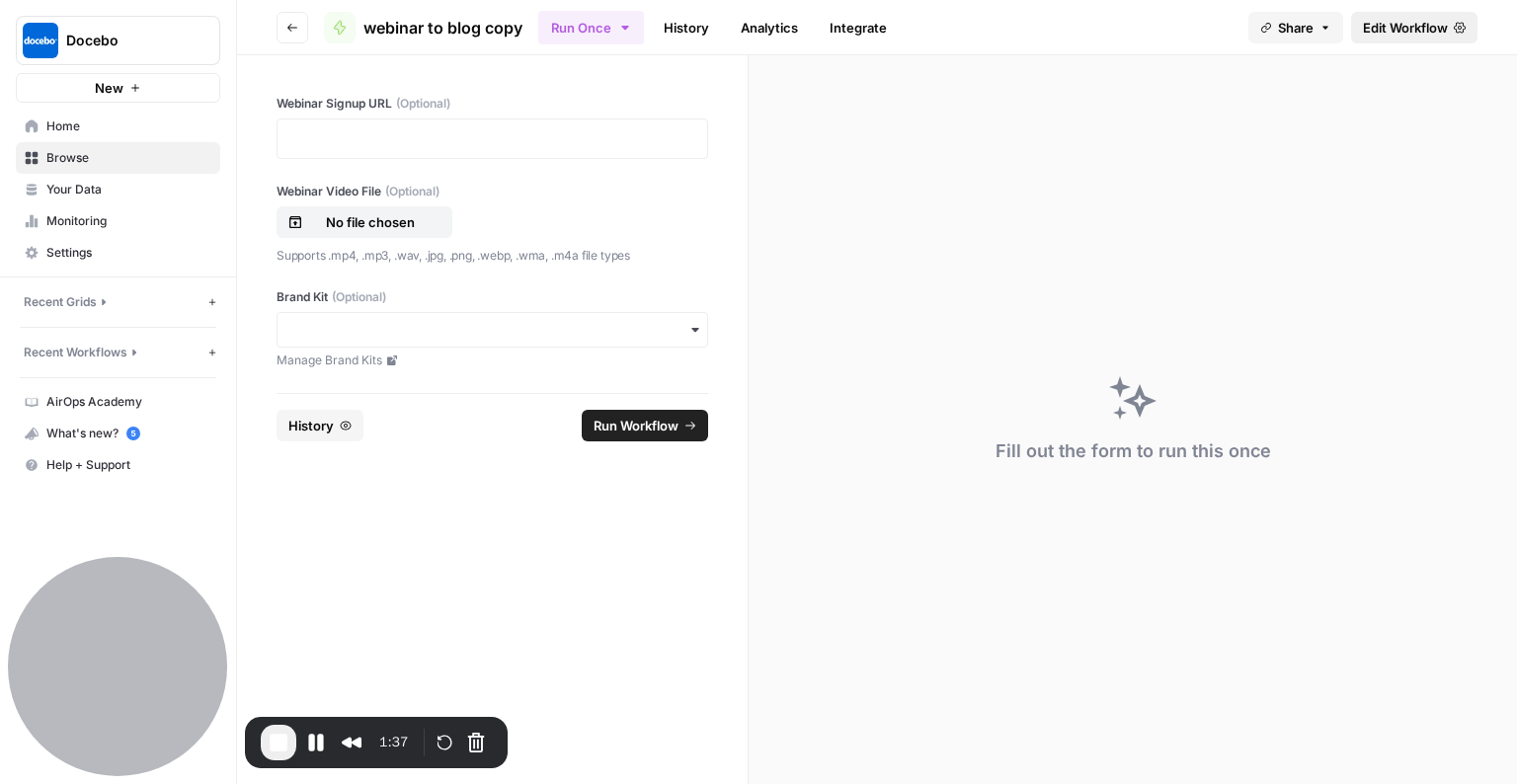 click on "Edit Workflow" at bounding box center (1405, 28) 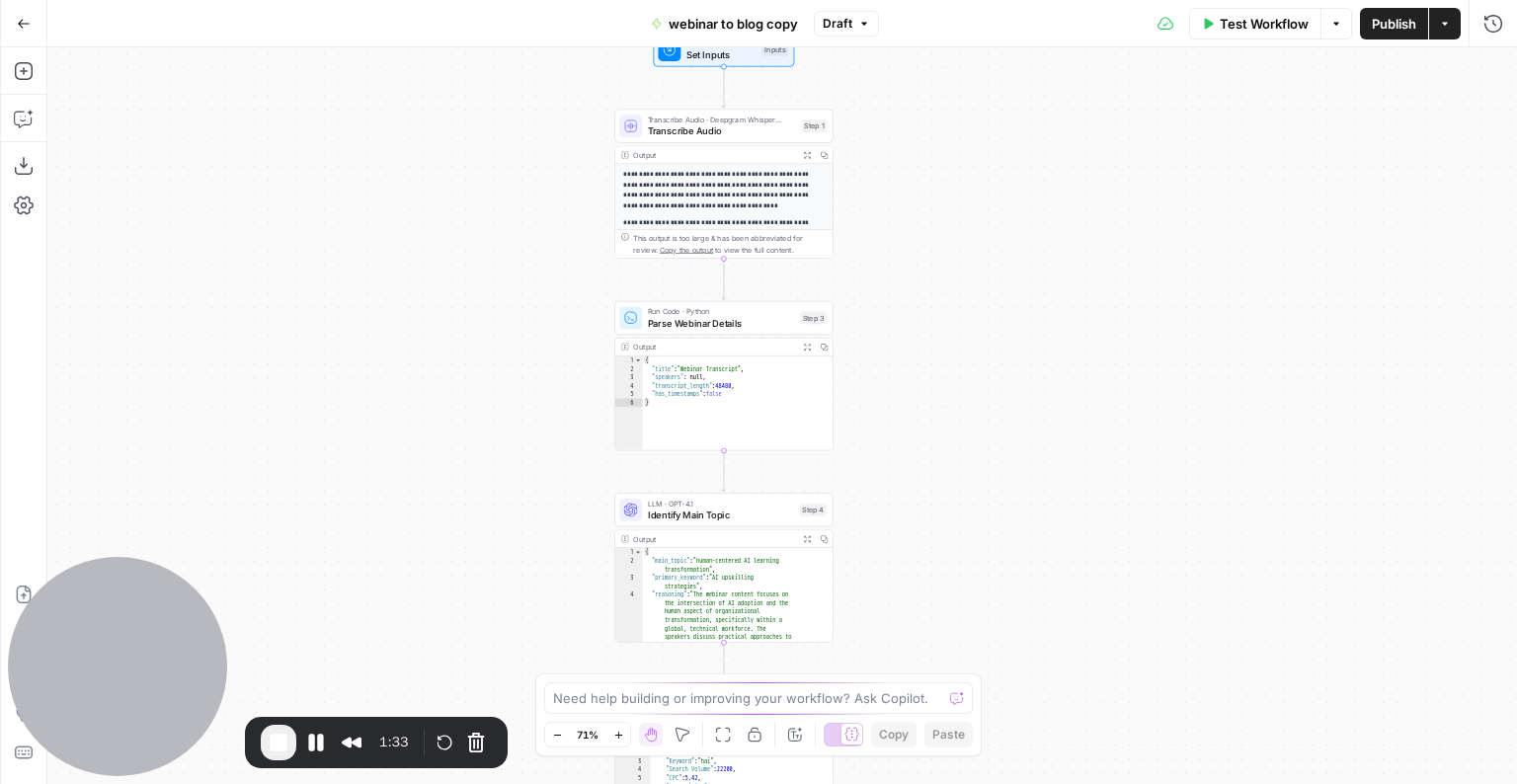 drag, startPoint x: 1065, startPoint y: 196, endPoint x: 981, endPoint y: 454, distance: 271.33006 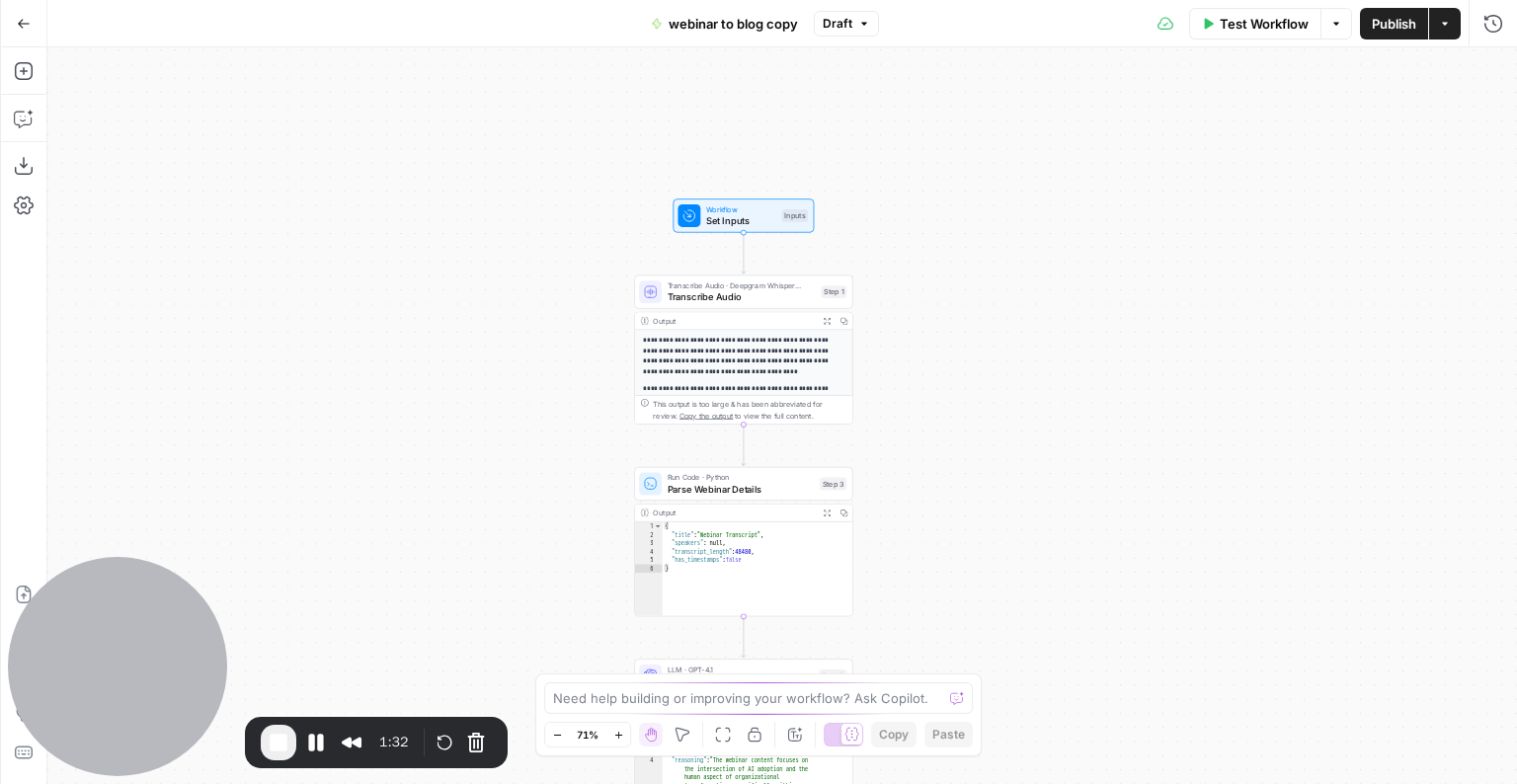 drag, startPoint x: 901, startPoint y: 182, endPoint x: 919, endPoint y: 343, distance: 162.00309 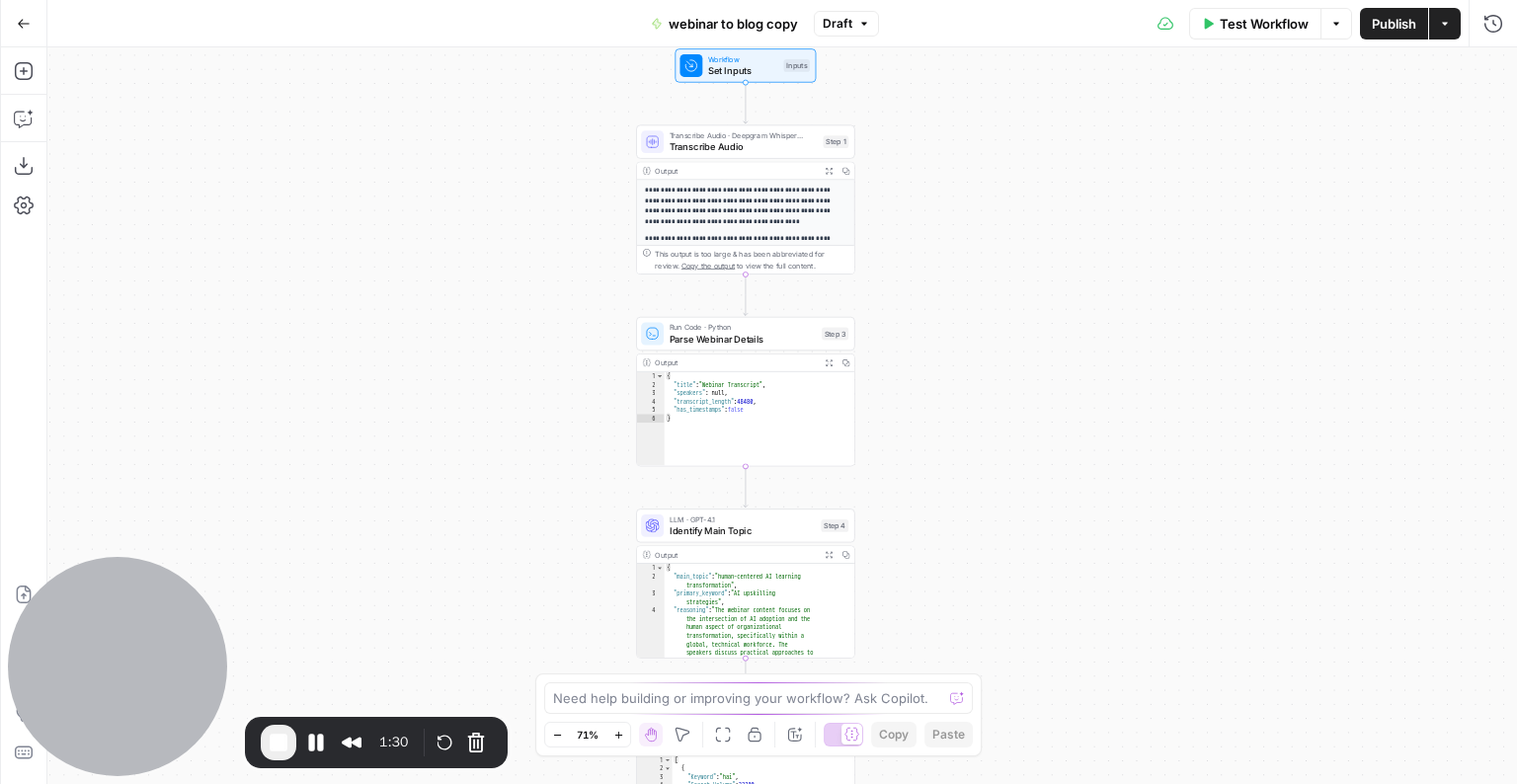 drag, startPoint x: 949, startPoint y: 399, endPoint x: 951, endPoint y: 233, distance: 166.012 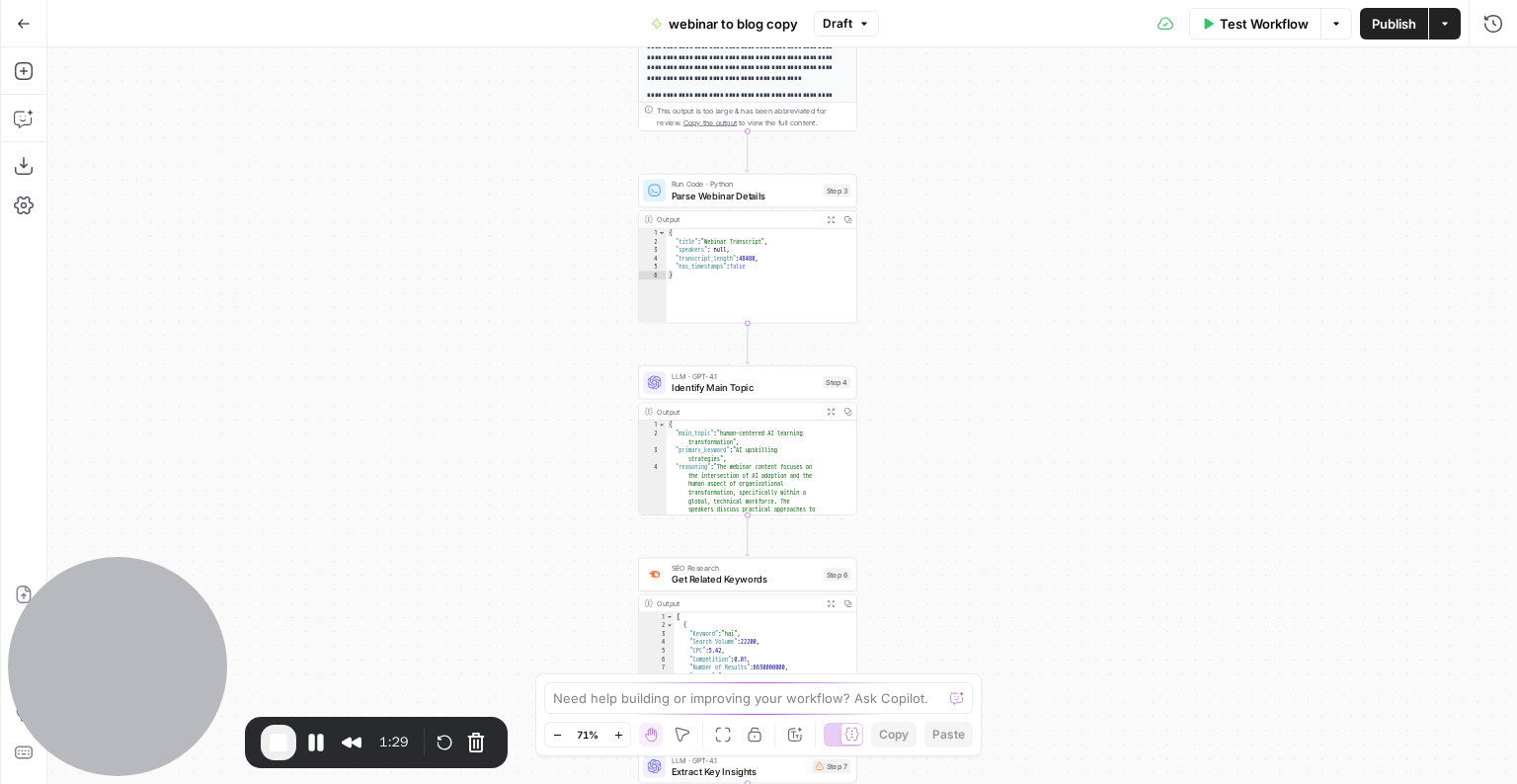 drag, startPoint x: 1040, startPoint y: 550, endPoint x: 1031, endPoint y: 343, distance: 207.19556 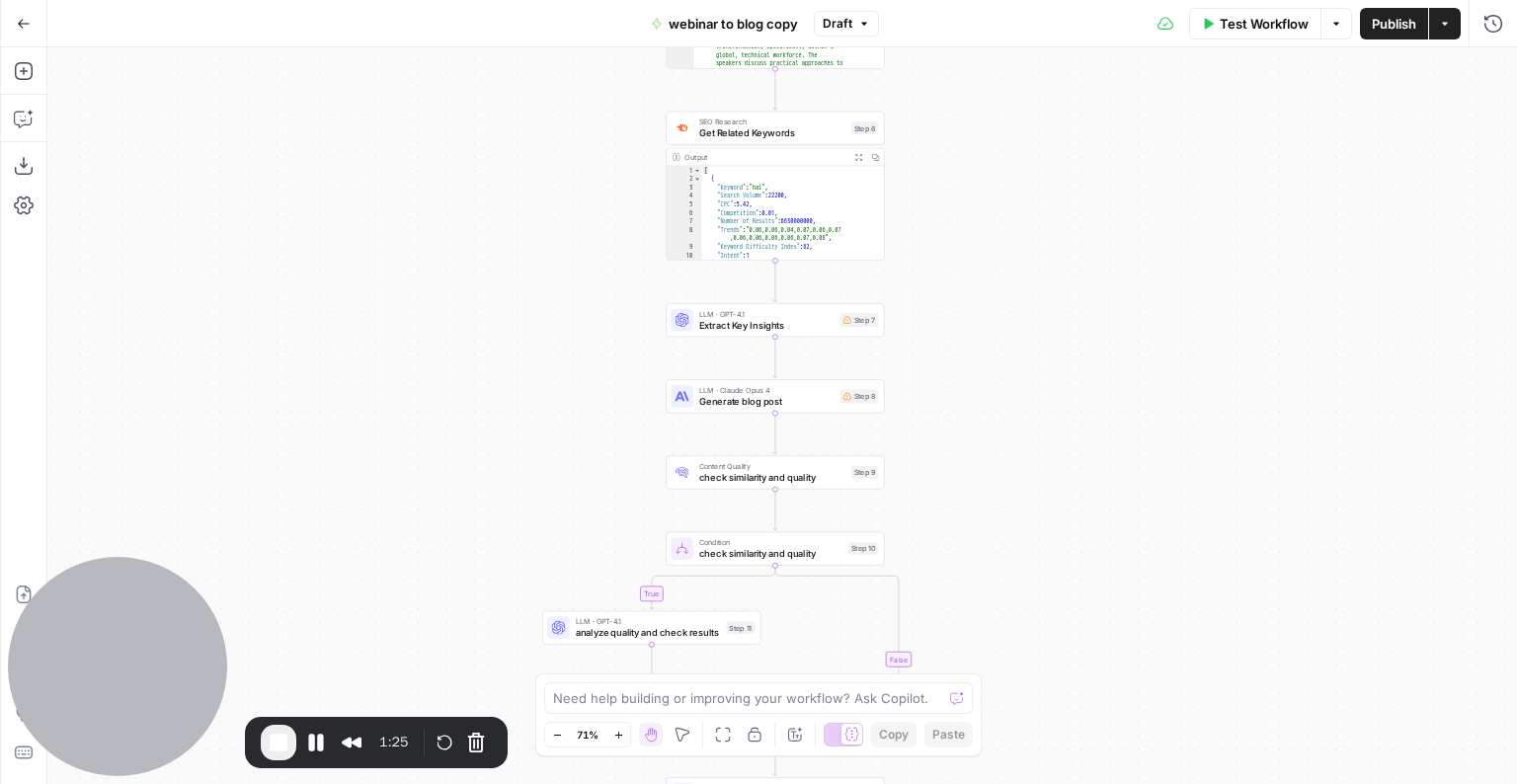 drag, startPoint x: 1068, startPoint y: 640, endPoint x: 1104, endPoint y: 243, distance: 398.6289 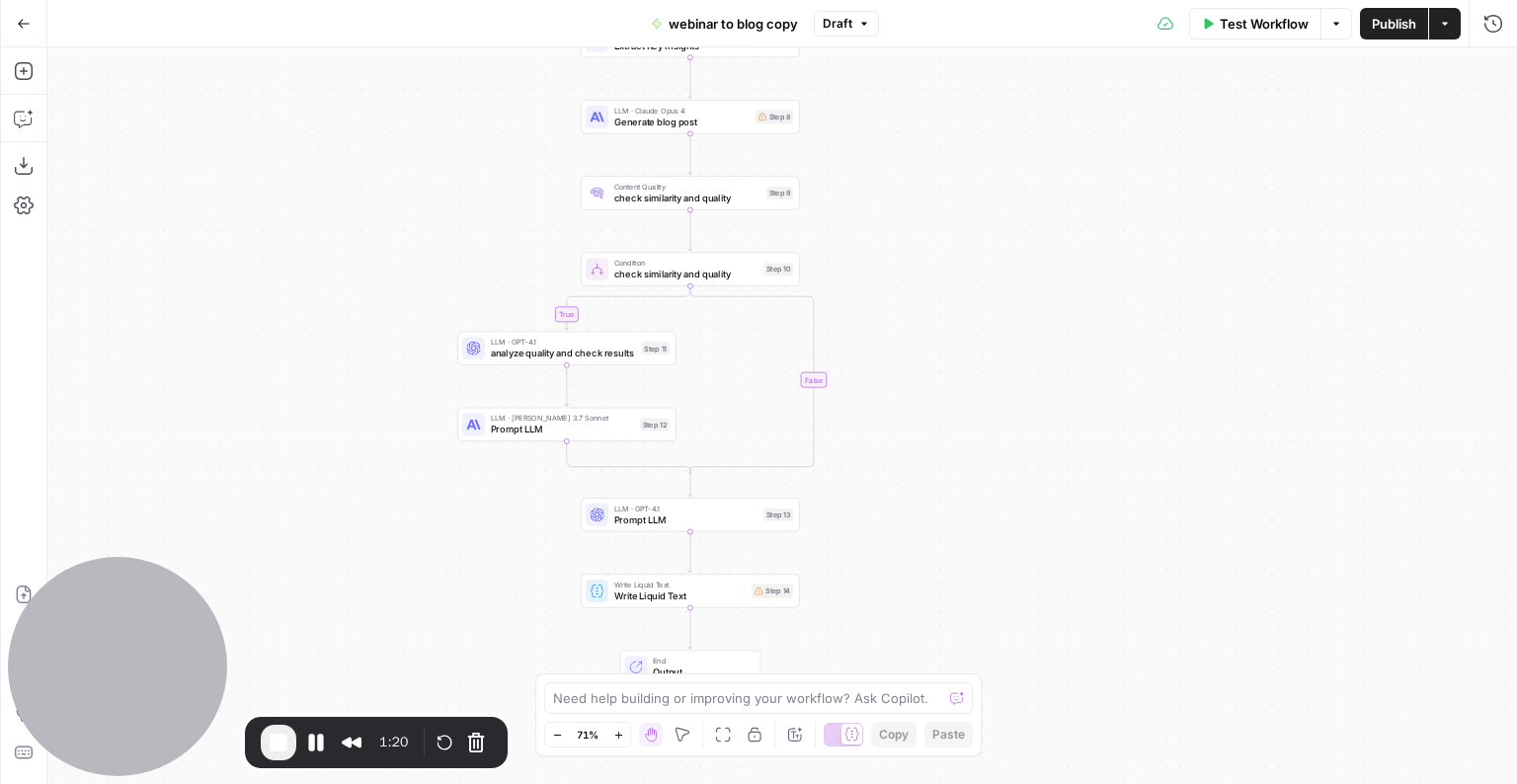 drag, startPoint x: 1044, startPoint y: 550, endPoint x: 960, endPoint y: 285, distance: 277.9946 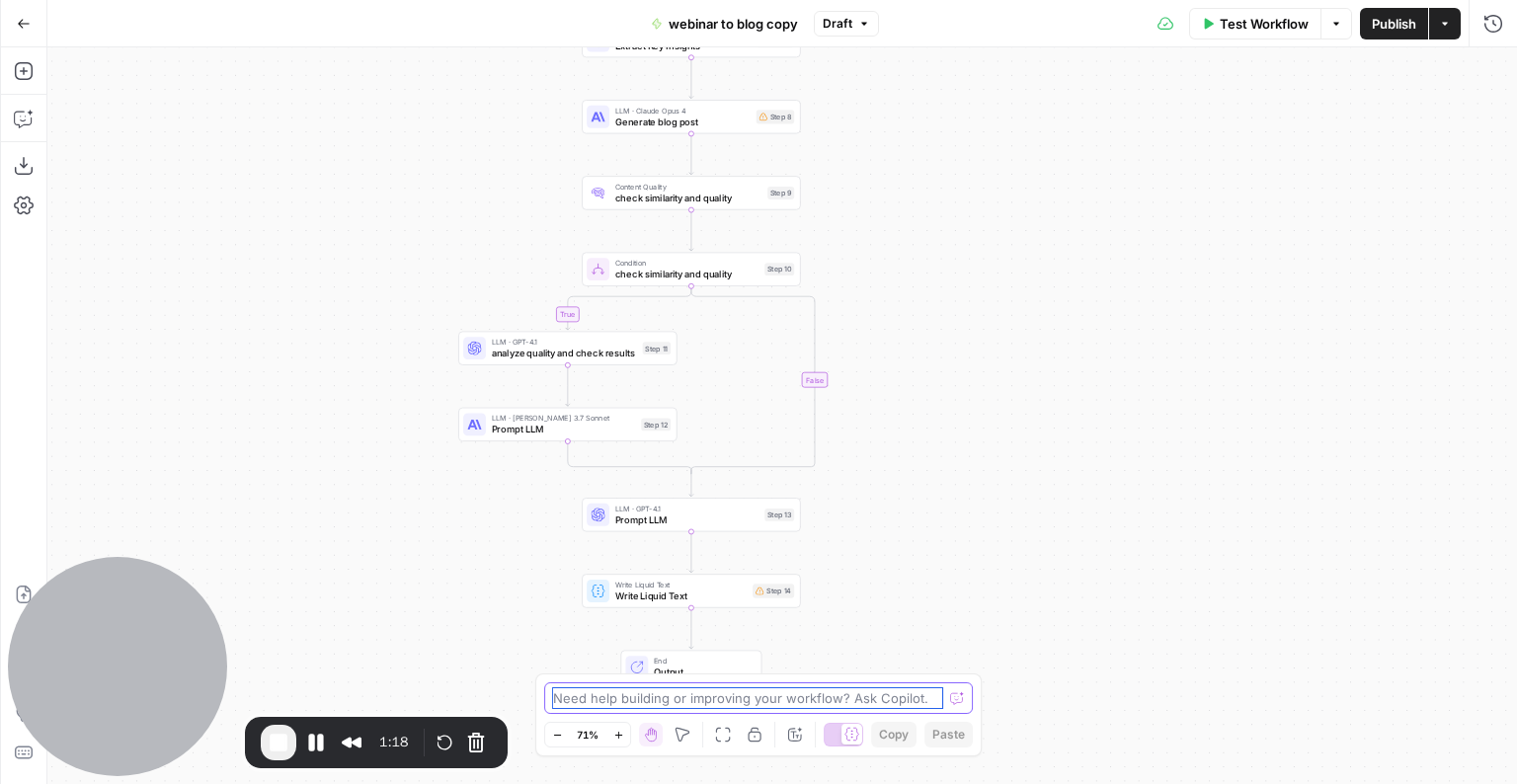 click at bounding box center (748, 698) 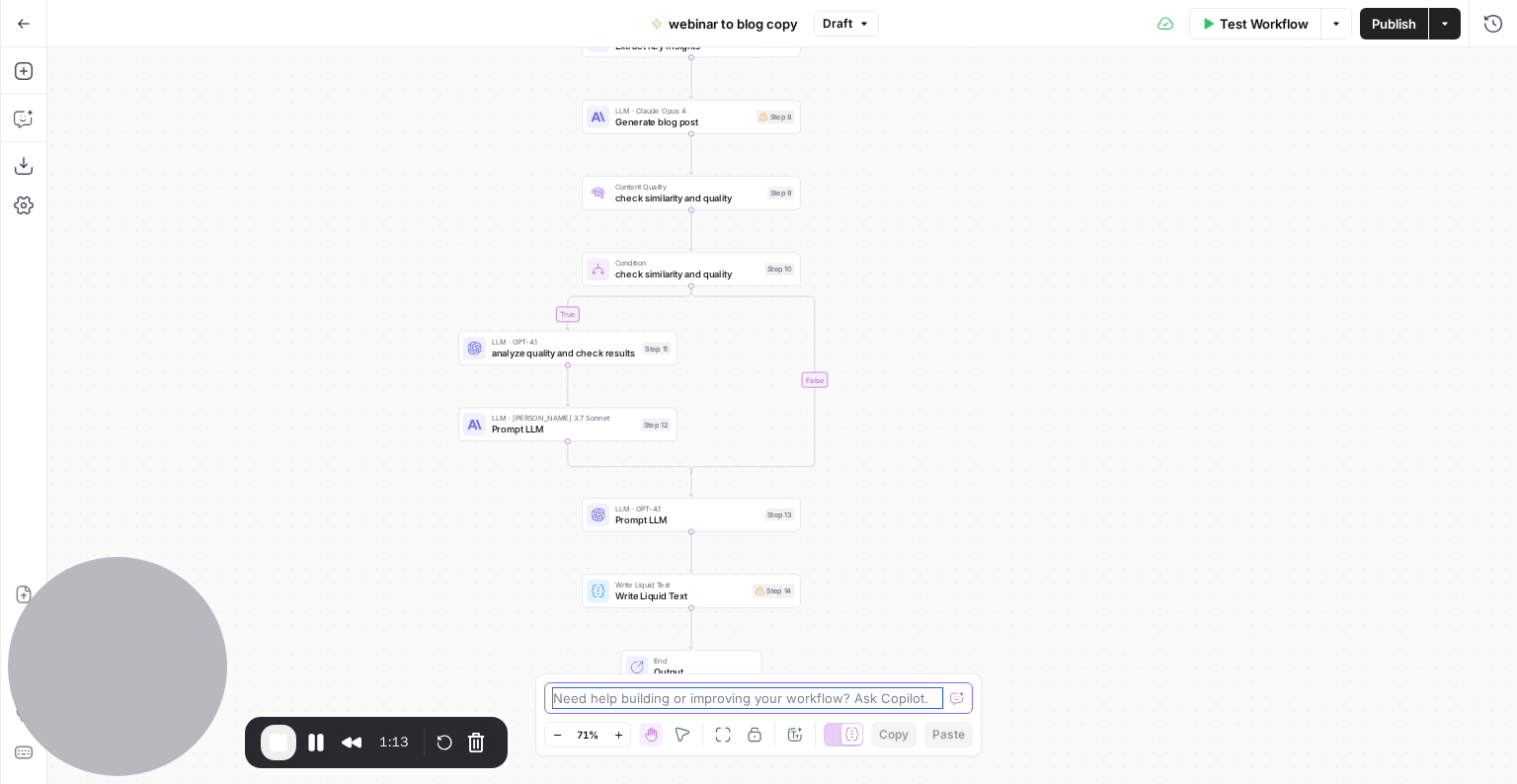 click at bounding box center (748, 698) 